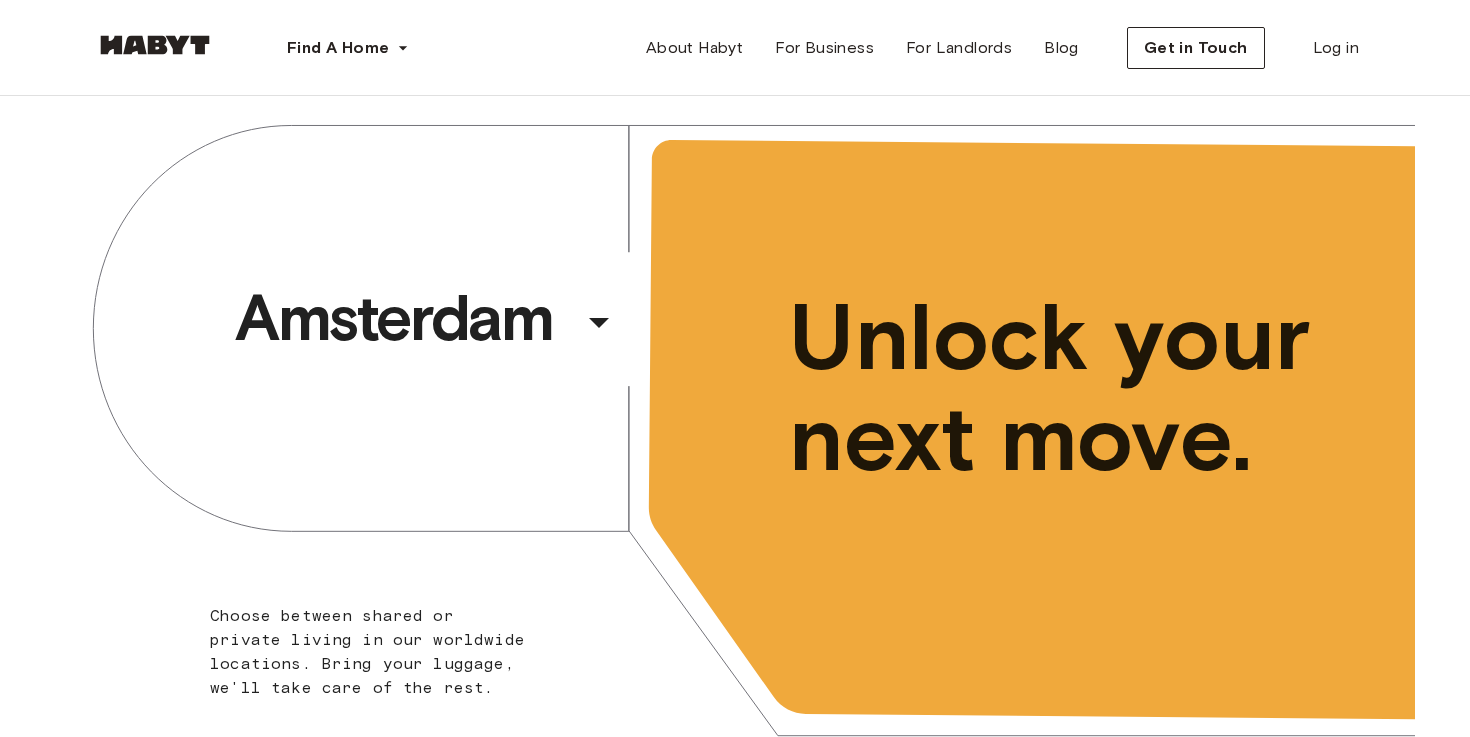 scroll, scrollTop: 236, scrollLeft: 0, axis: vertical 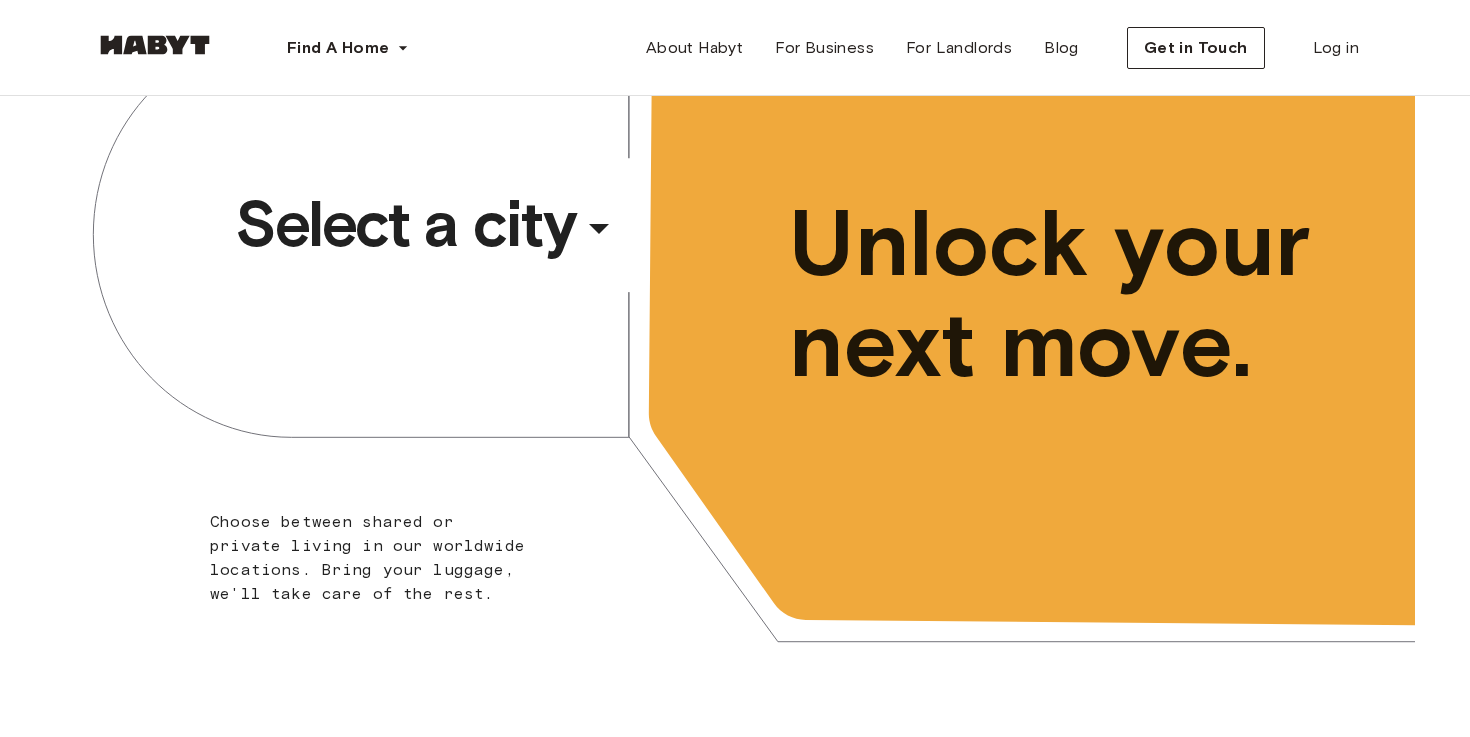 click on "Select a city" at bounding box center (405, 224) 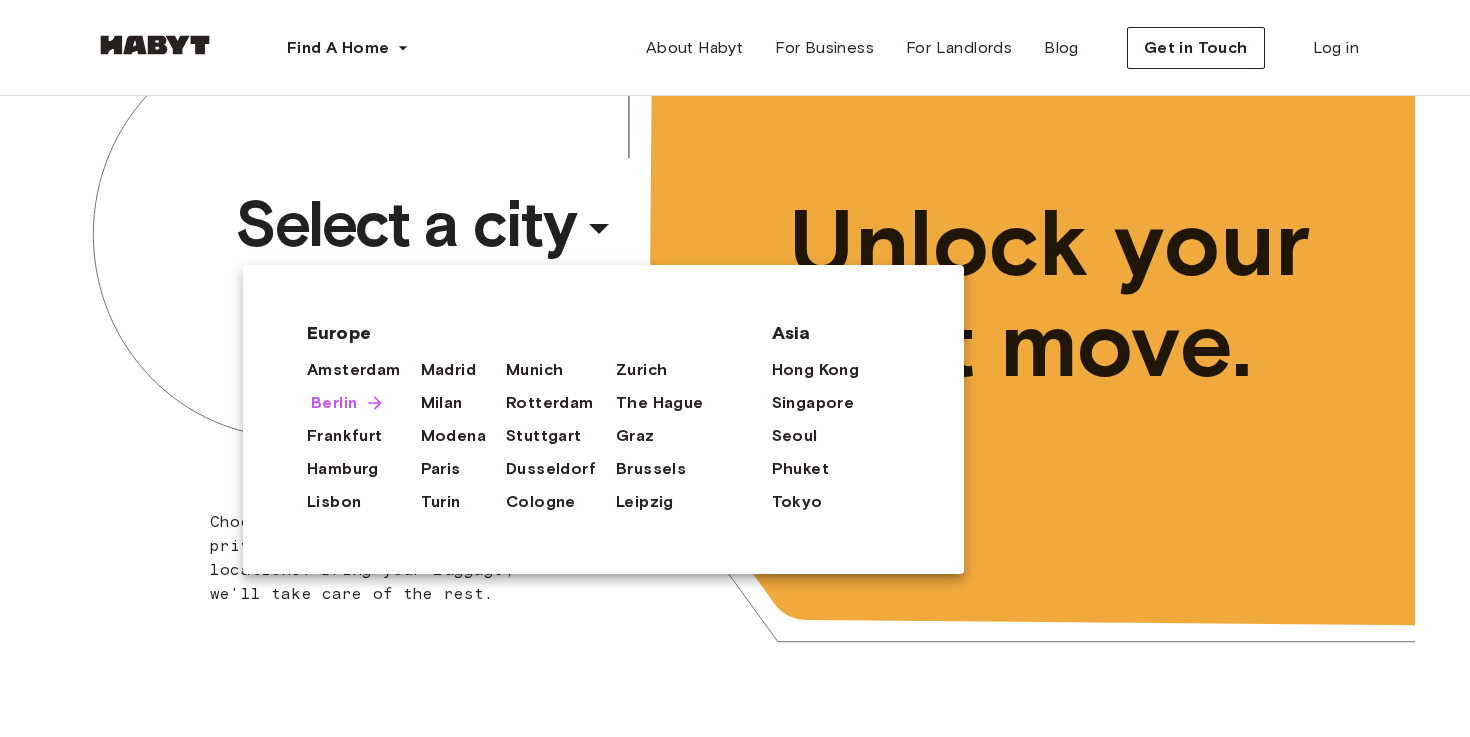 click on "Berlin" at bounding box center [334, 403] 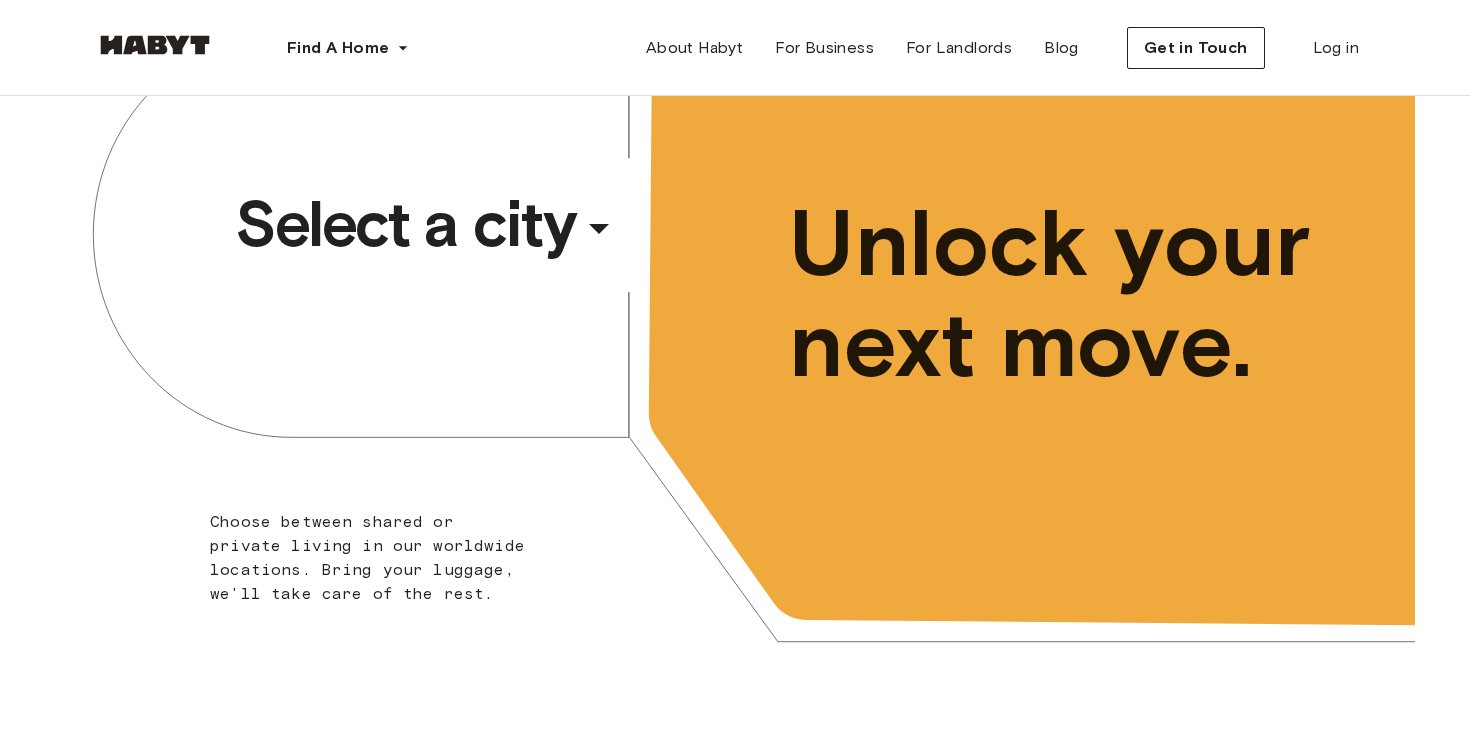 scroll, scrollTop: 0, scrollLeft: 0, axis: both 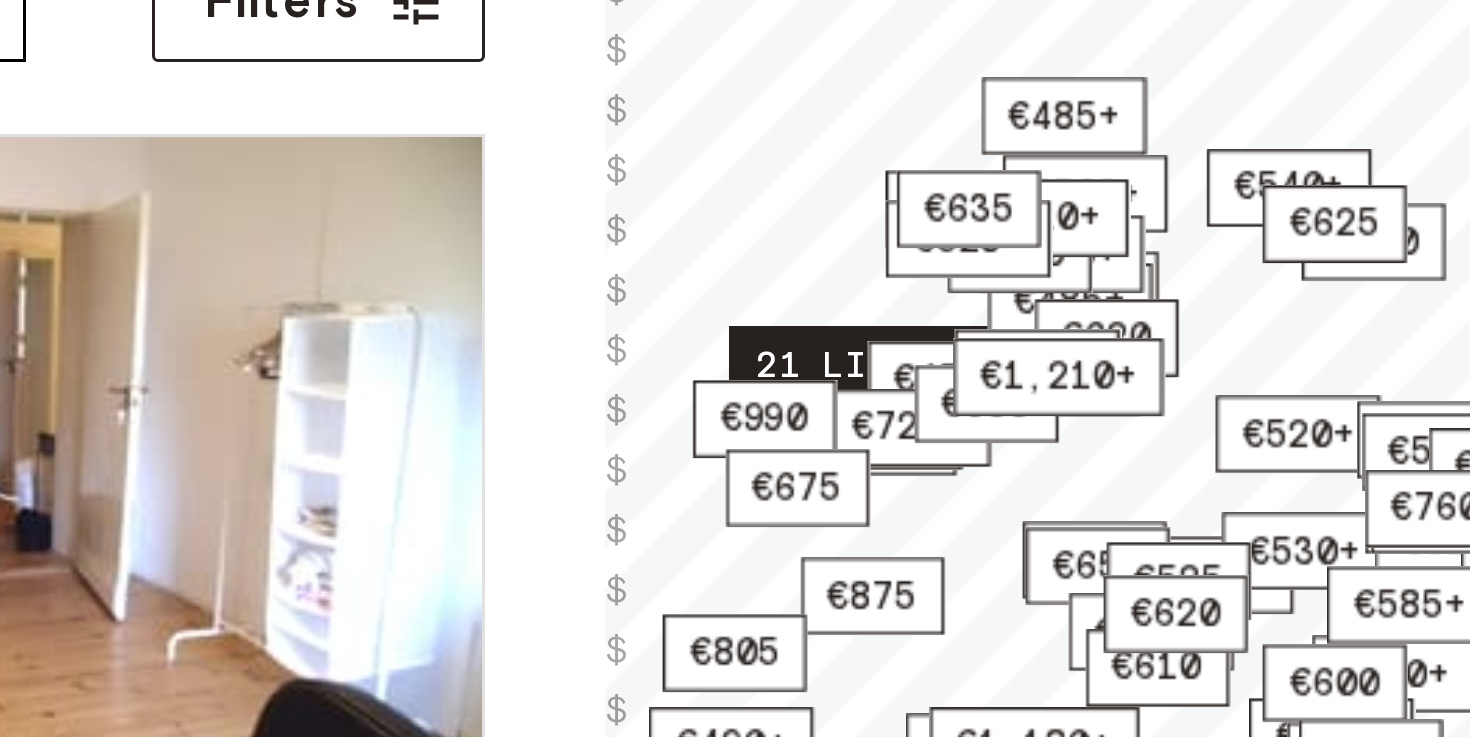 click on "21 listings" at bounding box center (969, 352) 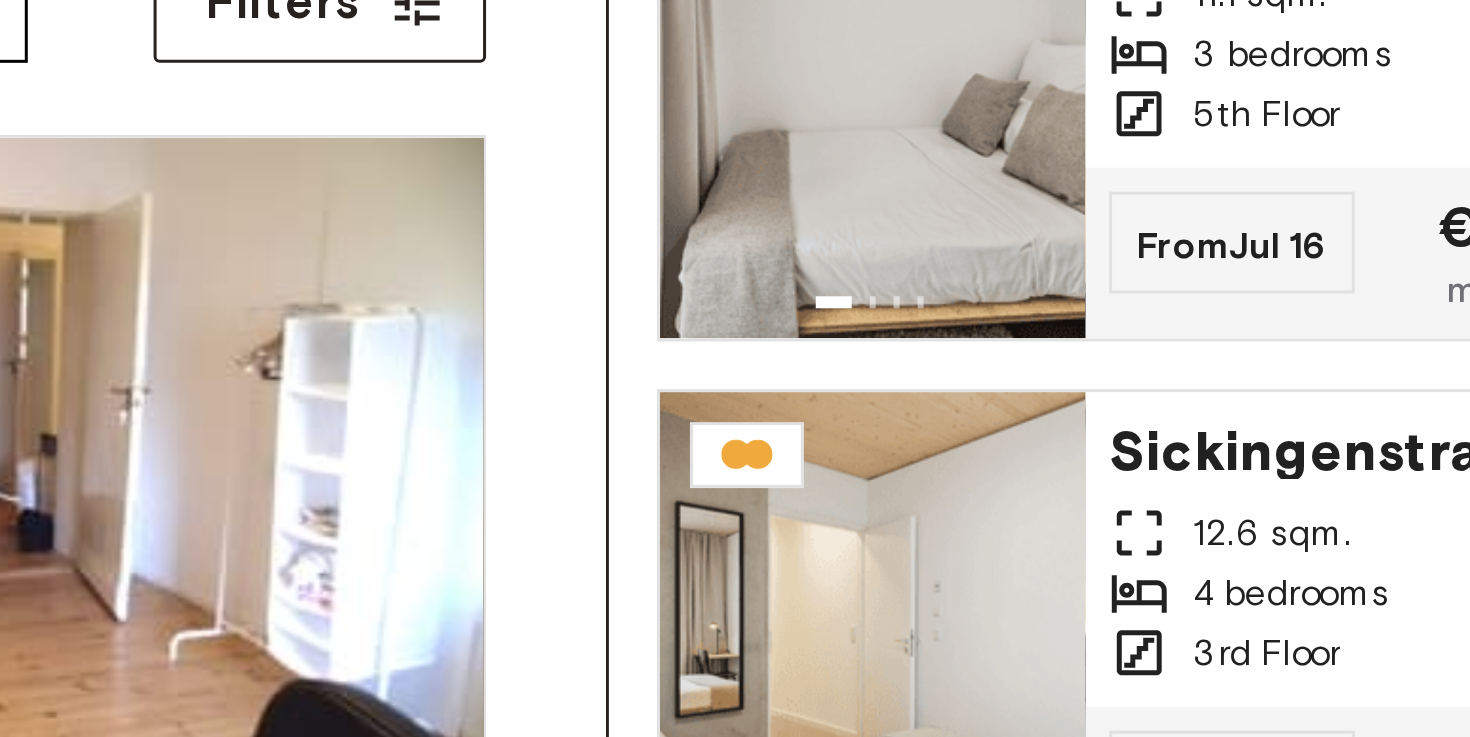 scroll, scrollTop: 123, scrollLeft: 0, axis: vertical 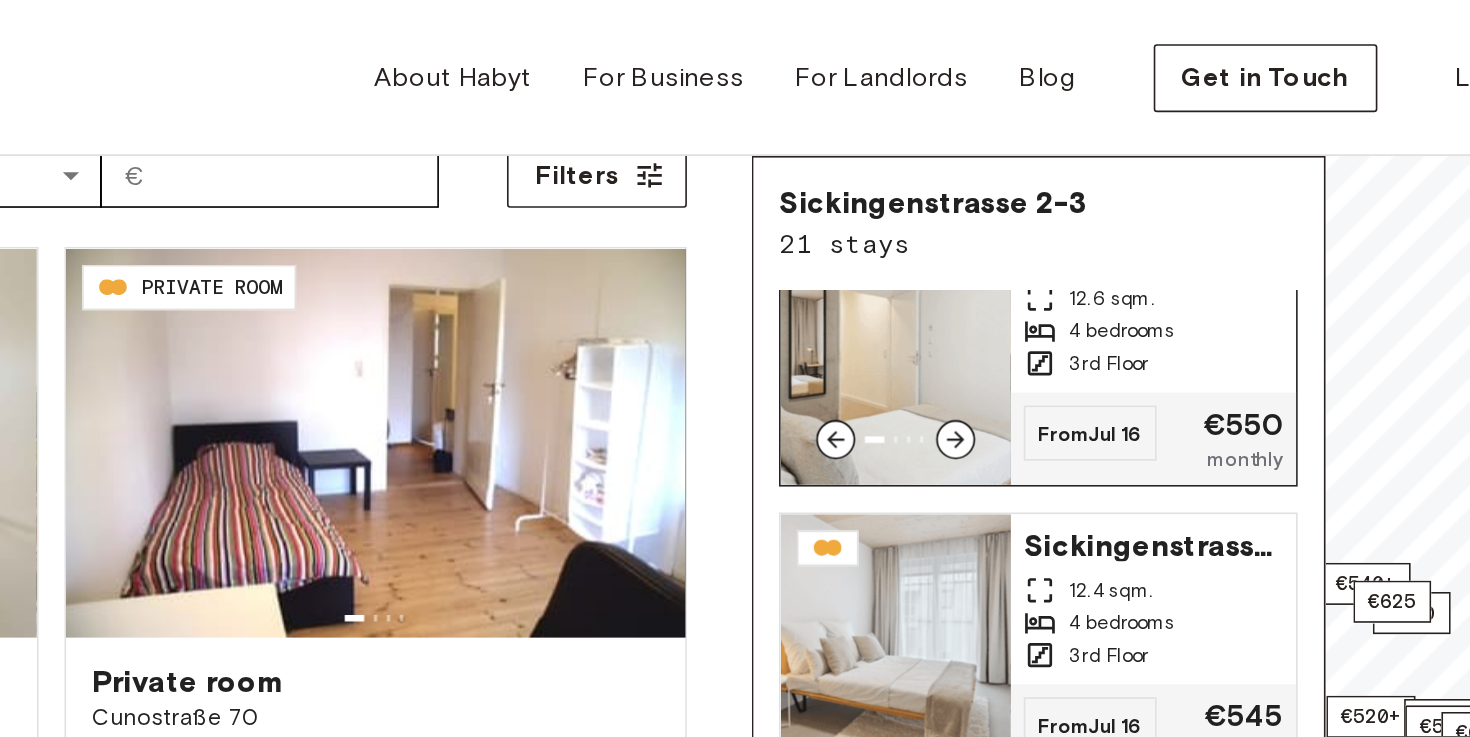 click at bounding box center (968, 218) 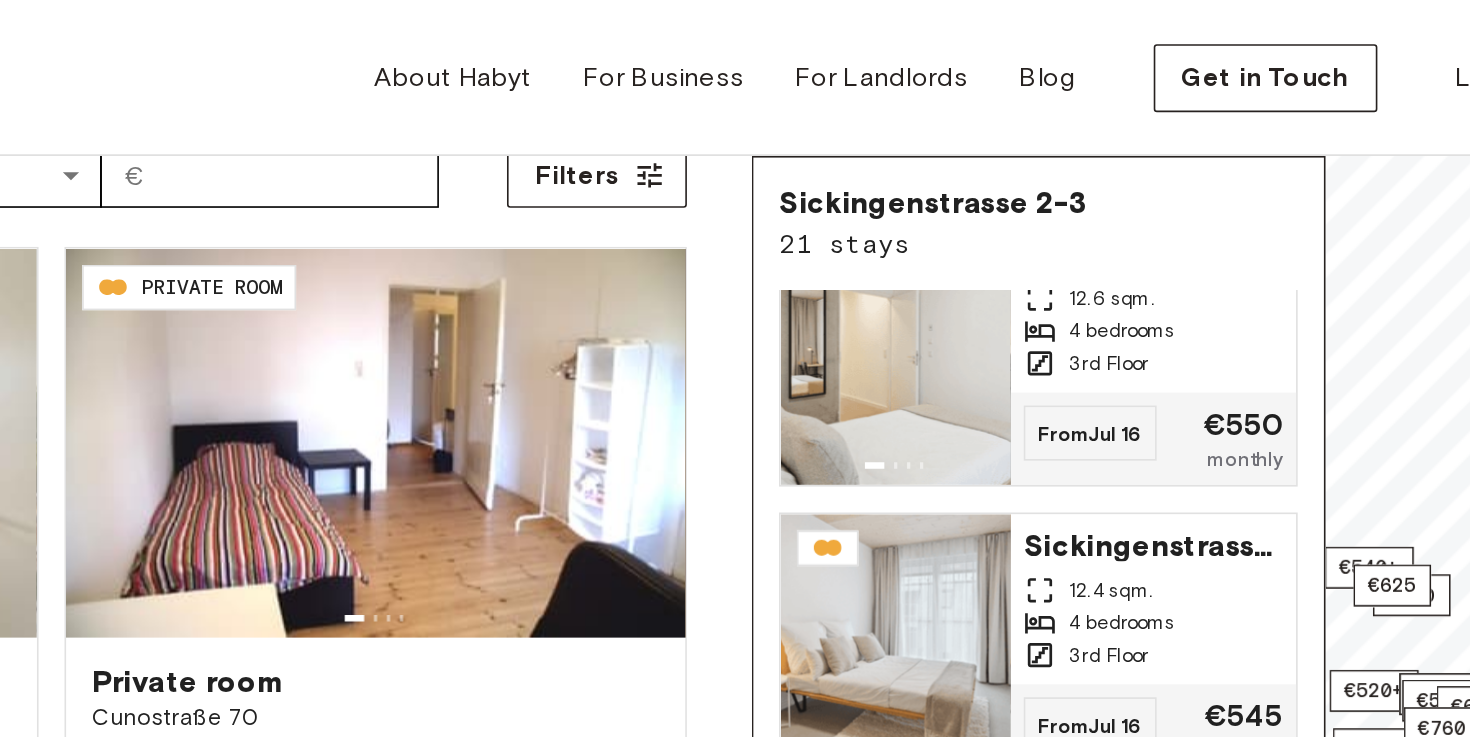 scroll, scrollTop: 0, scrollLeft: 0, axis: both 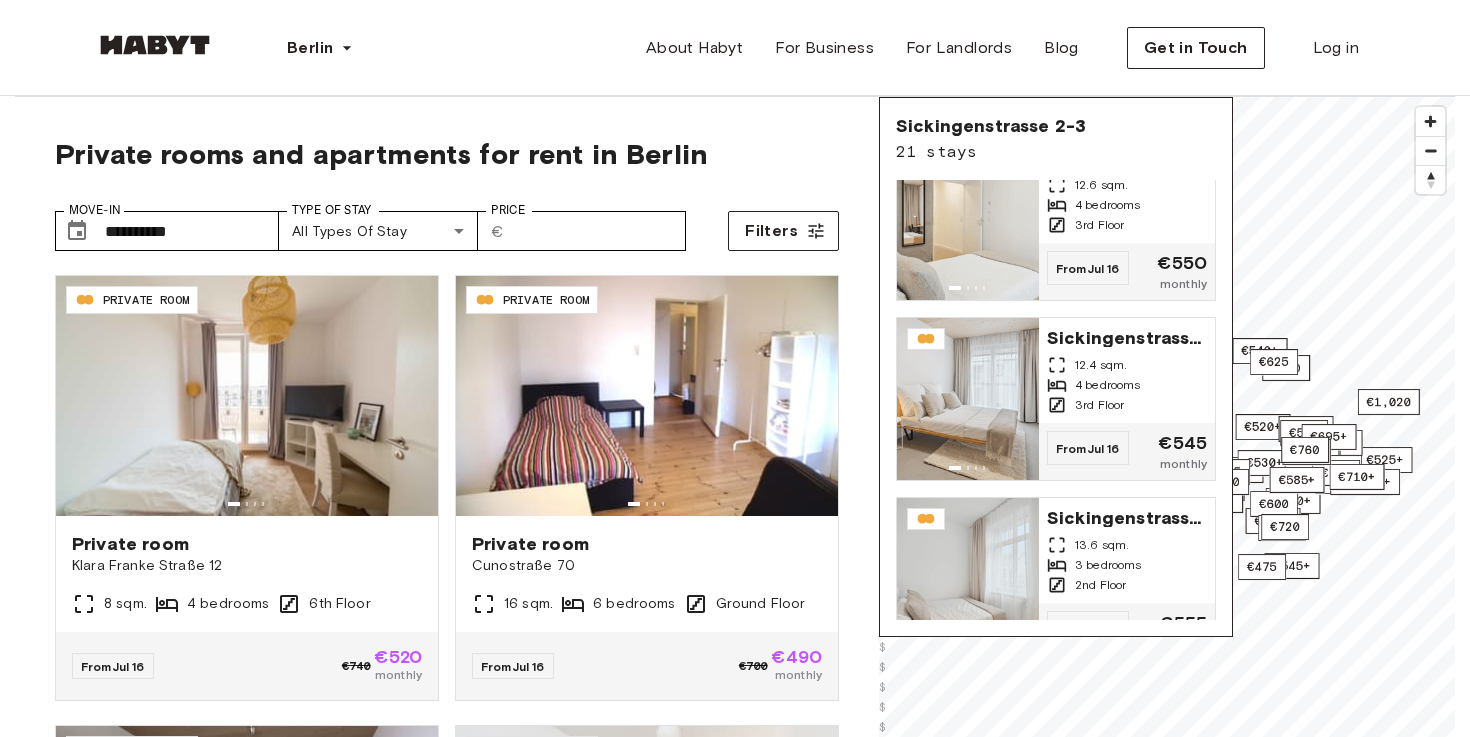 click on "**********" at bounding box center (447, 223) 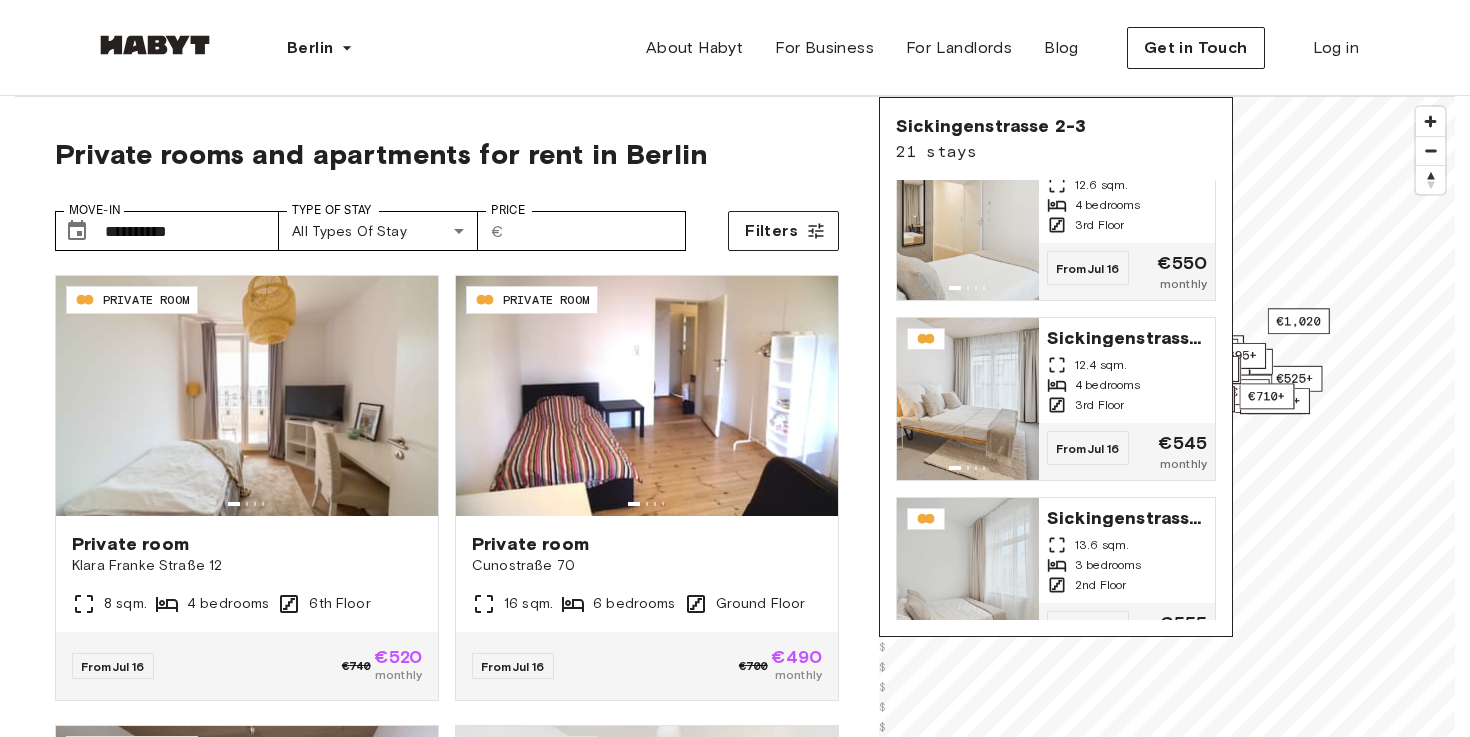 click on "€520+ €490+ €505+ €525+ 21 listings €595+ €485+ €520+ €540+ €625 €510+ €660 €545+ €530+ €555+ €560+ €510+ €520+ €560 €480+ €455+ €525 €485+ €525+ €470+ €520 €475 €510+ €510+ €585+ €570+ €540+ €485+ €560+ €605 €610 €530+ €790+ €860+ €860+ €560 €795+ €520+ €495+ €860+ €600 €990+ €620 €695 €540+ €655 €580 €520 €525 €505+ €480+ €520+ €600 €1,020 €950+ €880 €695+ €715 €1,180+ €635+ €585+ €1,100+ €885 €625 €720+ €610 €990 €625+ €1,035+ €710+ €745 €655 €875 €805 €675 €720 €1,210+ €620 €635 €760 © Mapbox   © OpenStreetMap   Improve this map $ $ $ $ $ $ $ $ $ $ $ $ $ $ $ $ $ $ $ $ $ $ $ $ $ $ $ $ $ $ $ $ $ $ $ $ $ $ $ $ $ $ $ $ $ $ $ $ $ $ $ $ $ $ $ $ $ $ $ $ $ $ $ $ $ $ $ $ $ $ $ $ $ $ $ $ $ $ $ $ $ $ $ $ $ Sickingenstrasse 2-3 21 stays Sickingenstrasse 2-3 11.1 sqm. 3 bedrooms 5th Floor From  Jul 16 €540 monthly Sickingenstrasse 2-3 12.6 sqm." at bounding box center [1167, 465] 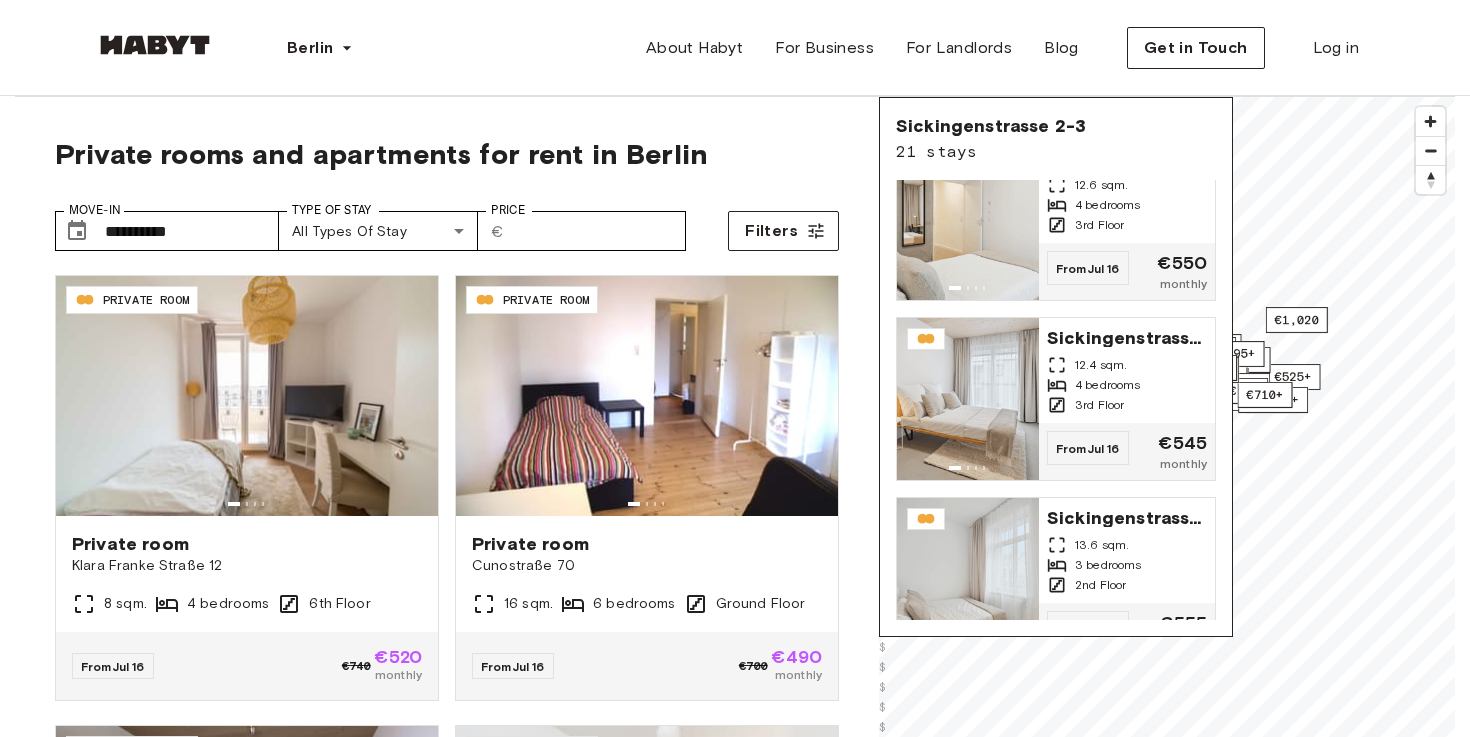 click on "€710+" at bounding box center [1265, 395] 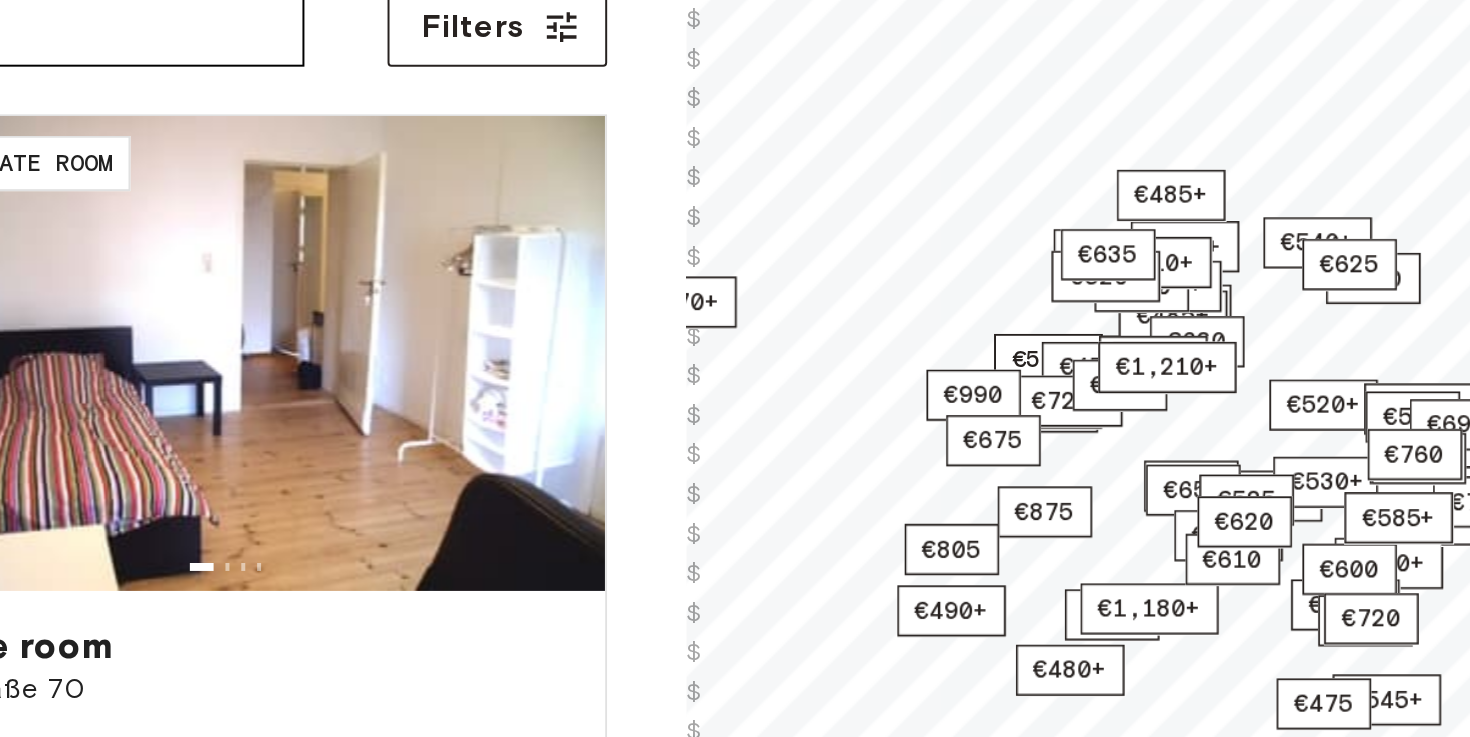 click on "€675" at bounding box center (1034, 440) 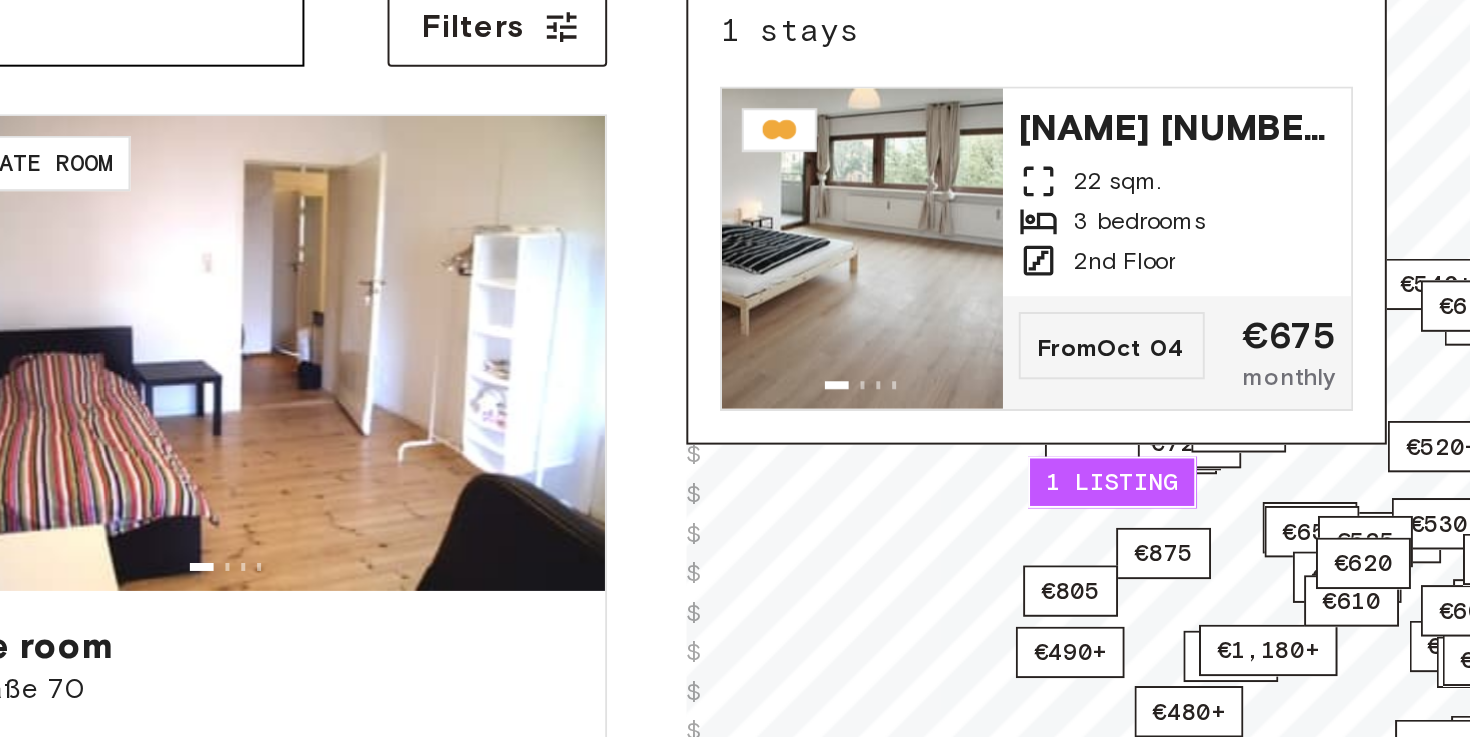 click at bounding box center (968, 343) 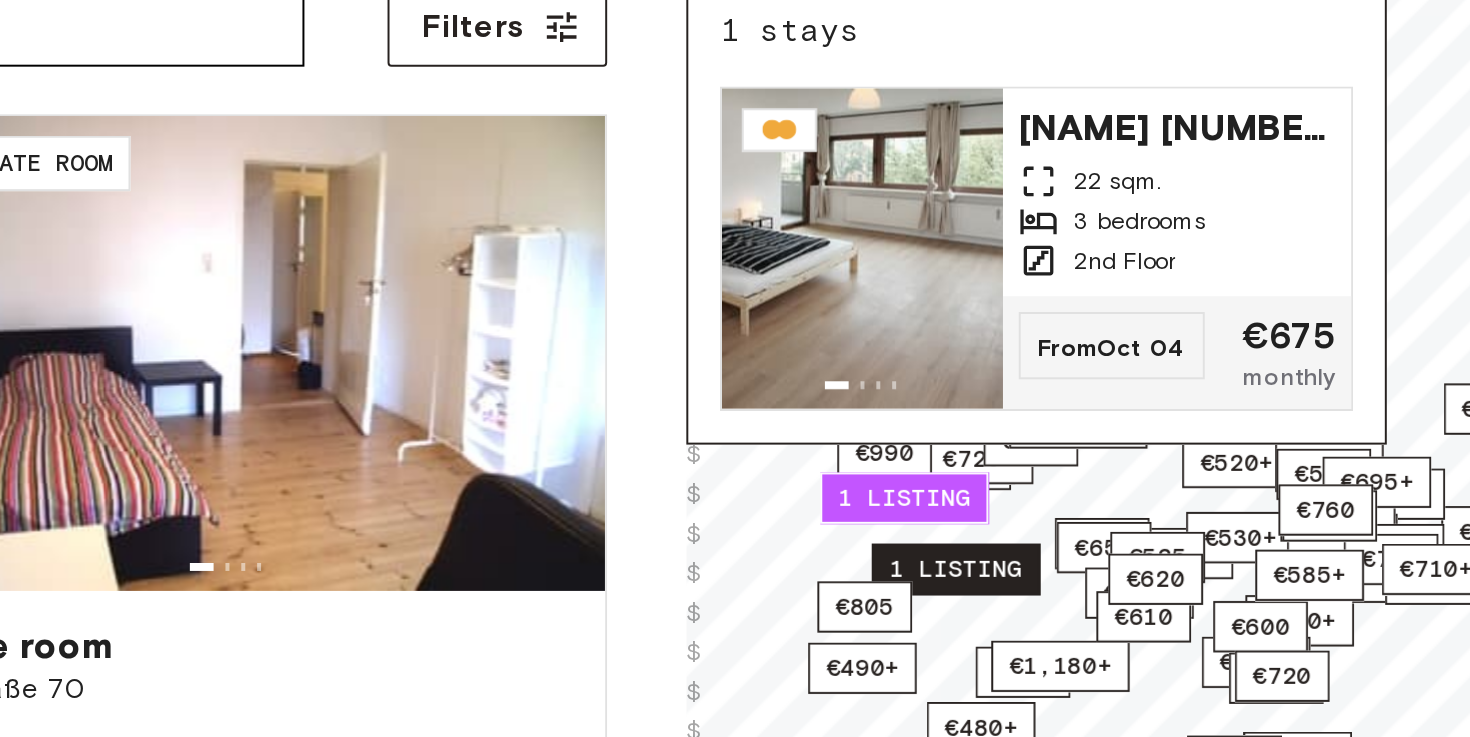 click on "1 listing" at bounding box center (1015, 505) 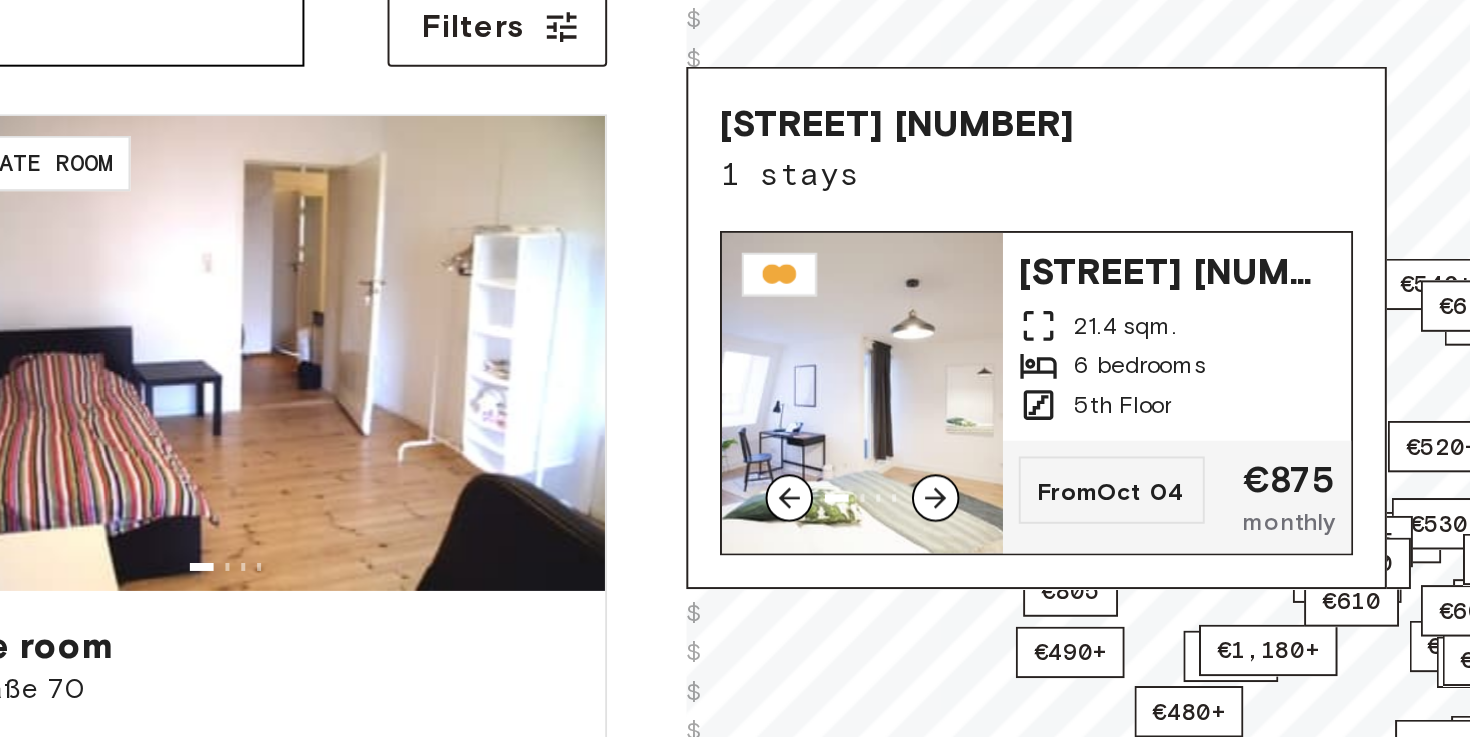 click at bounding box center [968, 416] 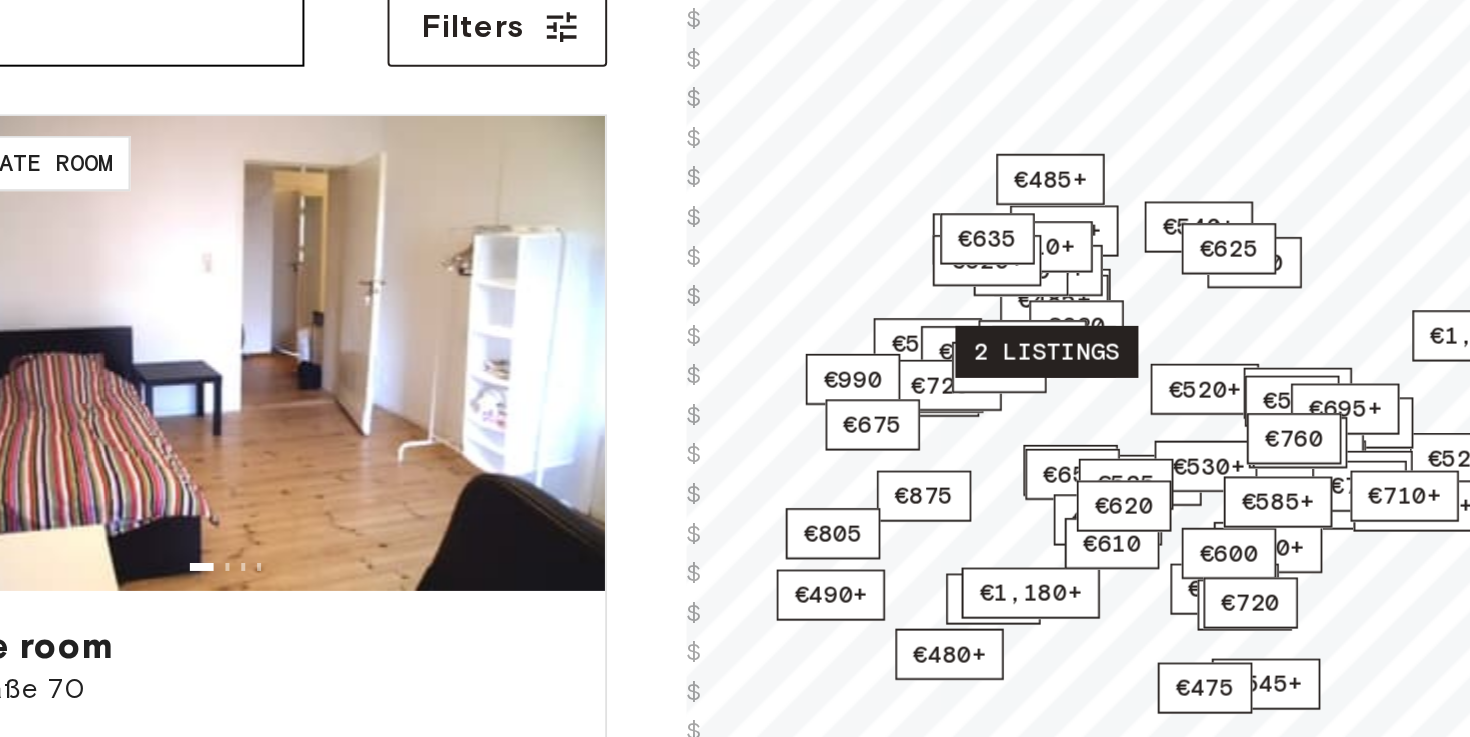 click on "2 listings" at bounding box center [1061, 395] 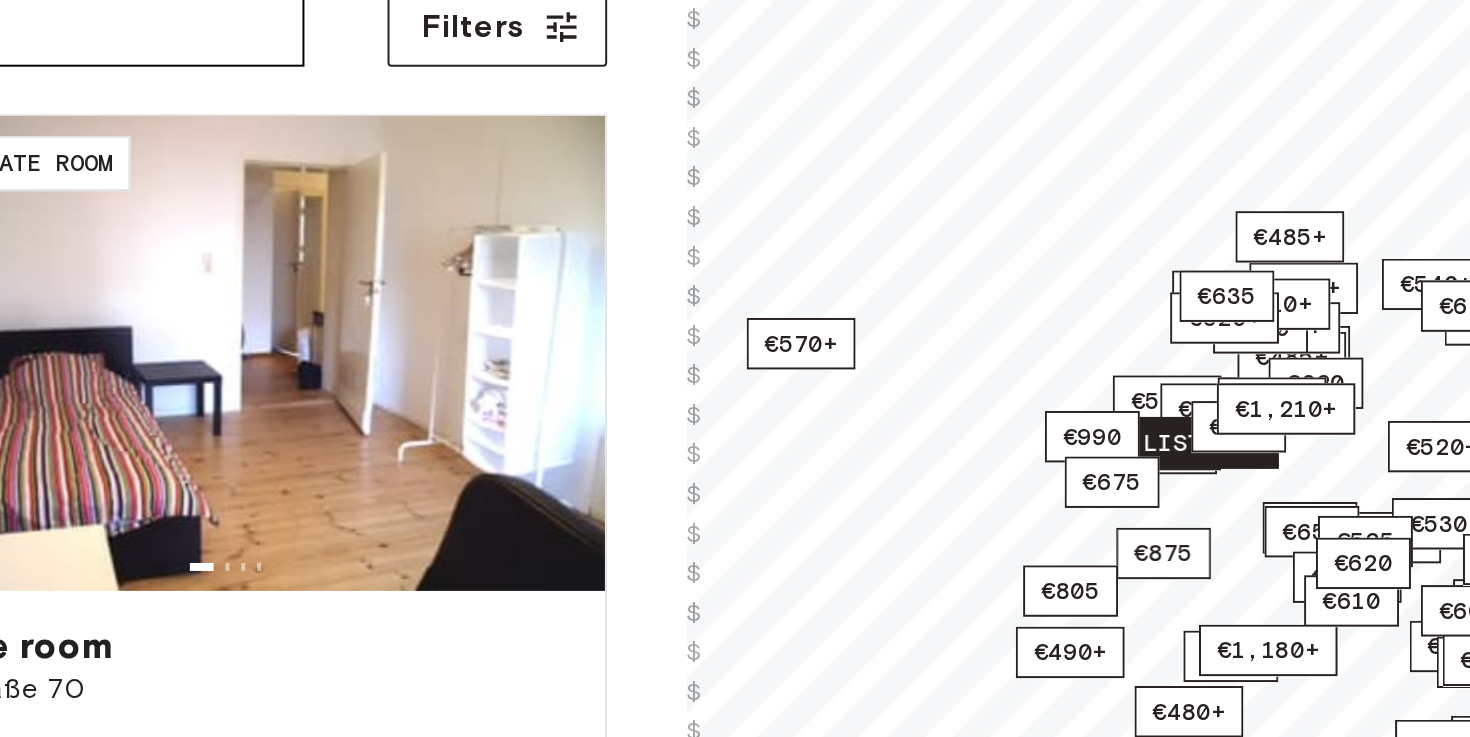 click on "3 listings" at bounding box center (1132, 441) 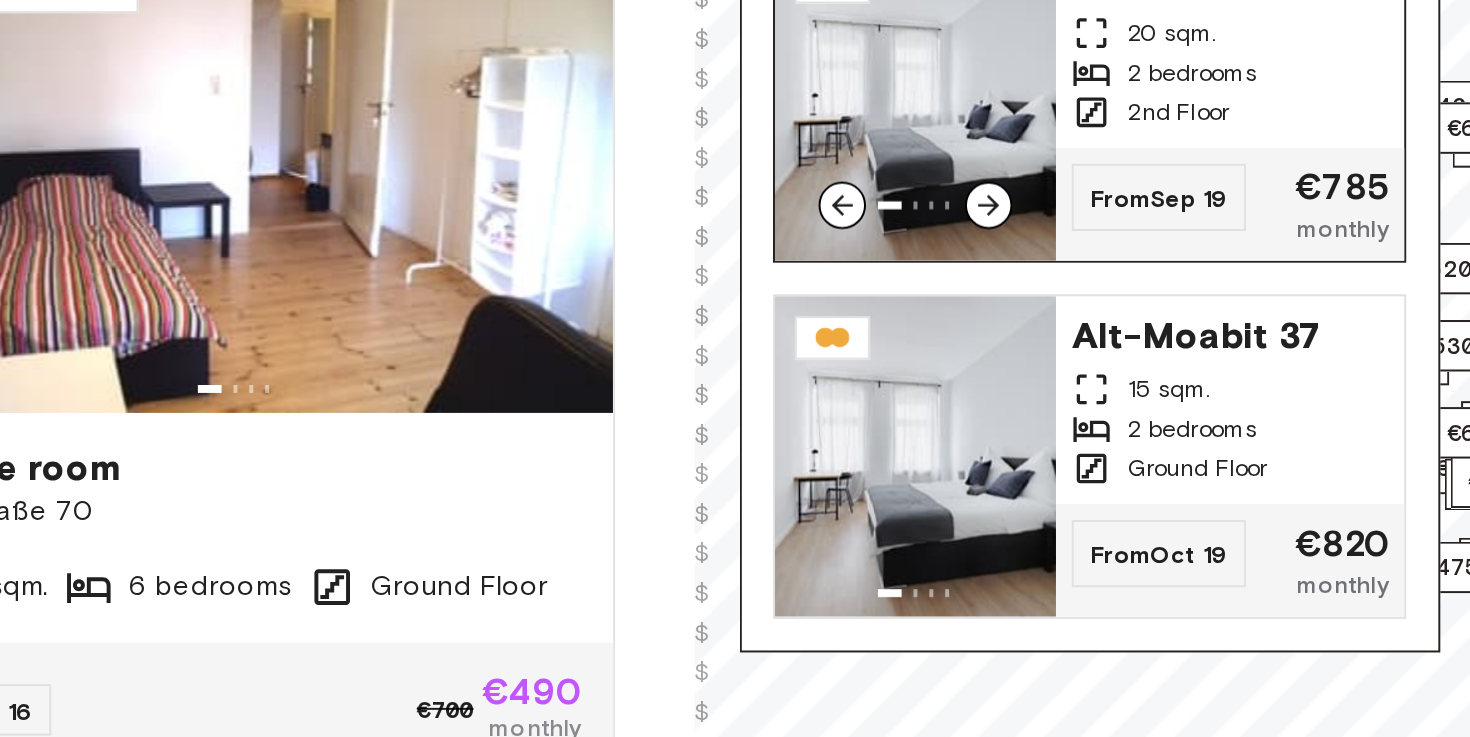 scroll, scrollTop: 0, scrollLeft: 0, axis: both 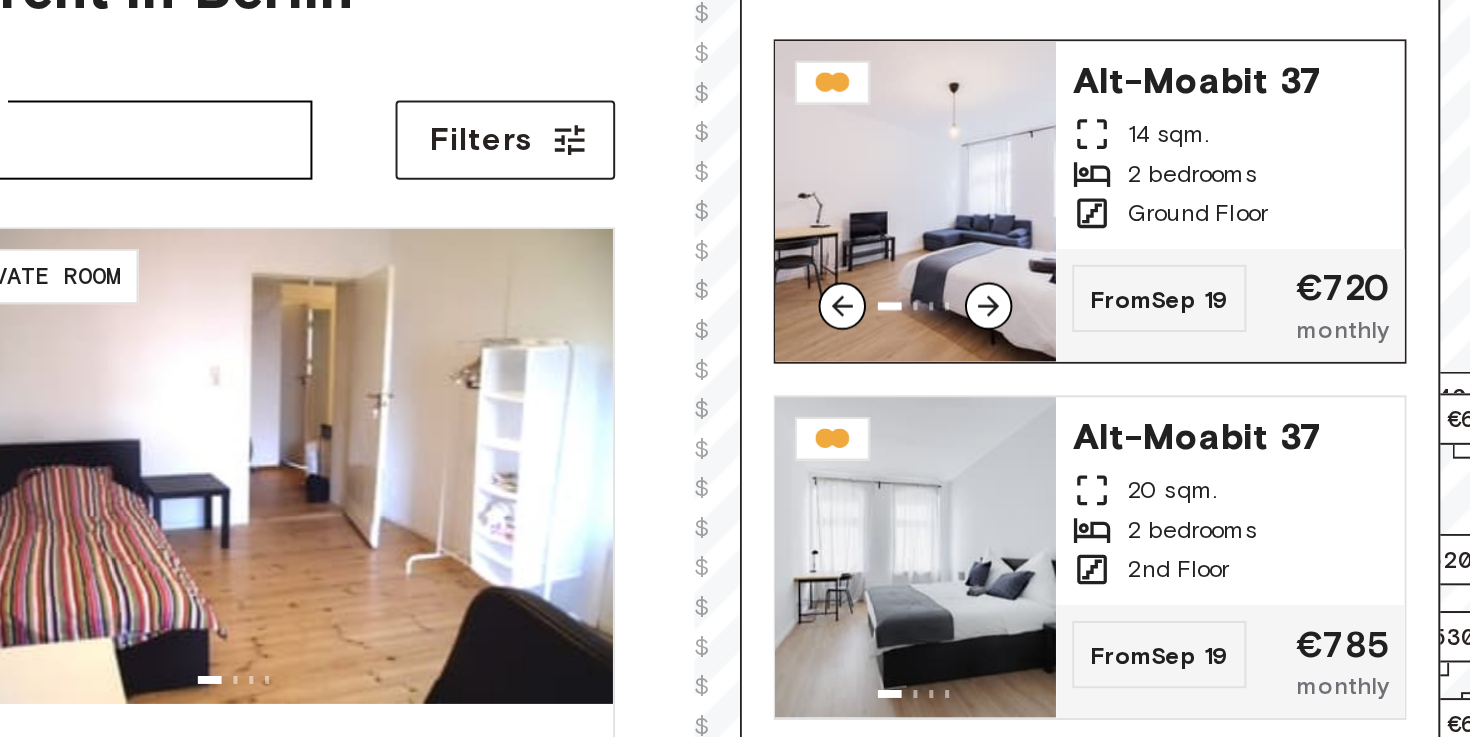 click on "Alt-Moabit 37 14 sqm. 2 bedrooms Ground Floor" at bounding box center (1150, 233) 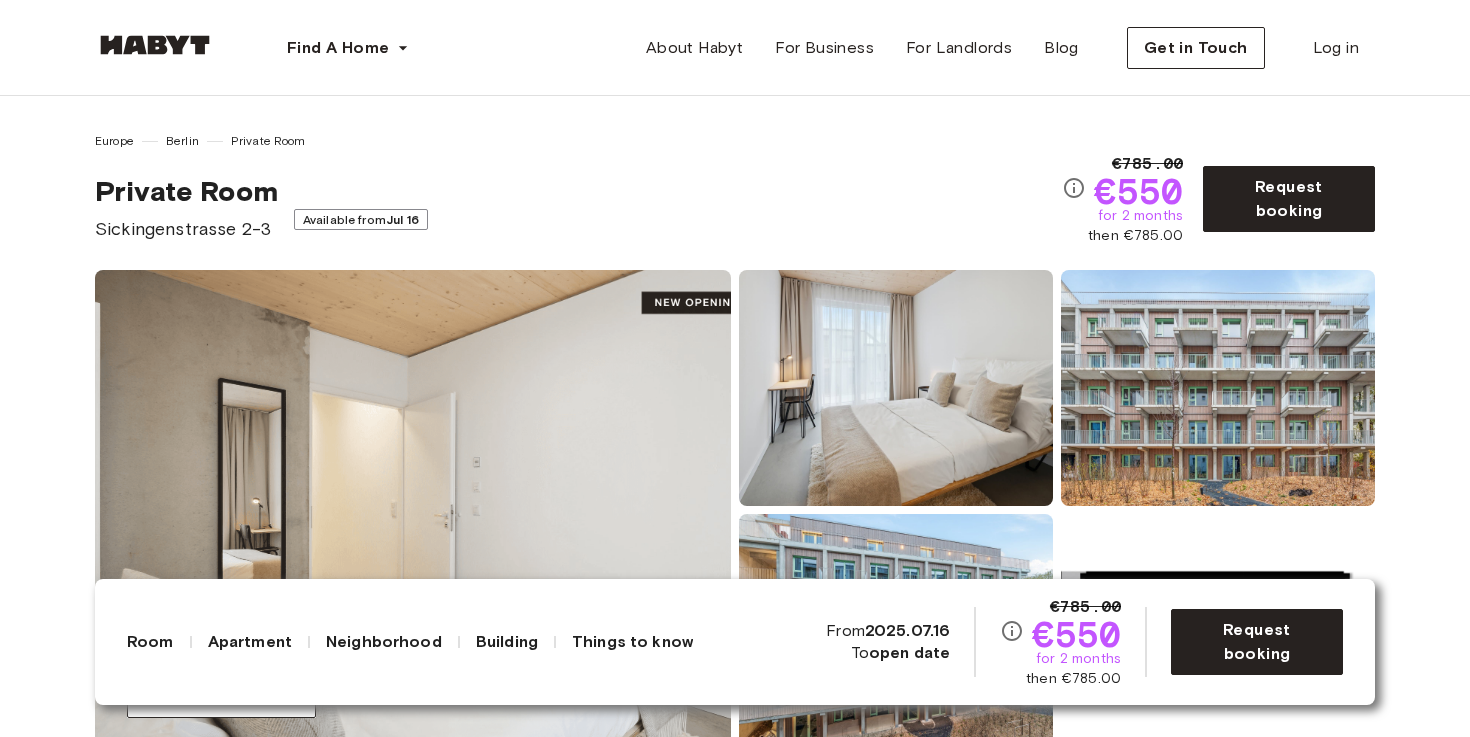 scroll, scrollTop: 0, scrollLeft: 0, axis: both 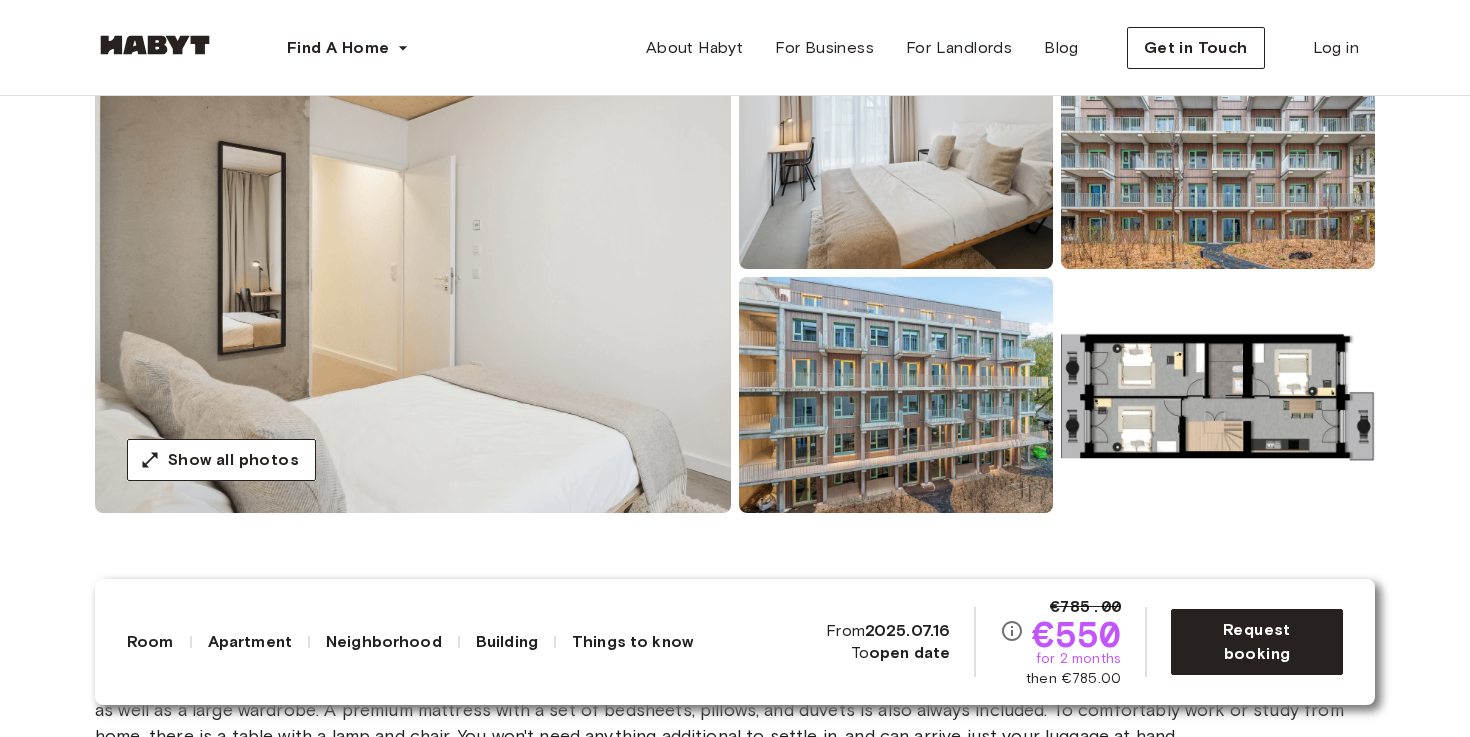 click at bounding box center (1218, 395) 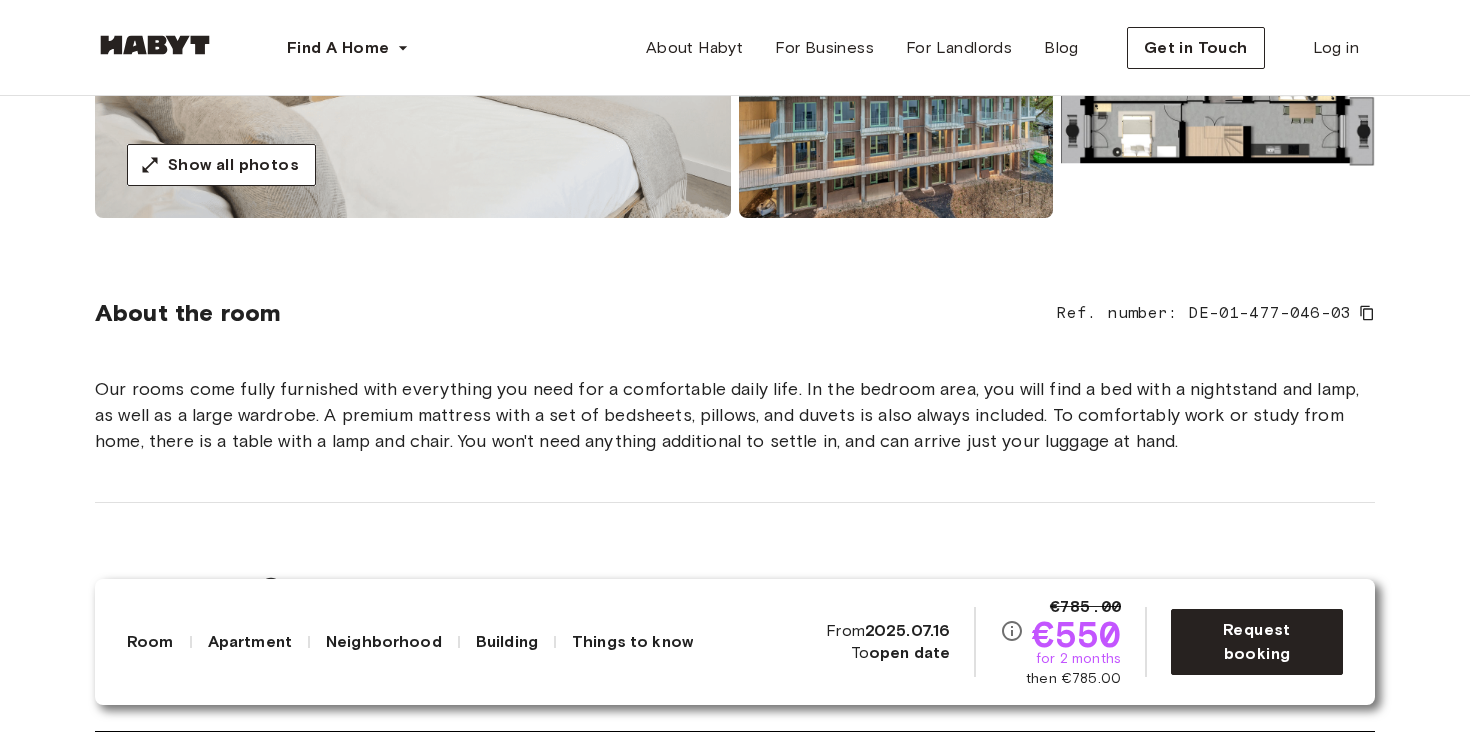 scroll, scrollTop: 532, scrollLeft: 0, axis: vertical 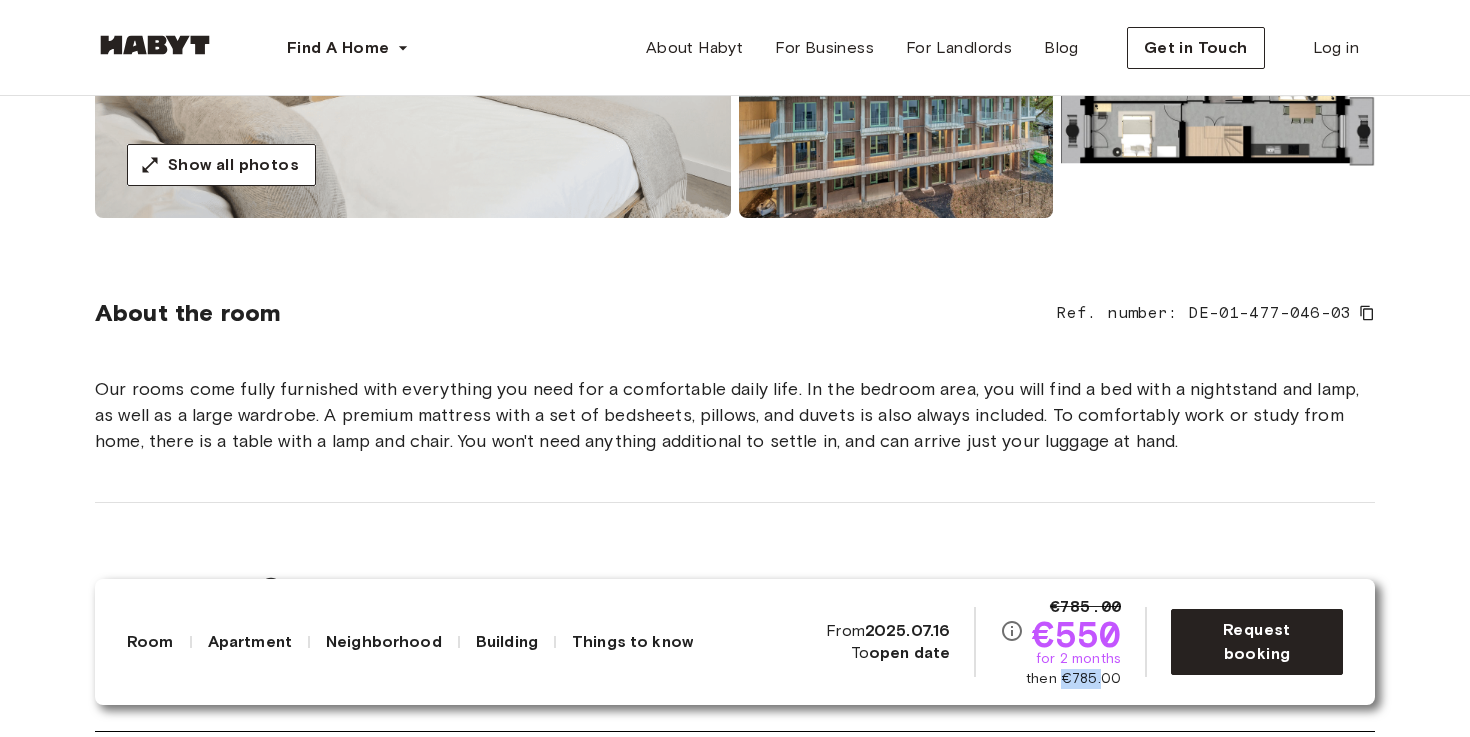 drag, startPoint x: 1068, startPoint y: 682, endPoint x: 1100, endPoint y: 682, distance: 32 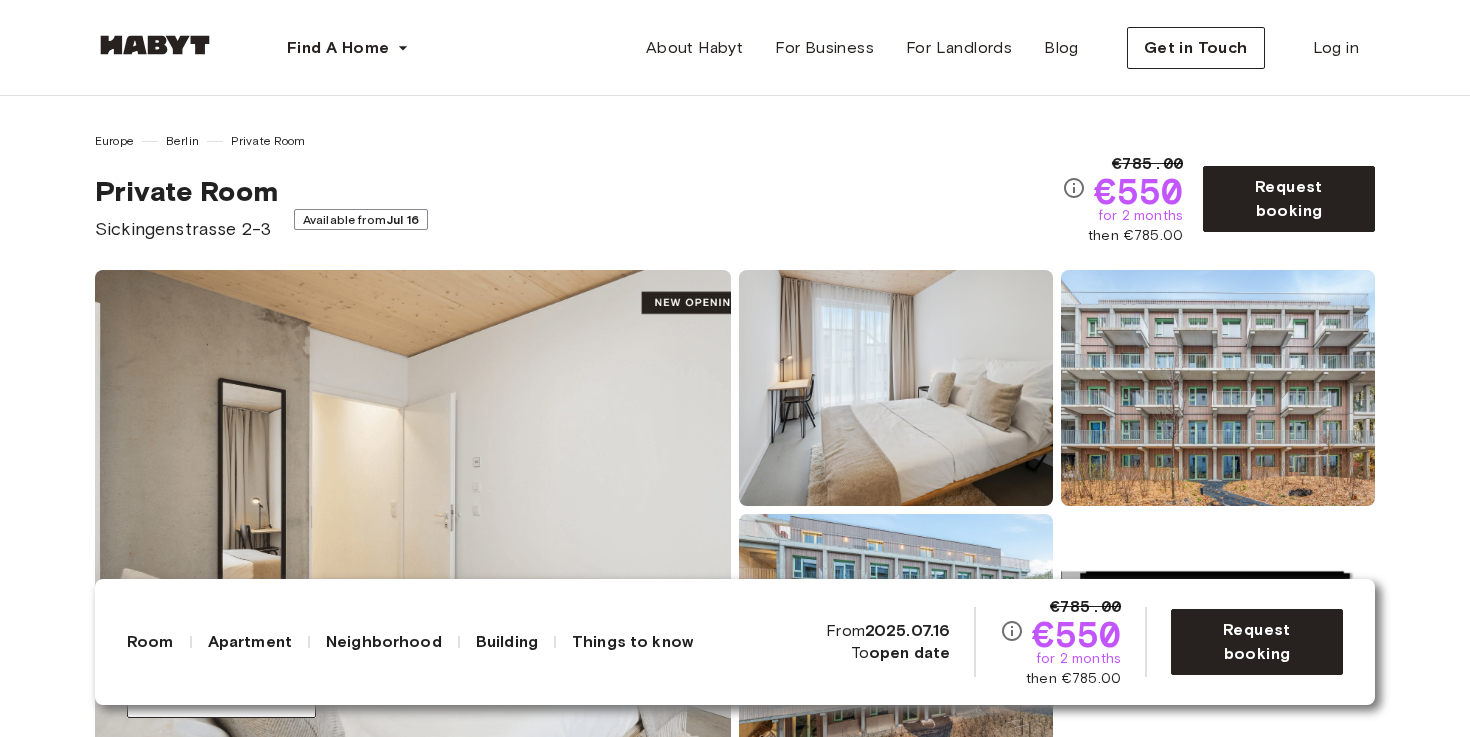 scroll, scrollTop: 0, scrollLeft: 0, axis: both 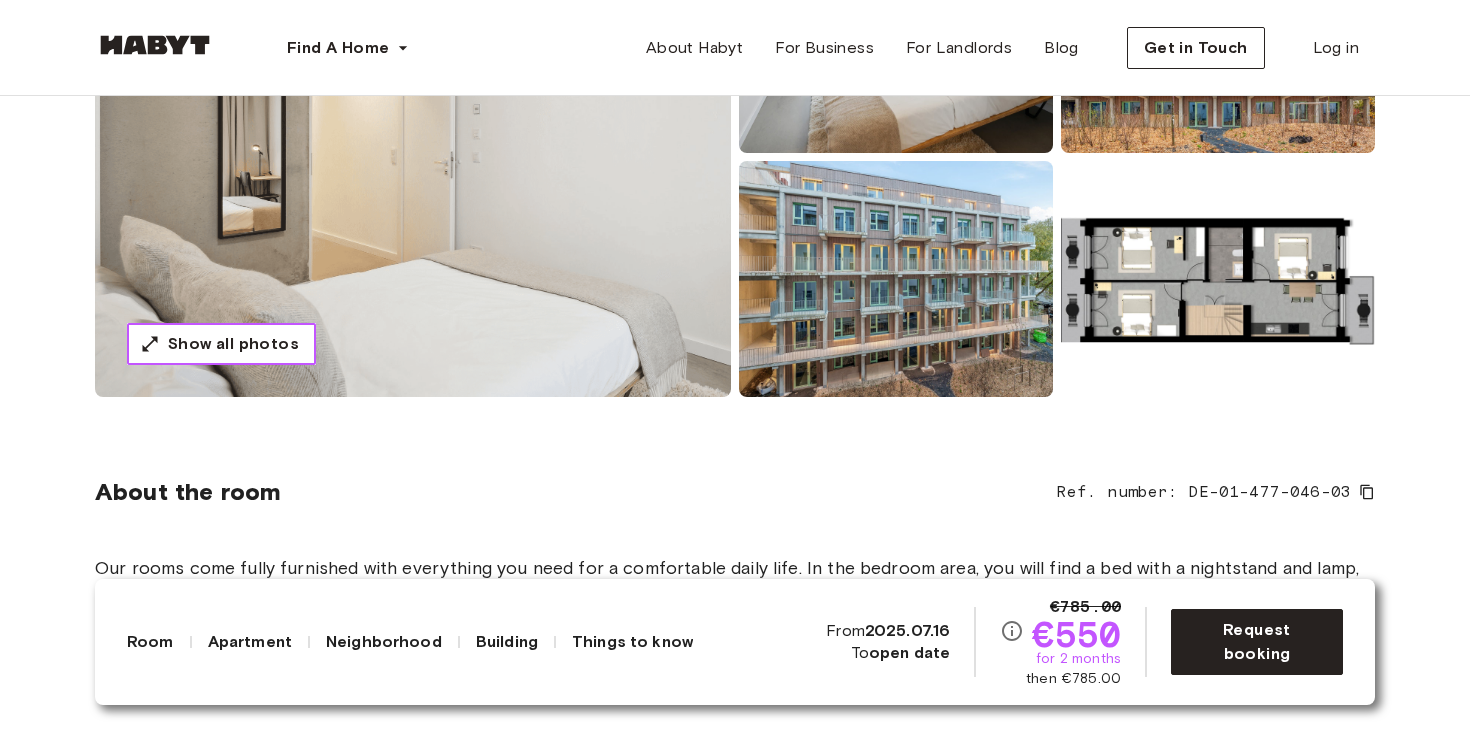 click on "Show all photos" at bounding box center (233, 344) 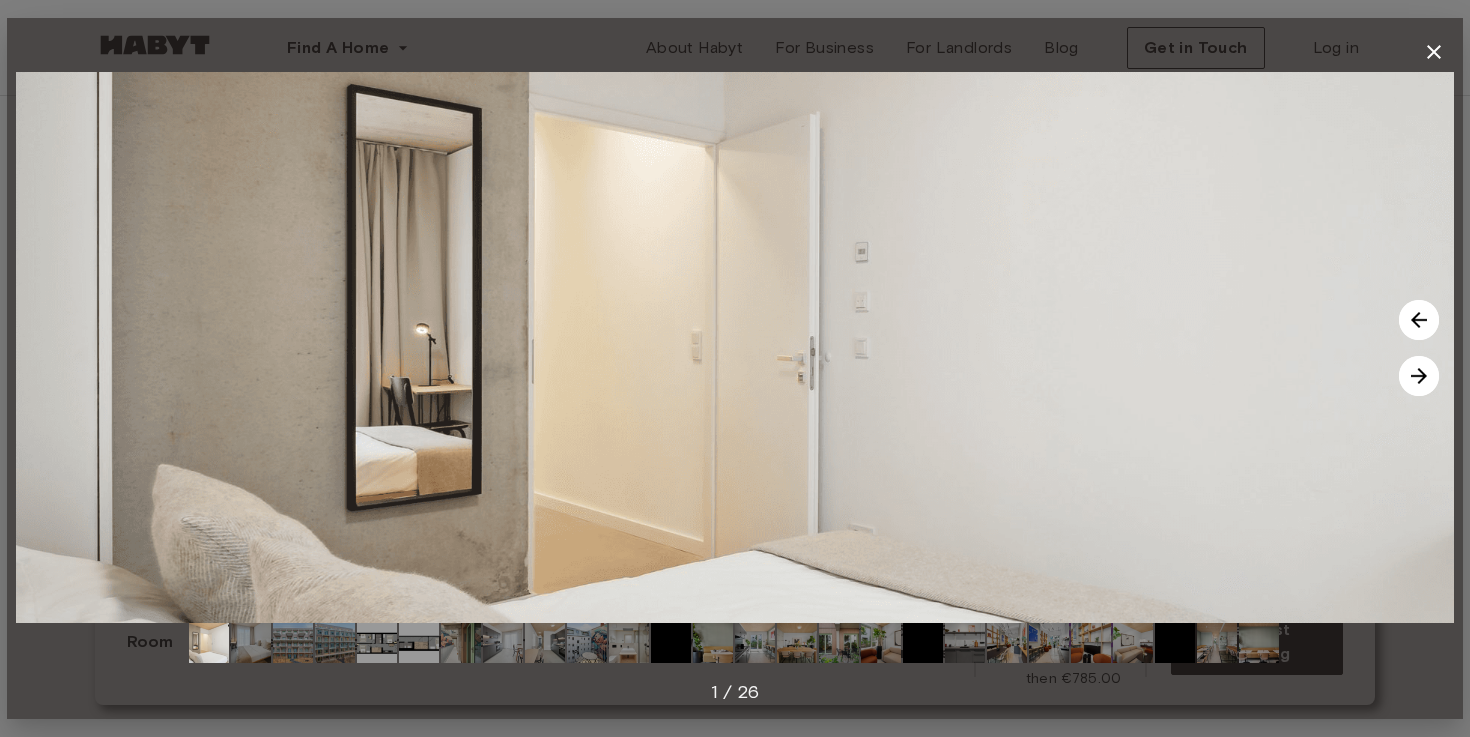 click at bounding box center (1419, 376) 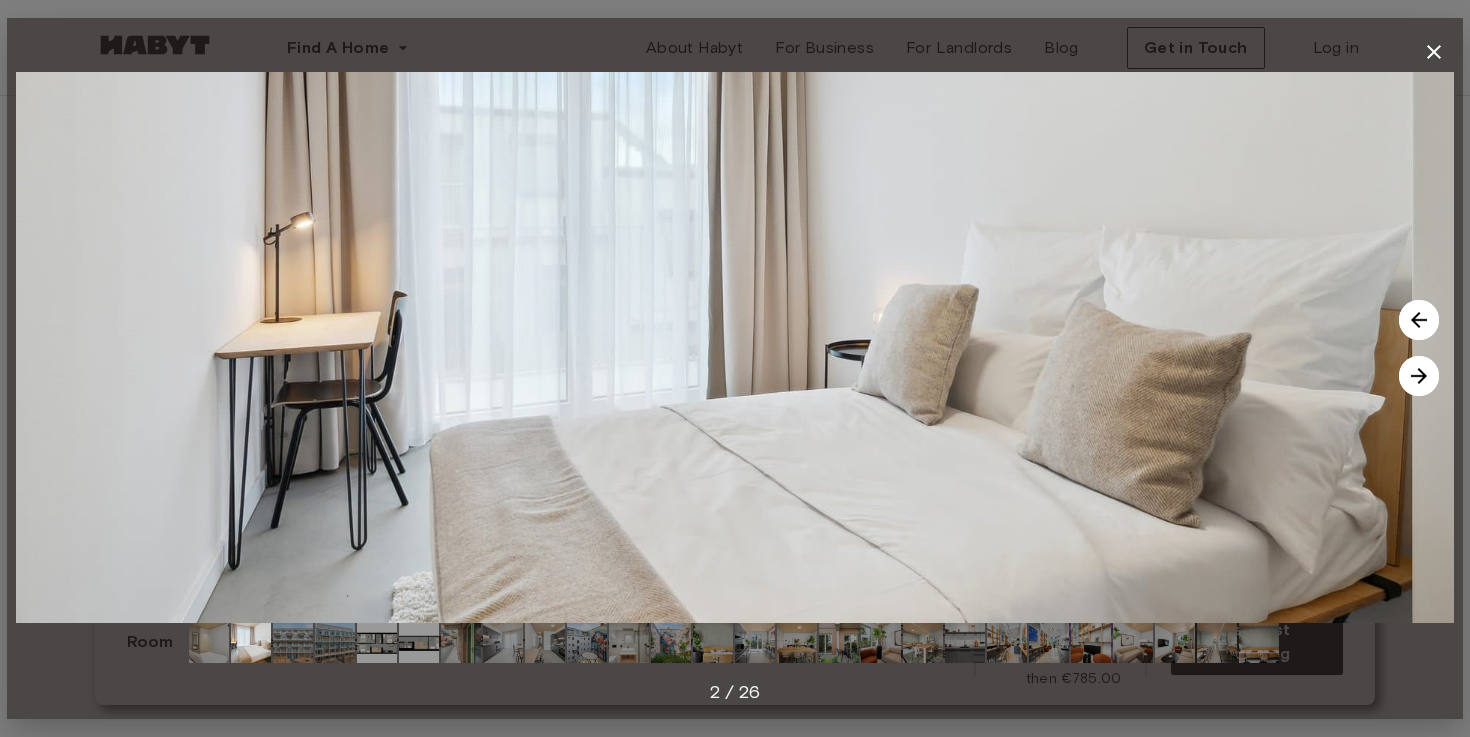 click at bounding box center (1419, 376) 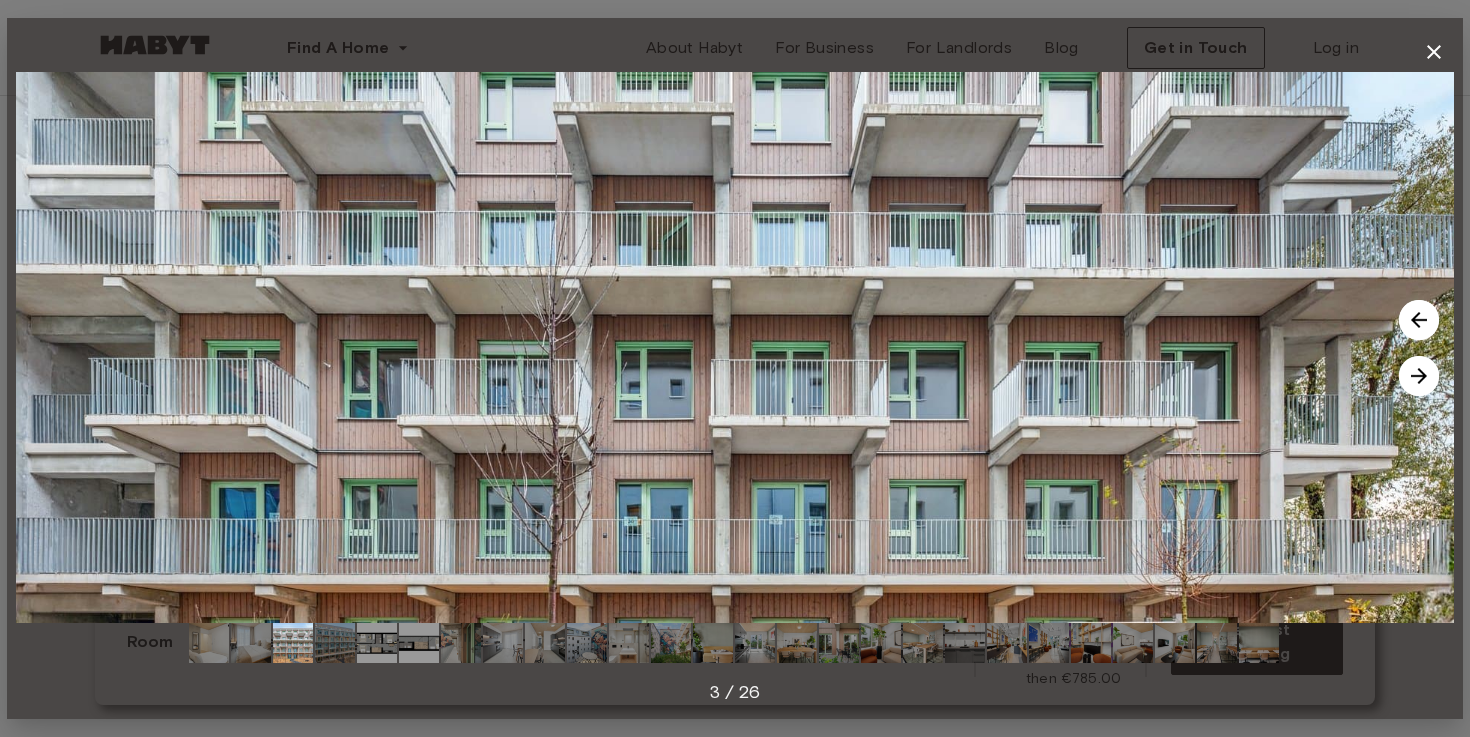 click at bounding box center [1419, 376] 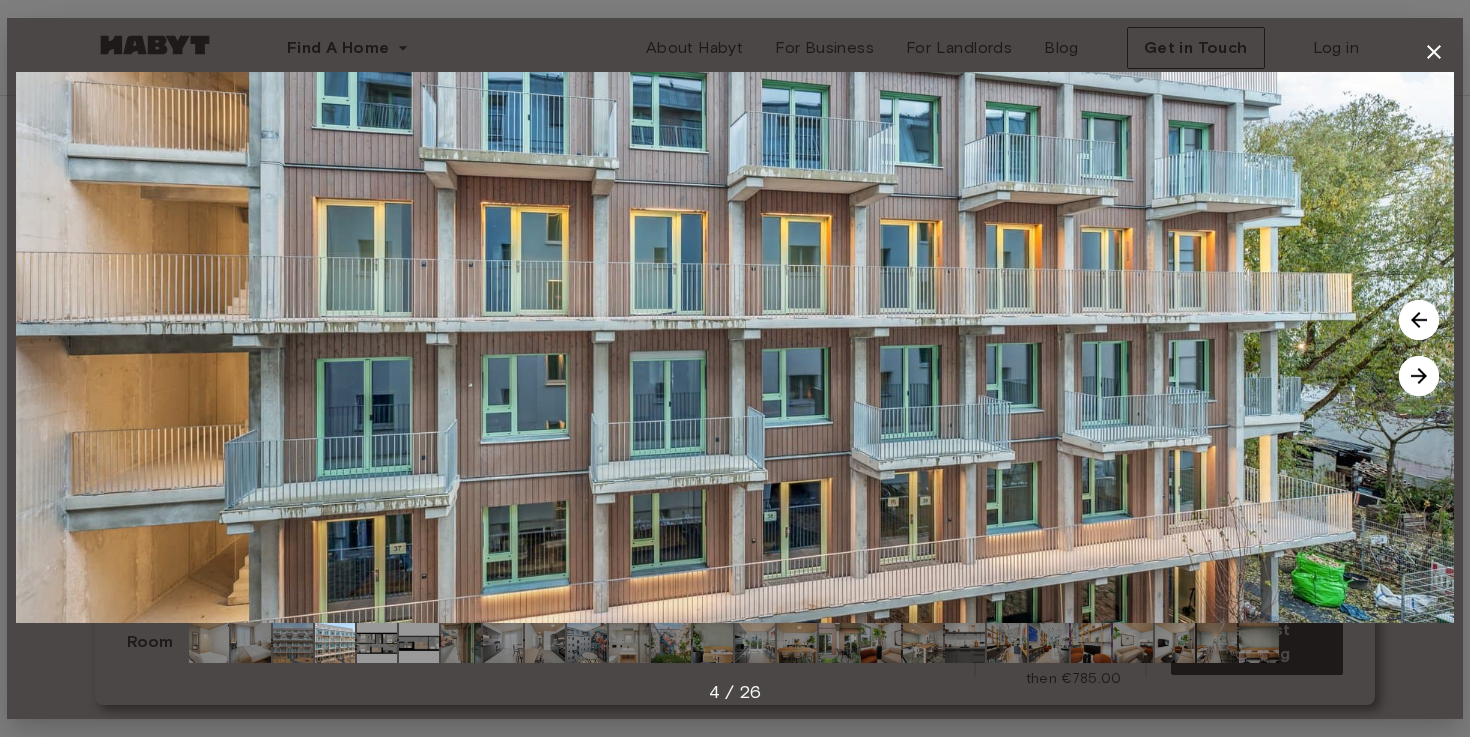 click at bounding box center (1419, 376) 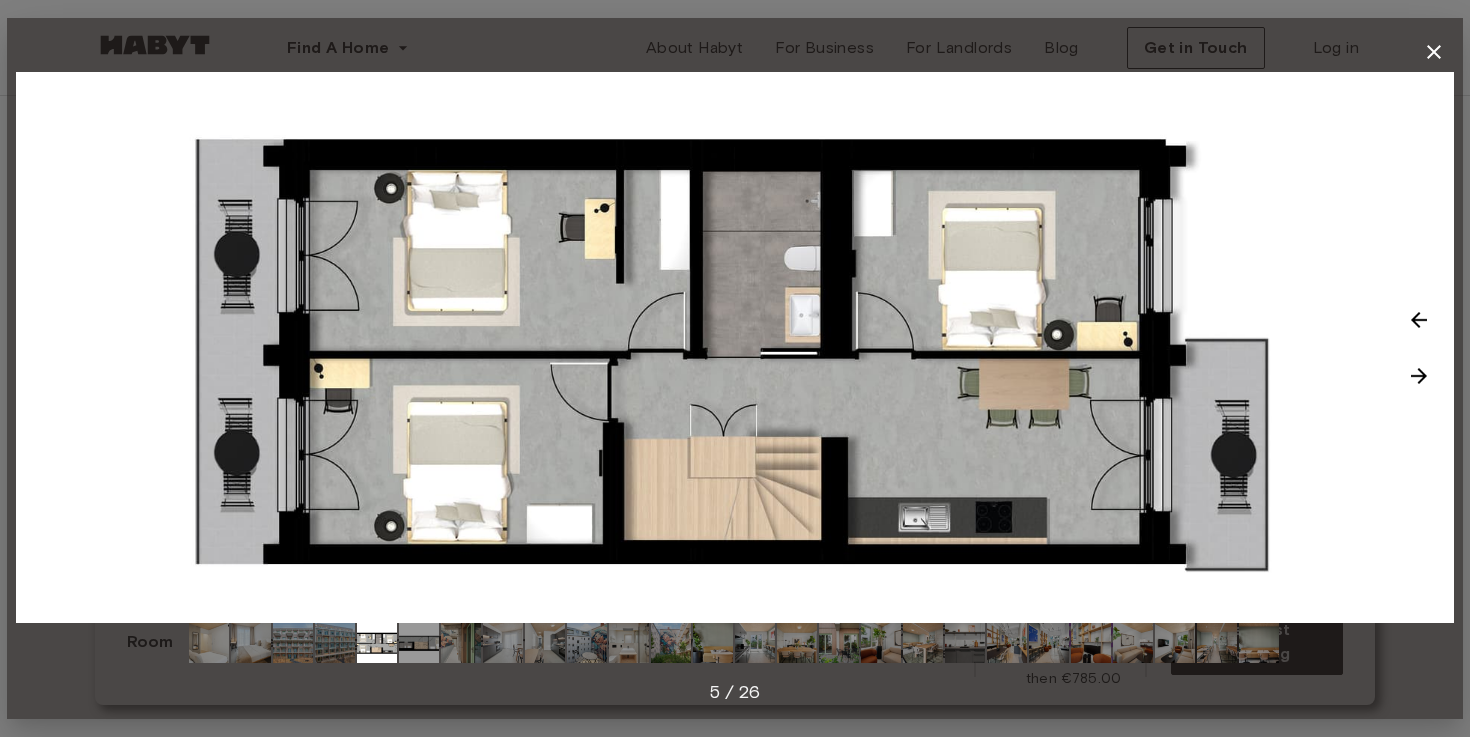 click at bounding box center [1419, 376] 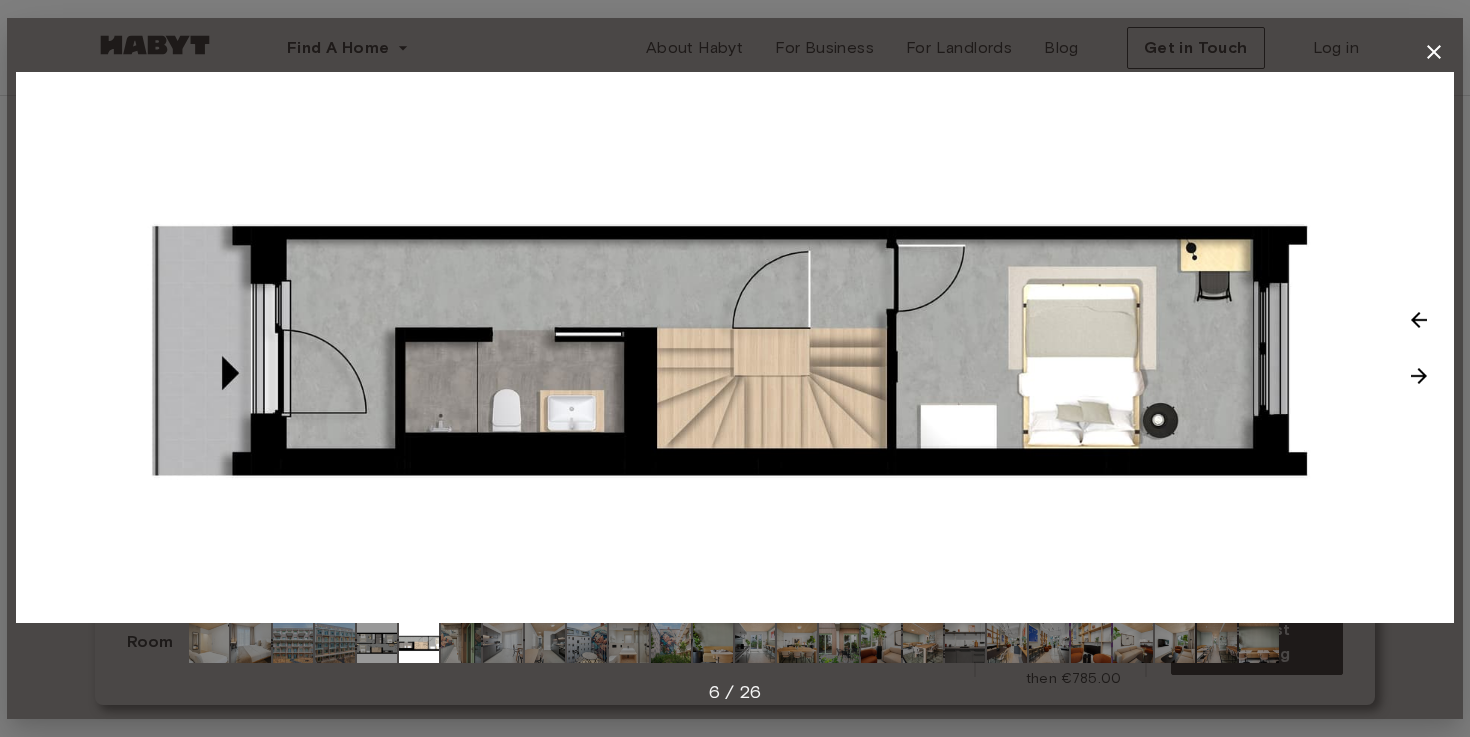 click at bounding box center (1419, 376) 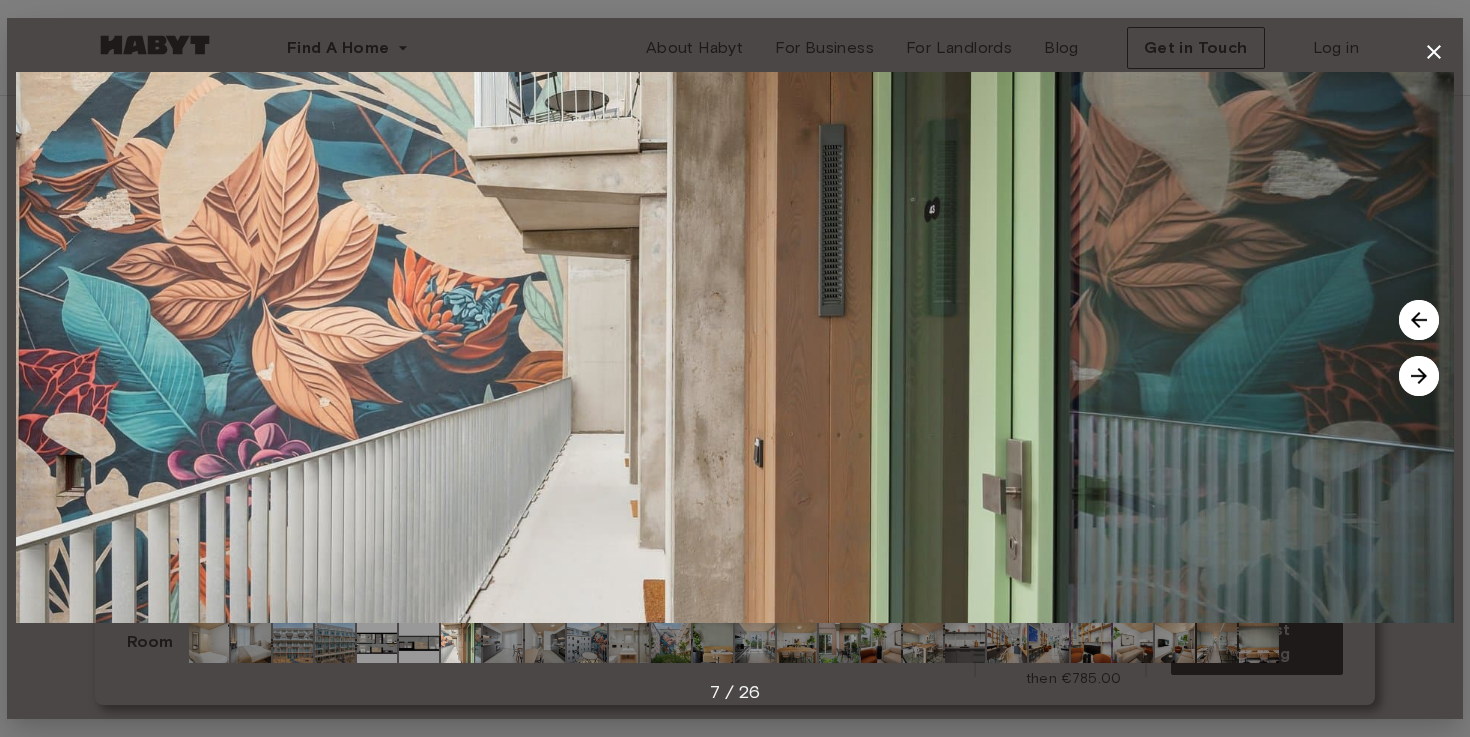 click at bounding box center [1419, 376] 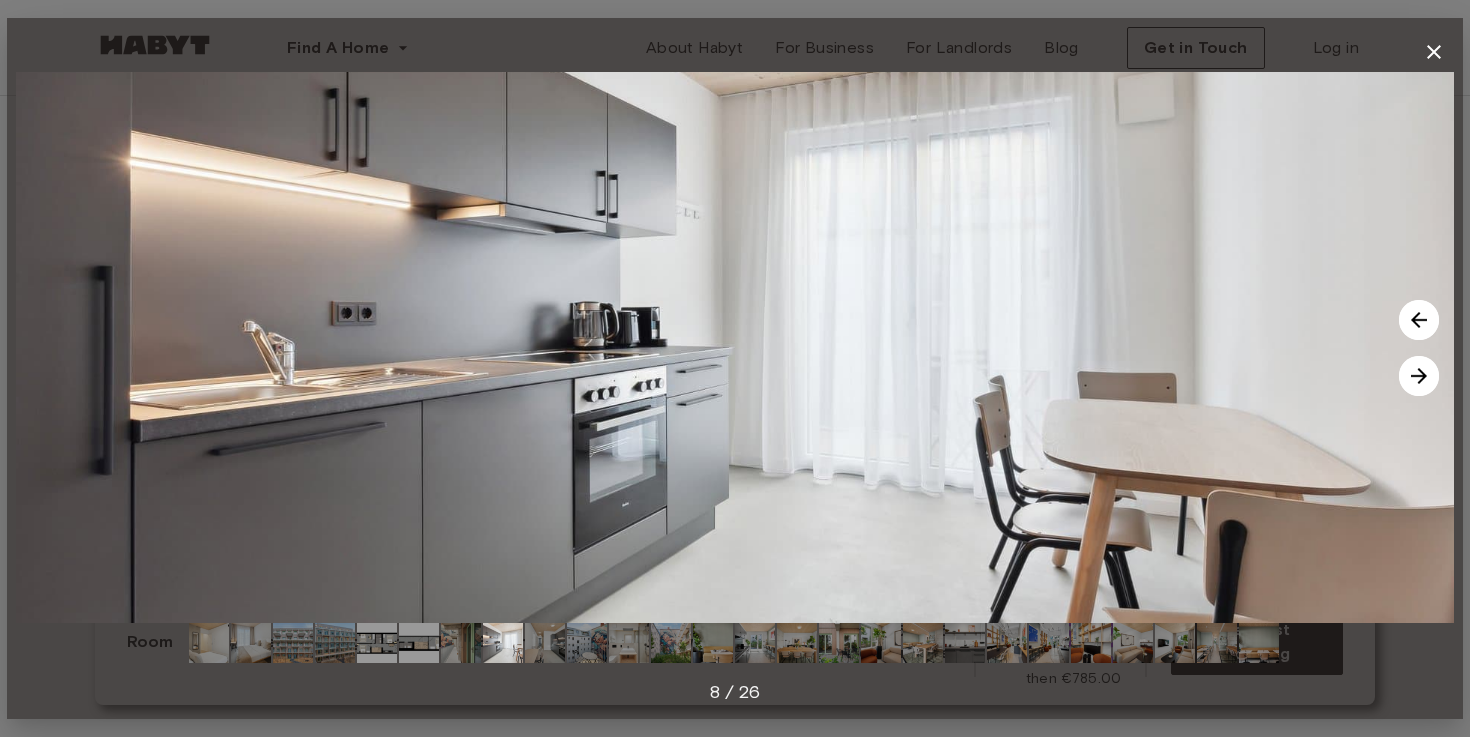 click at bounding box center (1419, 376) 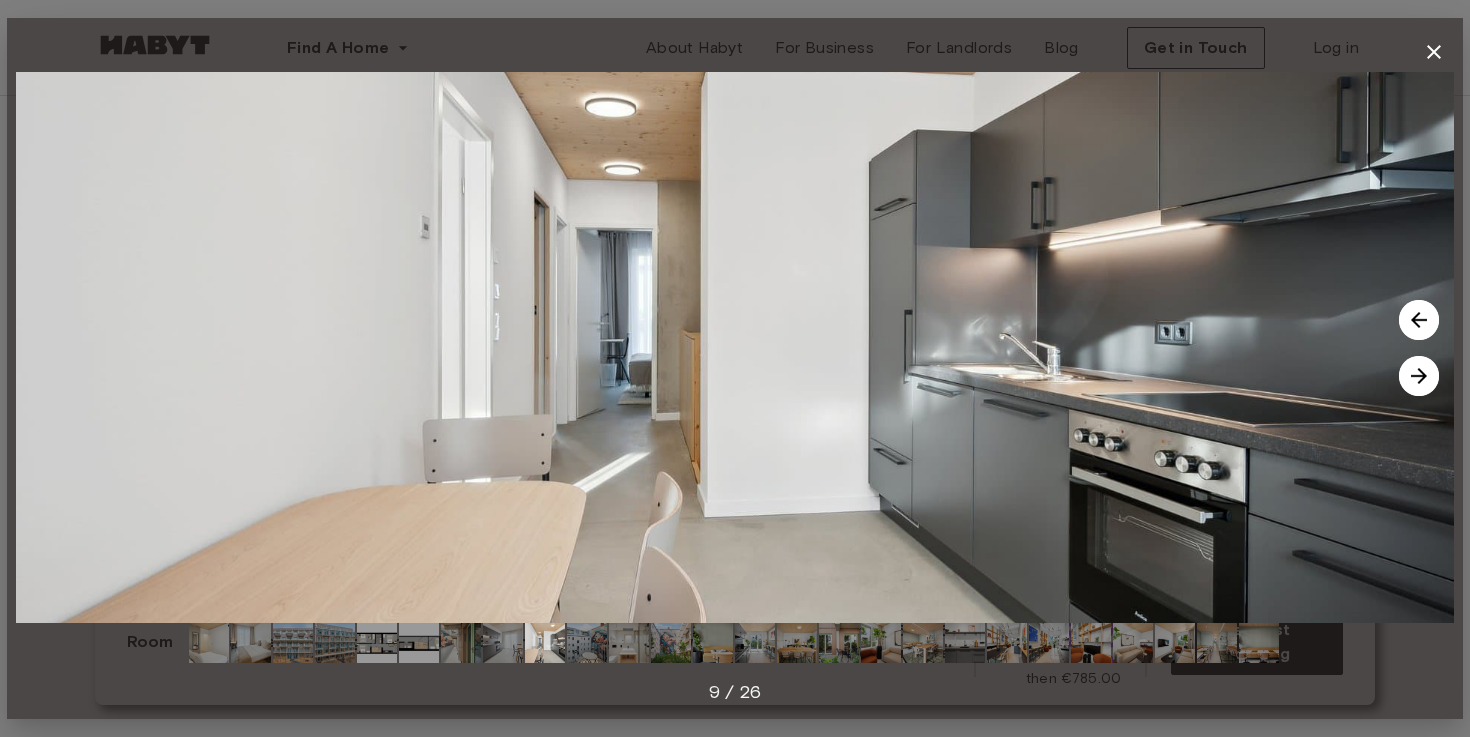 click at bounding box center (1419, 376) 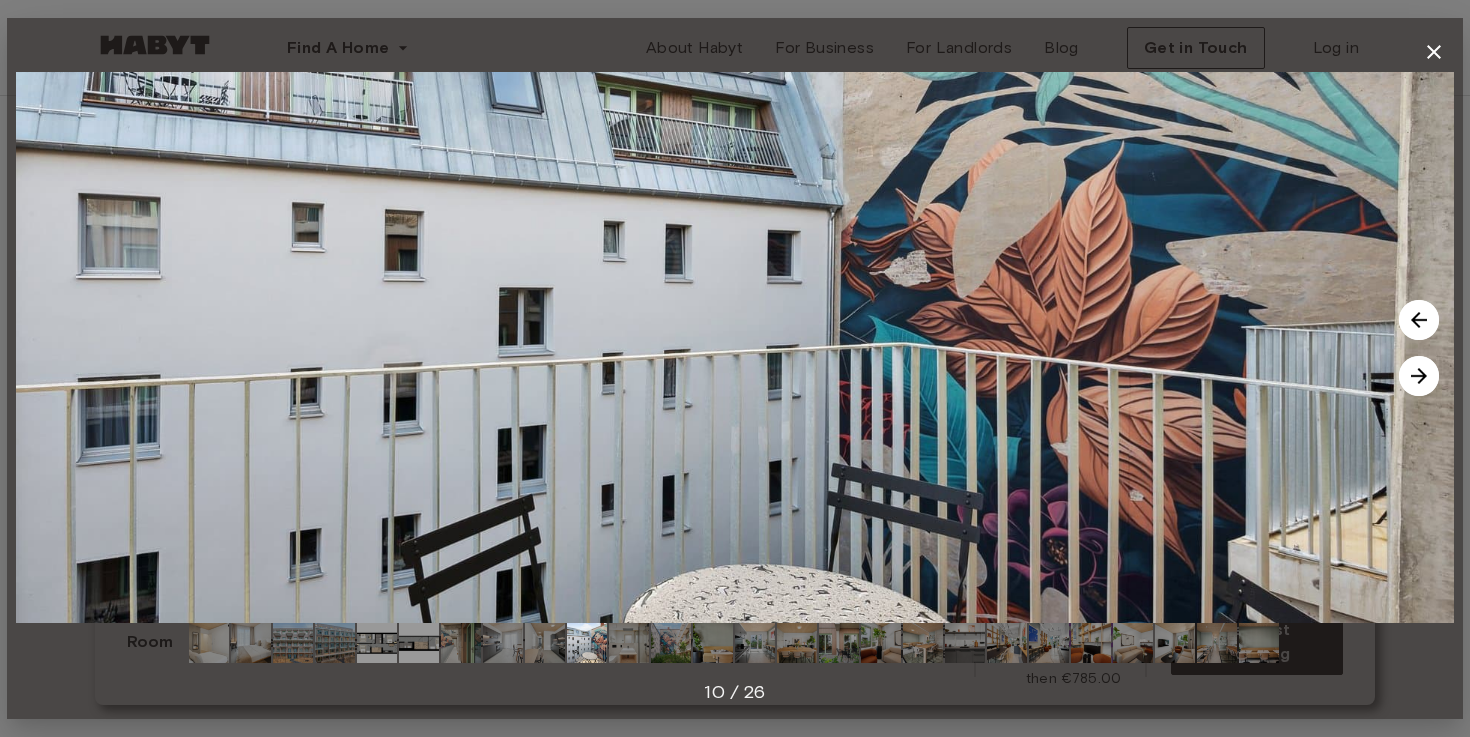 click at bounding box center (1419, 376) 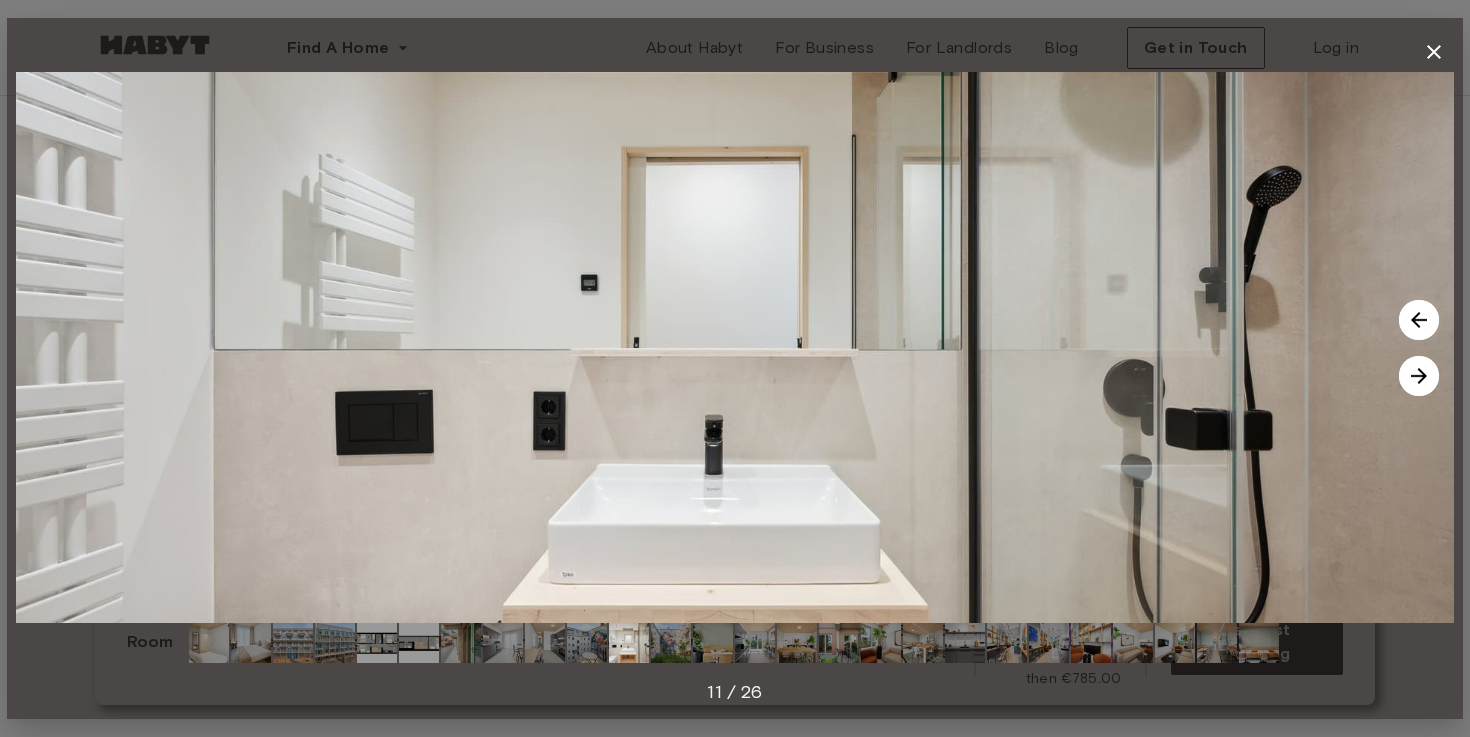 click at bounding box center (1419, 376) 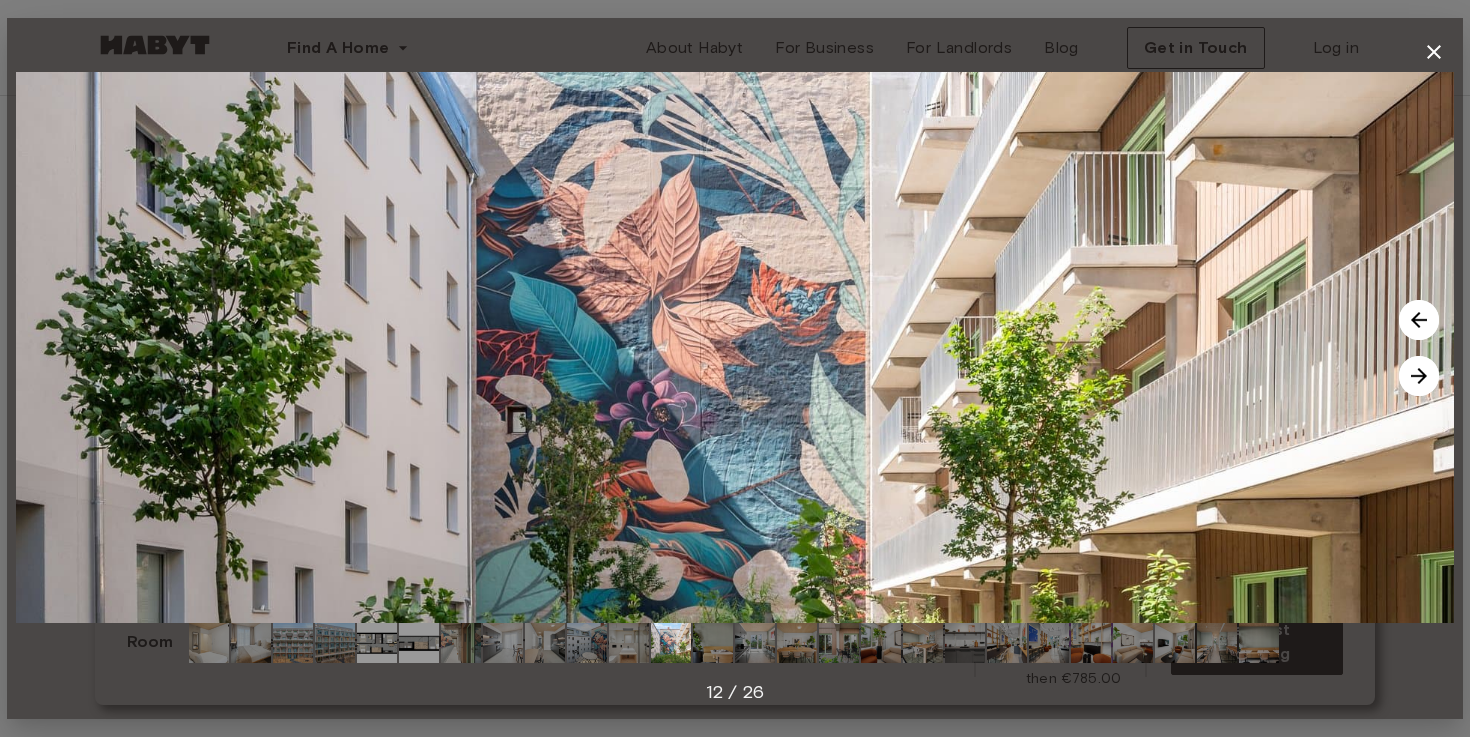 click 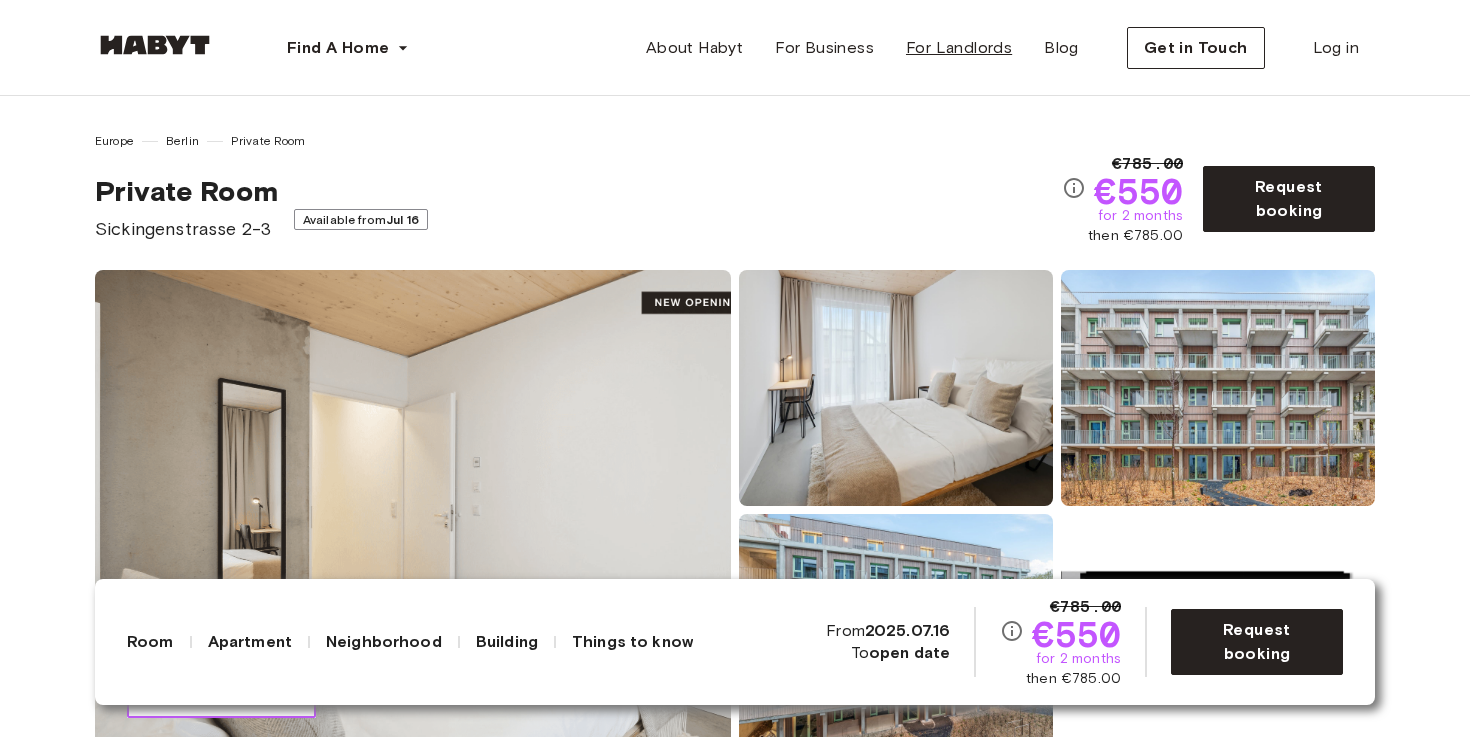 scroll, scrollTop: 0, scrollLeft: 0, axis: both 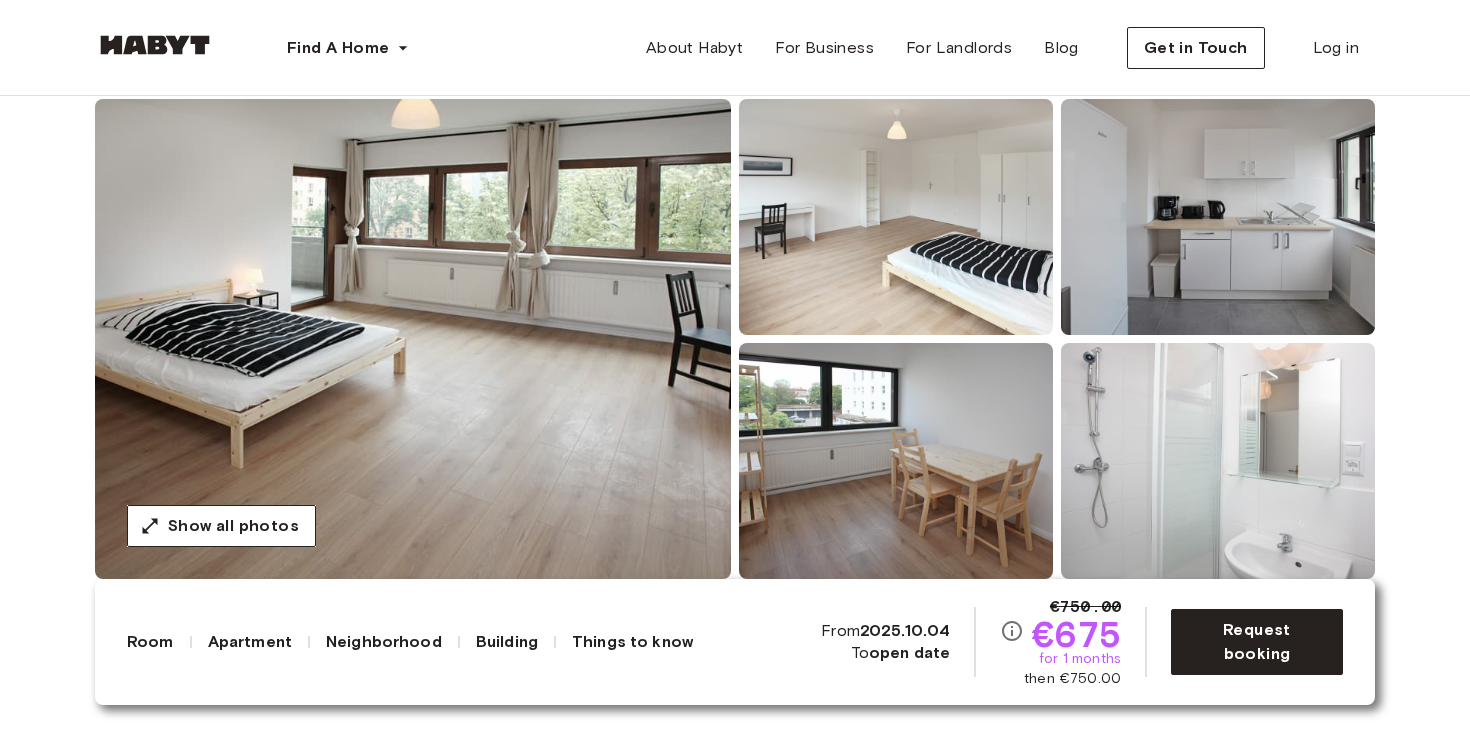 click at bounding box center (413, 339) 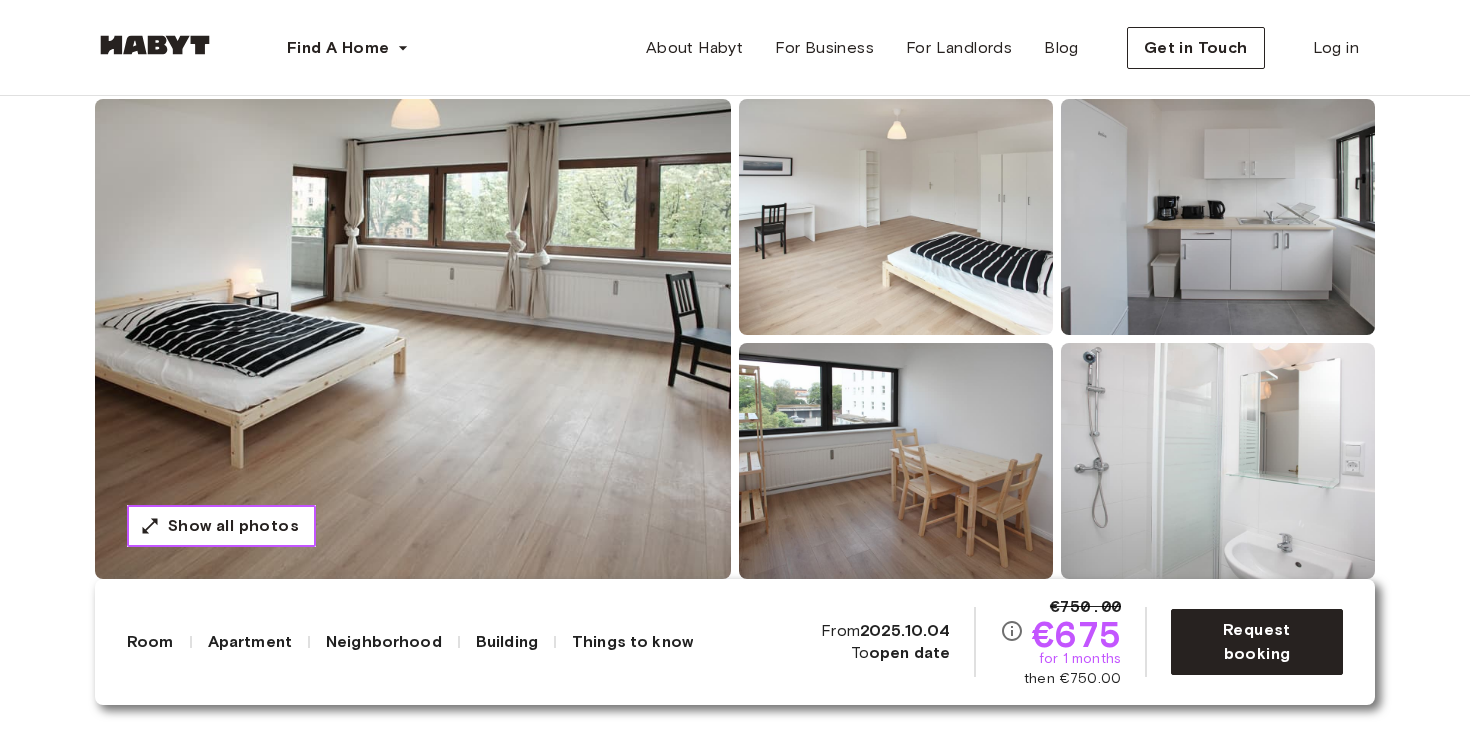 click on "Show all photos" at bounding box center [233, 526] 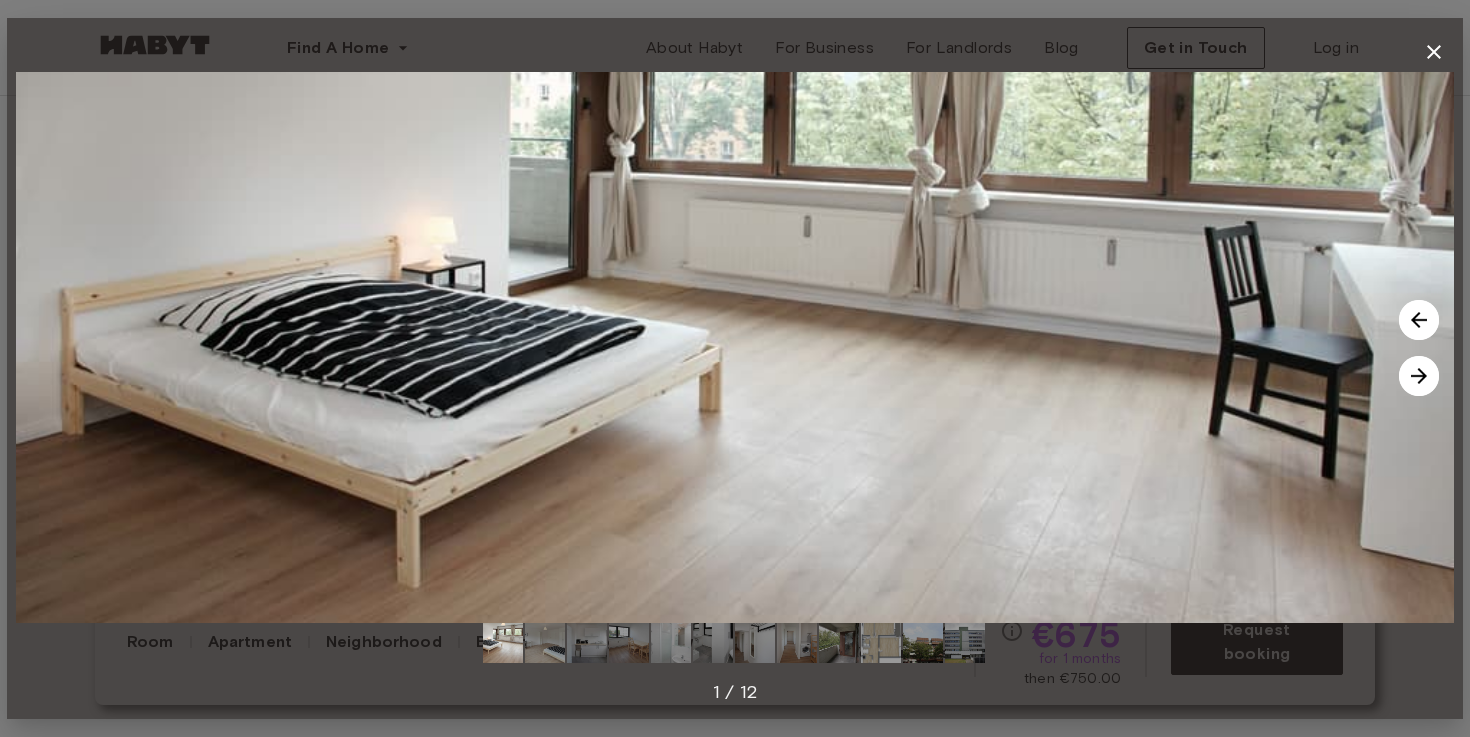 click at bounding box center [1419, 376] 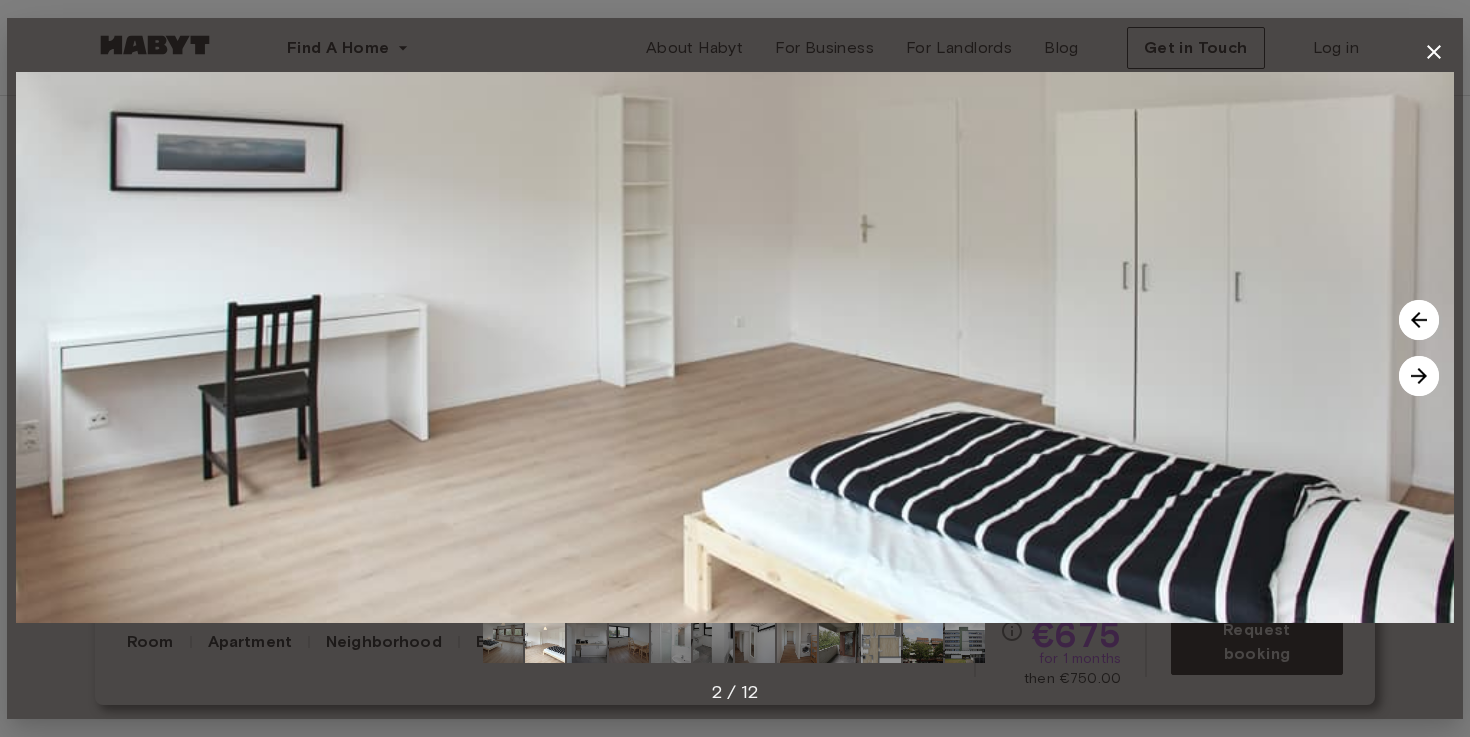 click at bounding box center (1419, 376) 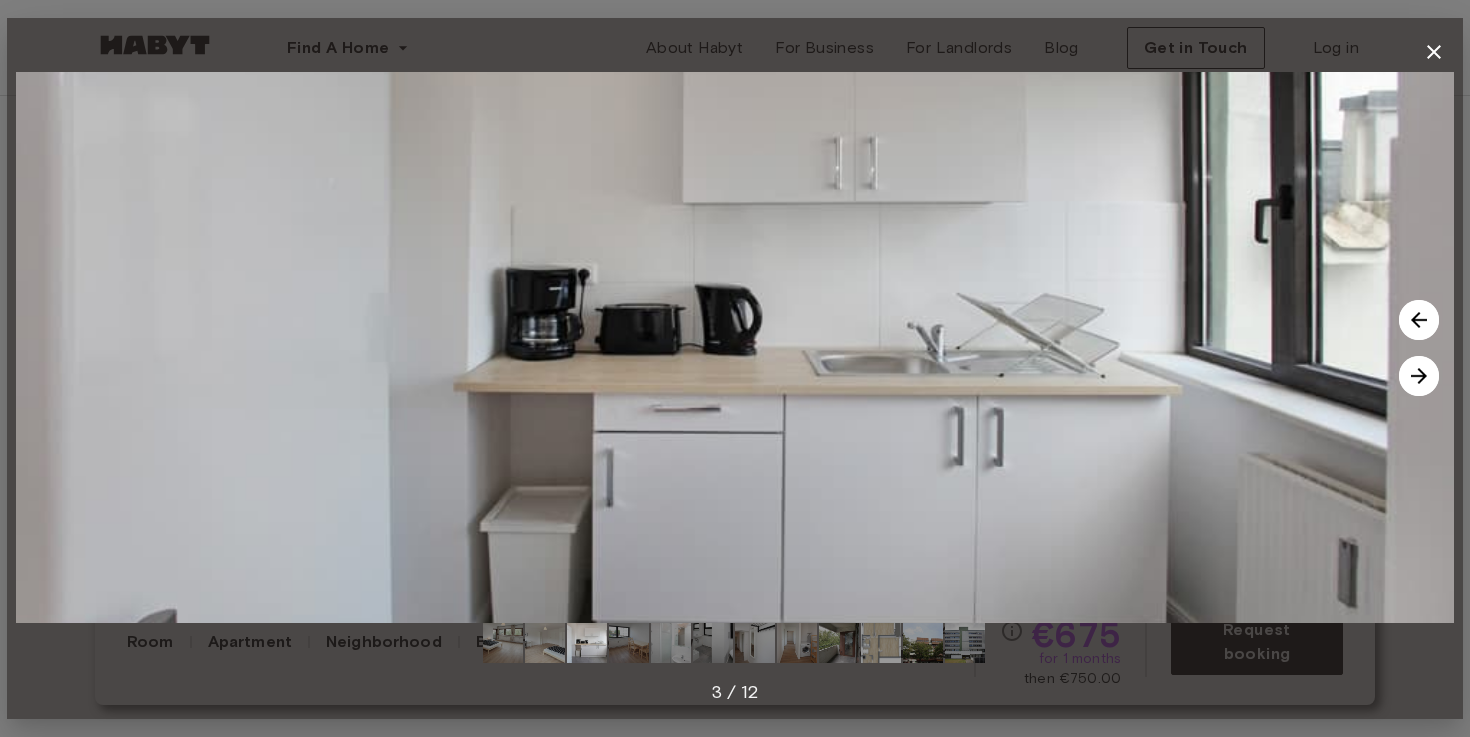click at bounding box center [1419, 376] 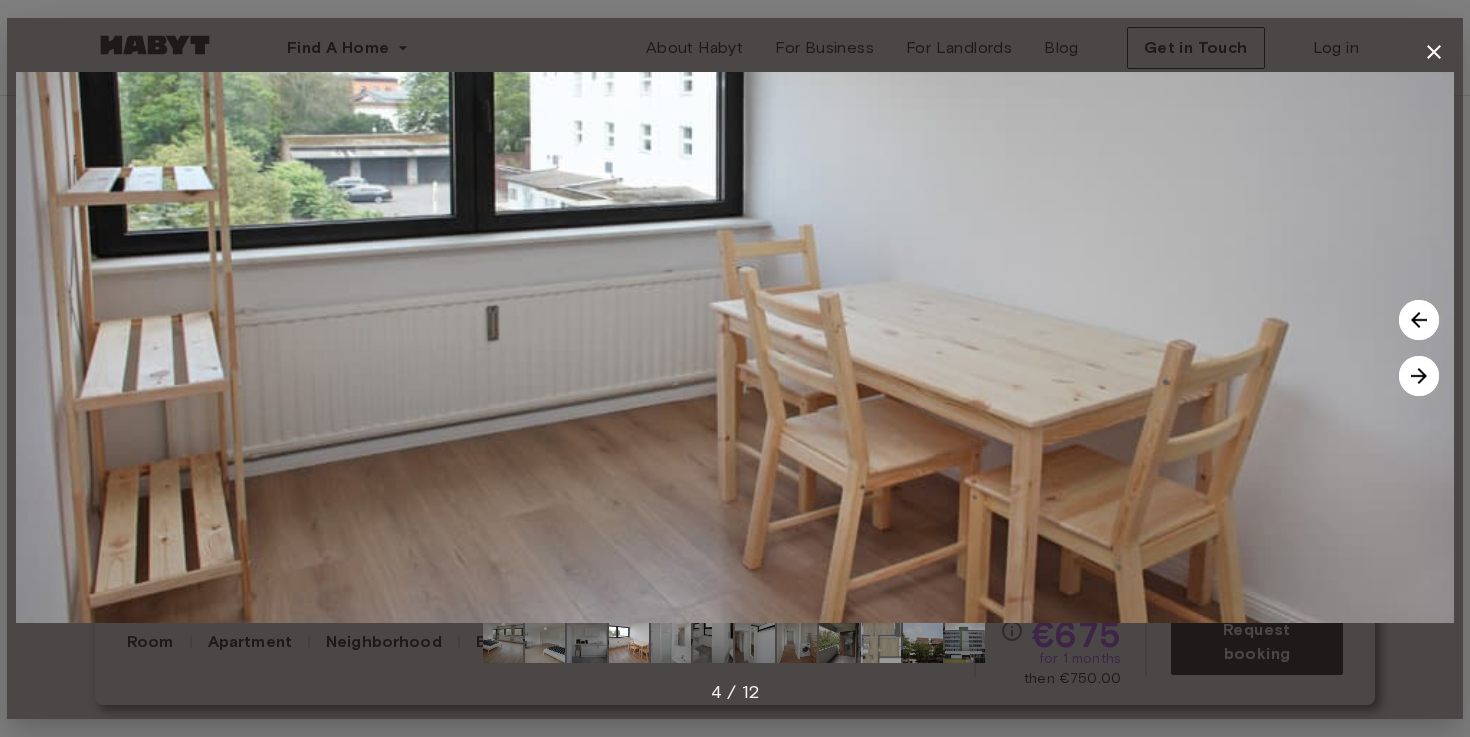 click at bounding box center [1419, 376] 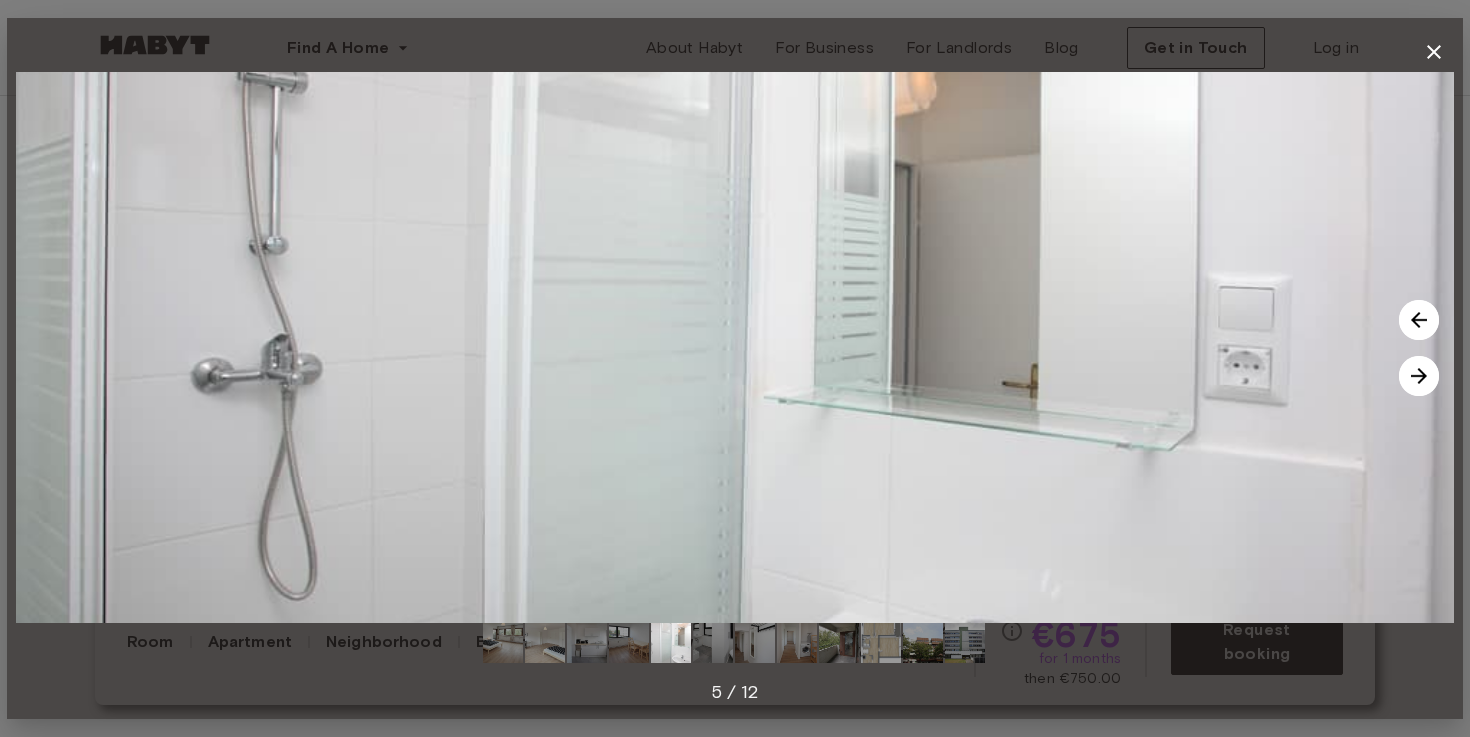 click at bounding box center [1419, 320] 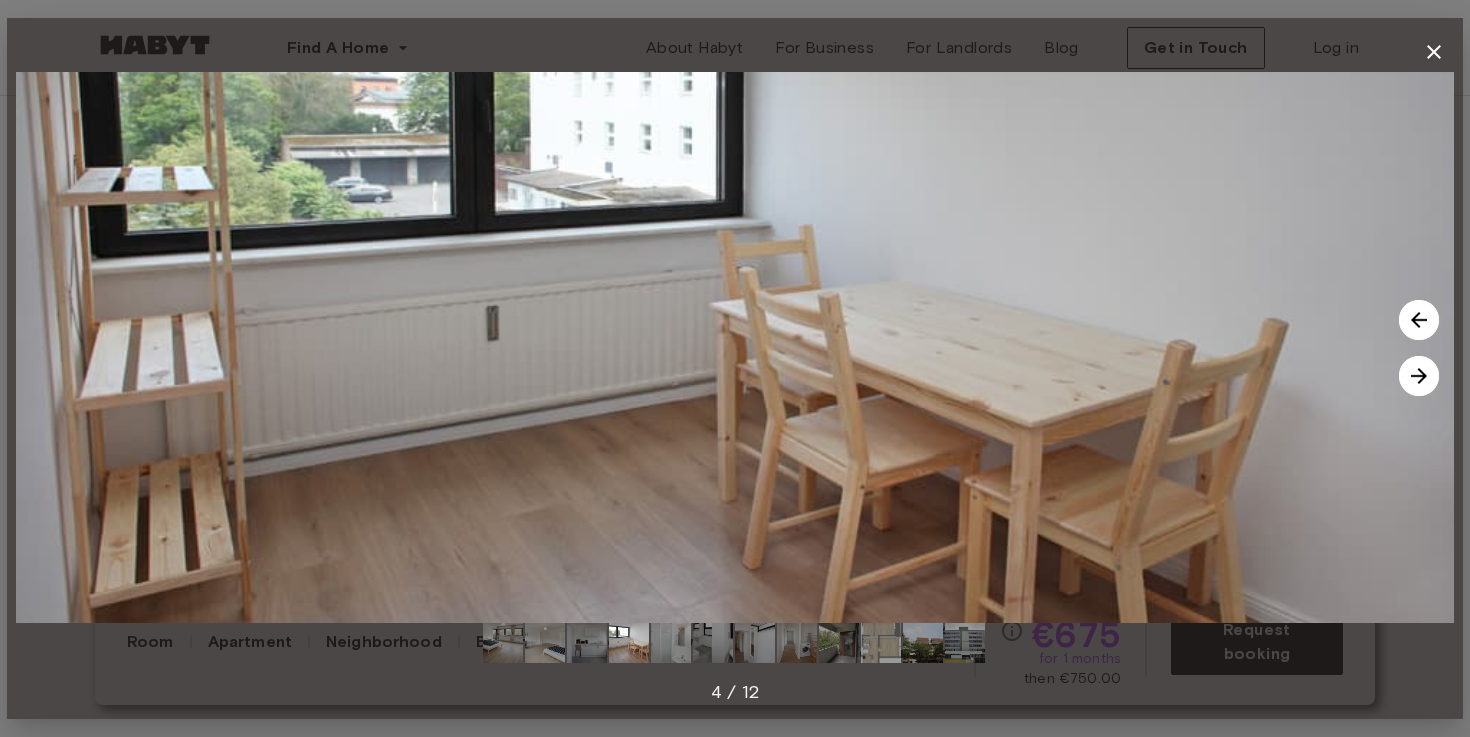 click at bounding box center [1419, 320] 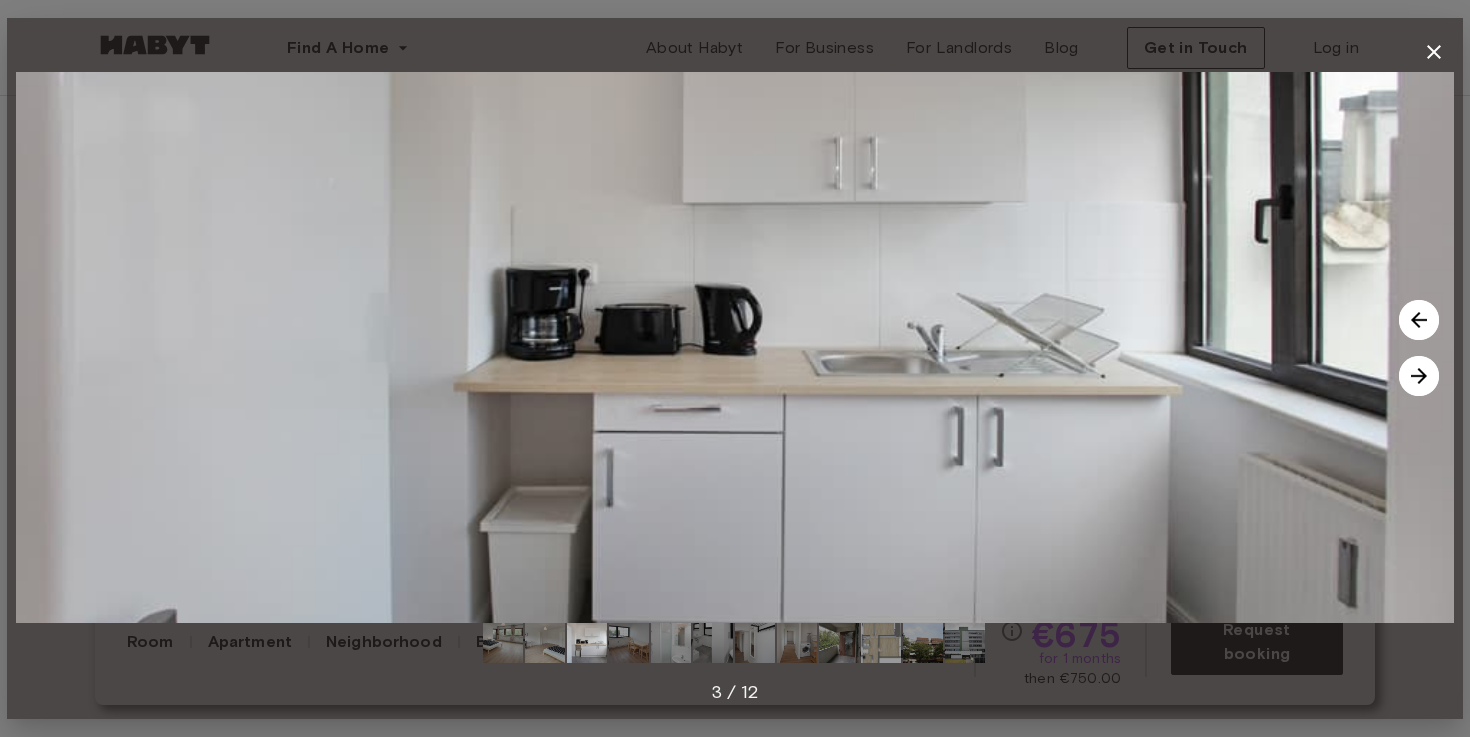 click at bounding box center (1419, 376) 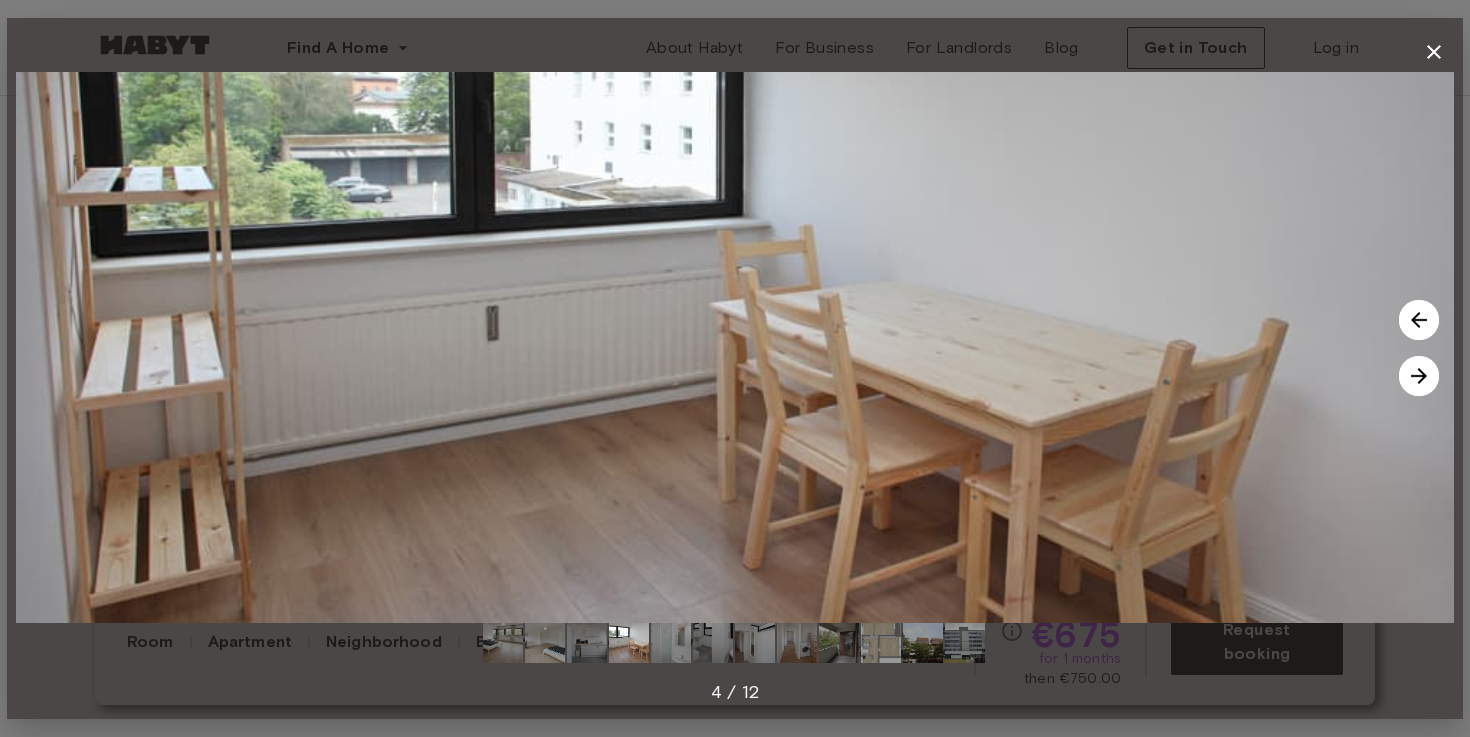 click at bounding box center (1419, 376) 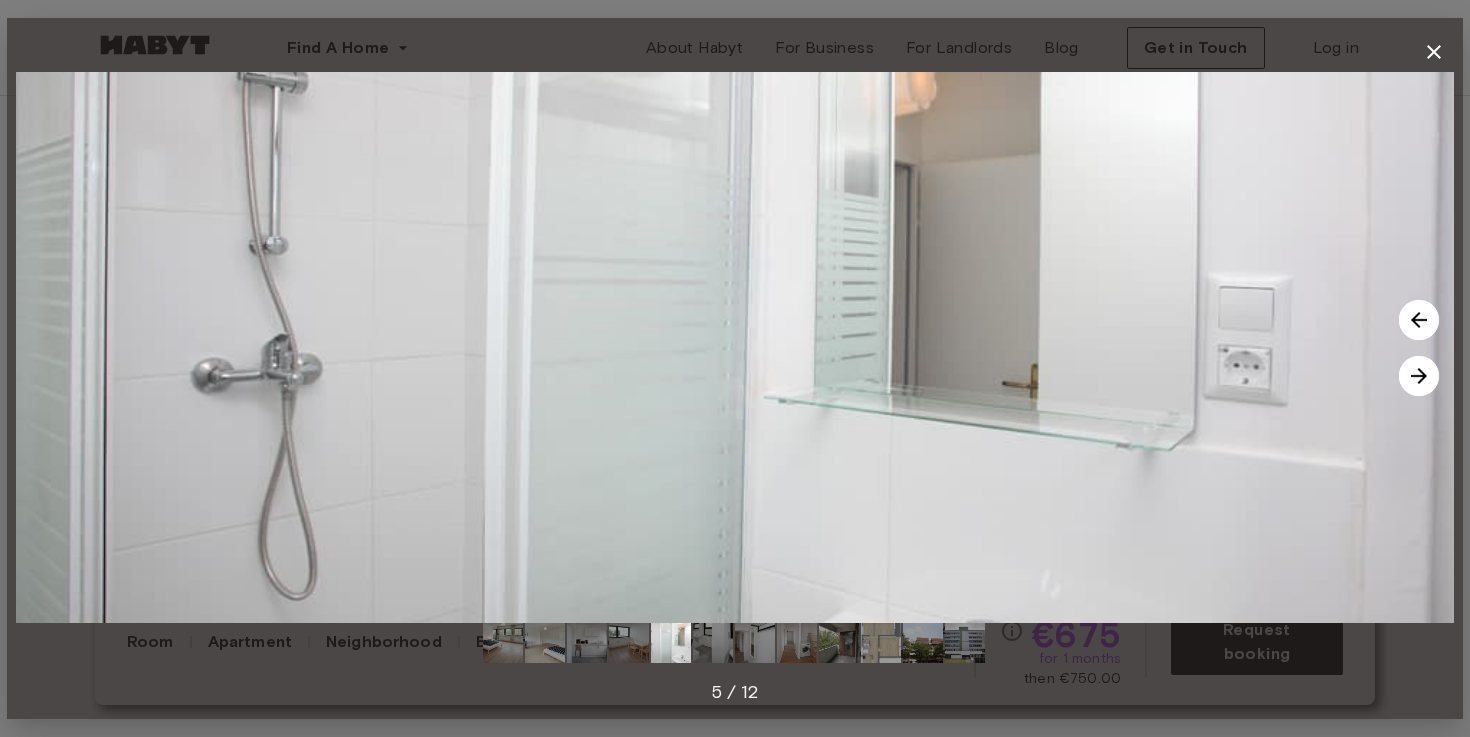 click at bounding box center (1419, 376) 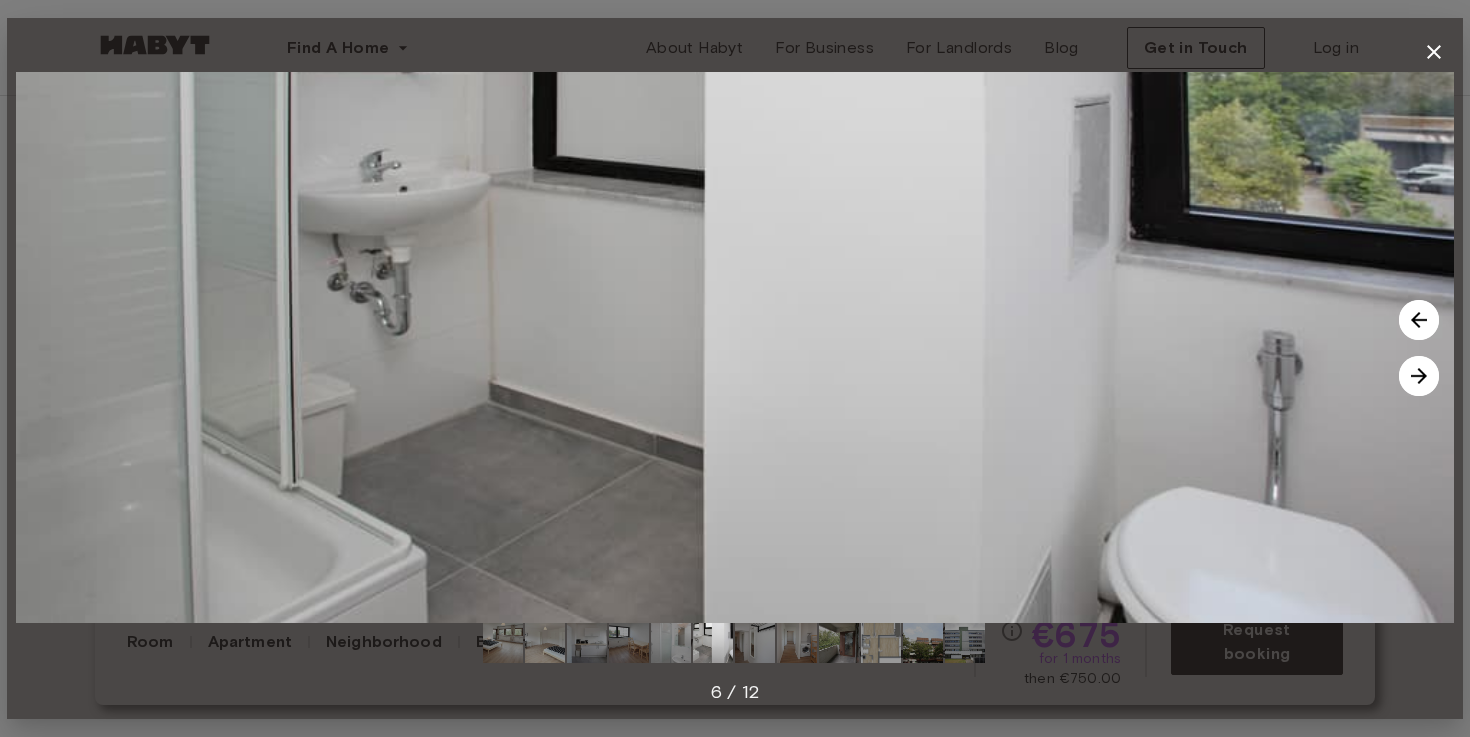click at bounding box center [1419, 376] 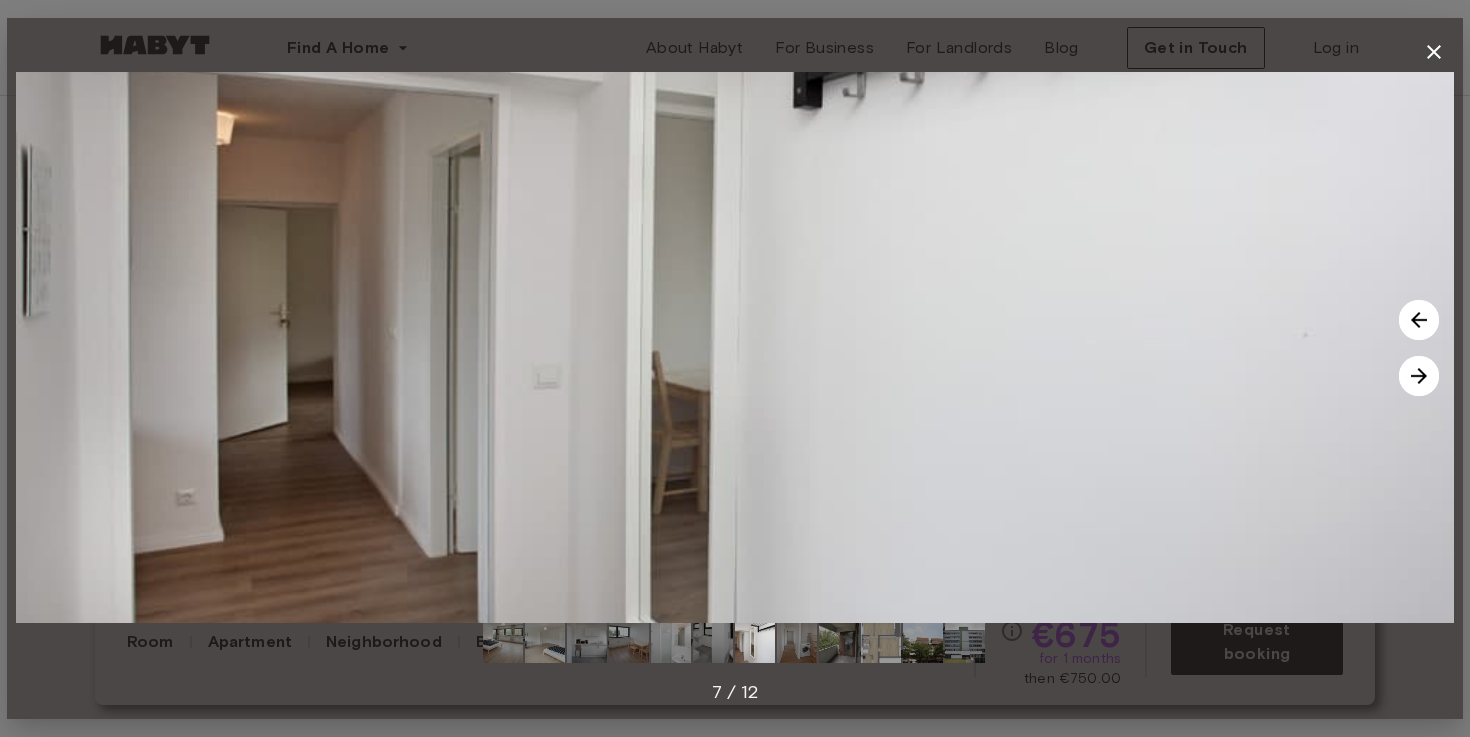click at bounding box center (1419, 376) 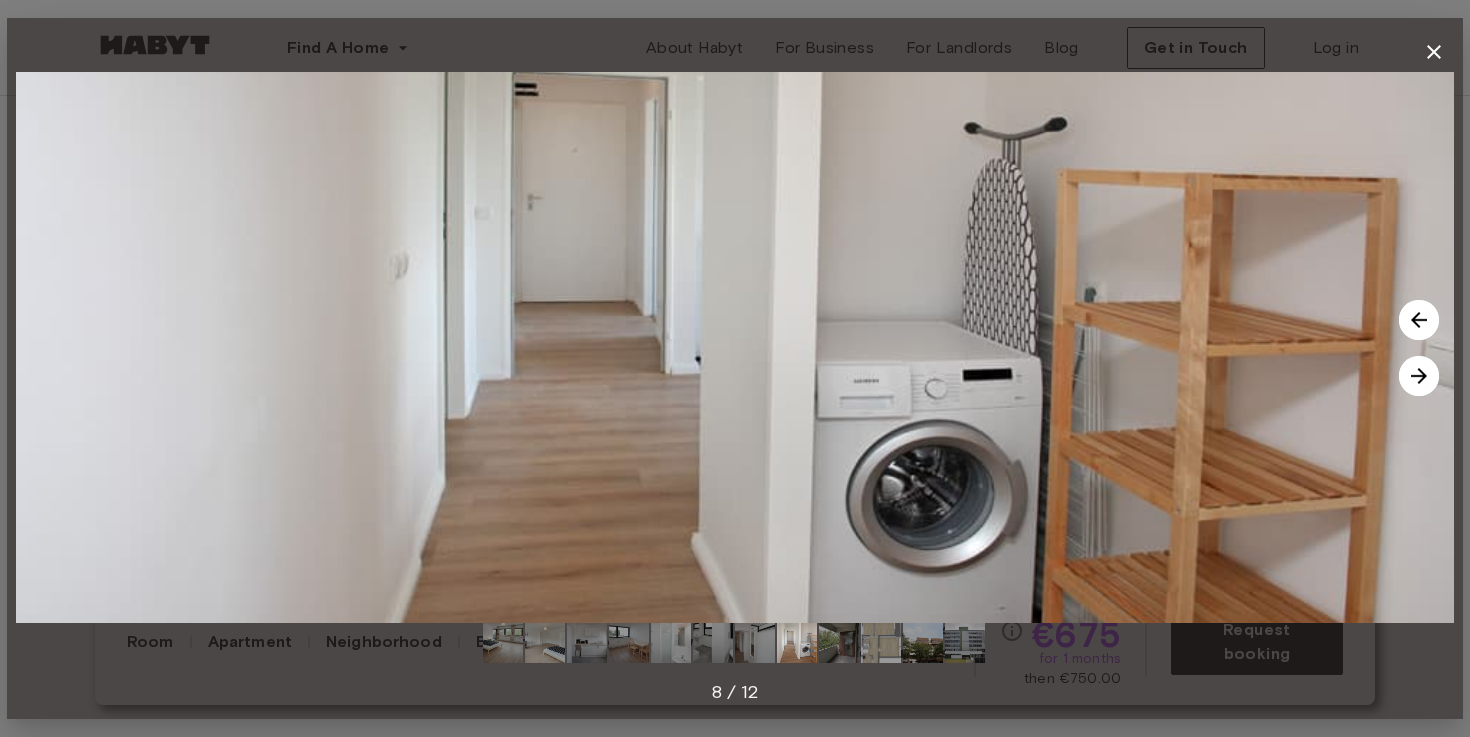 click at bounding box center [1419, 376] 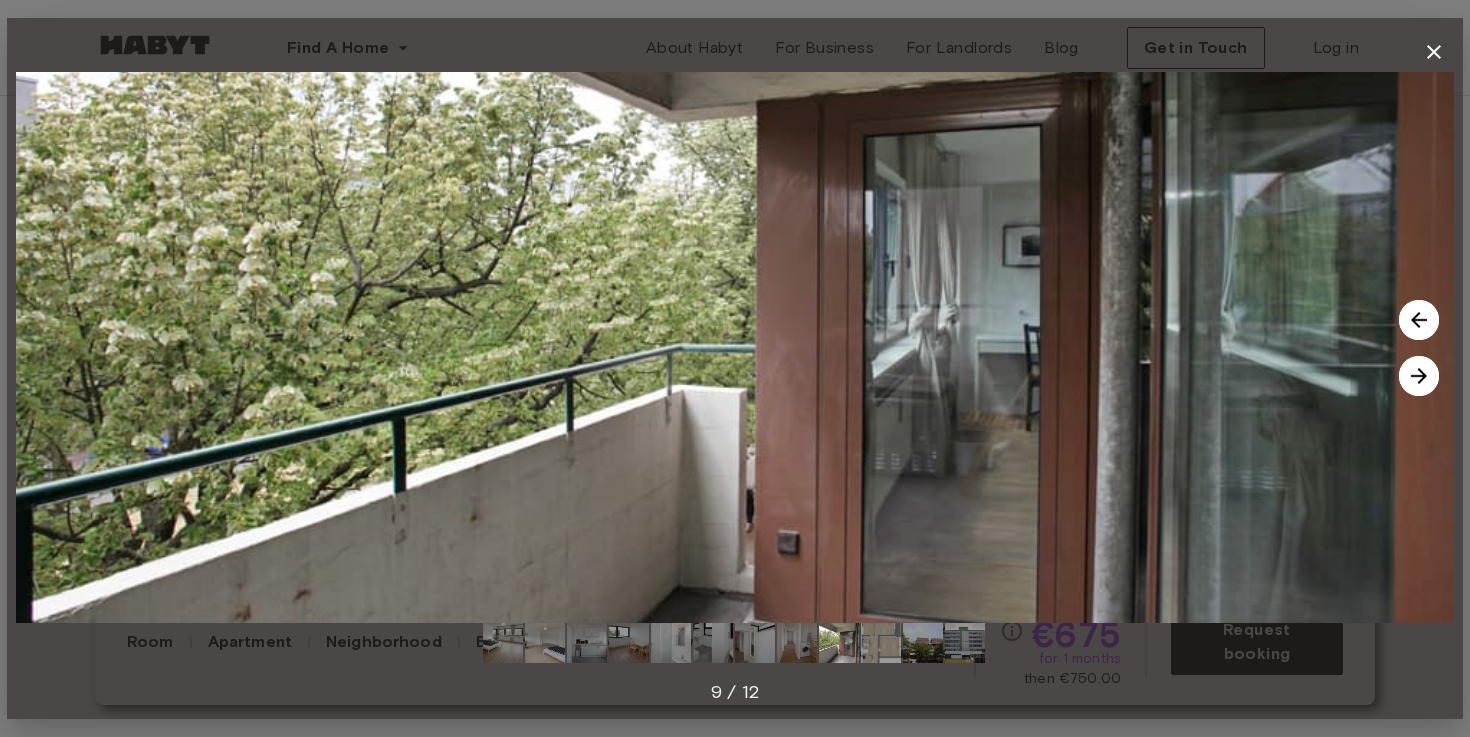 click at bounding box center [1419, 376] 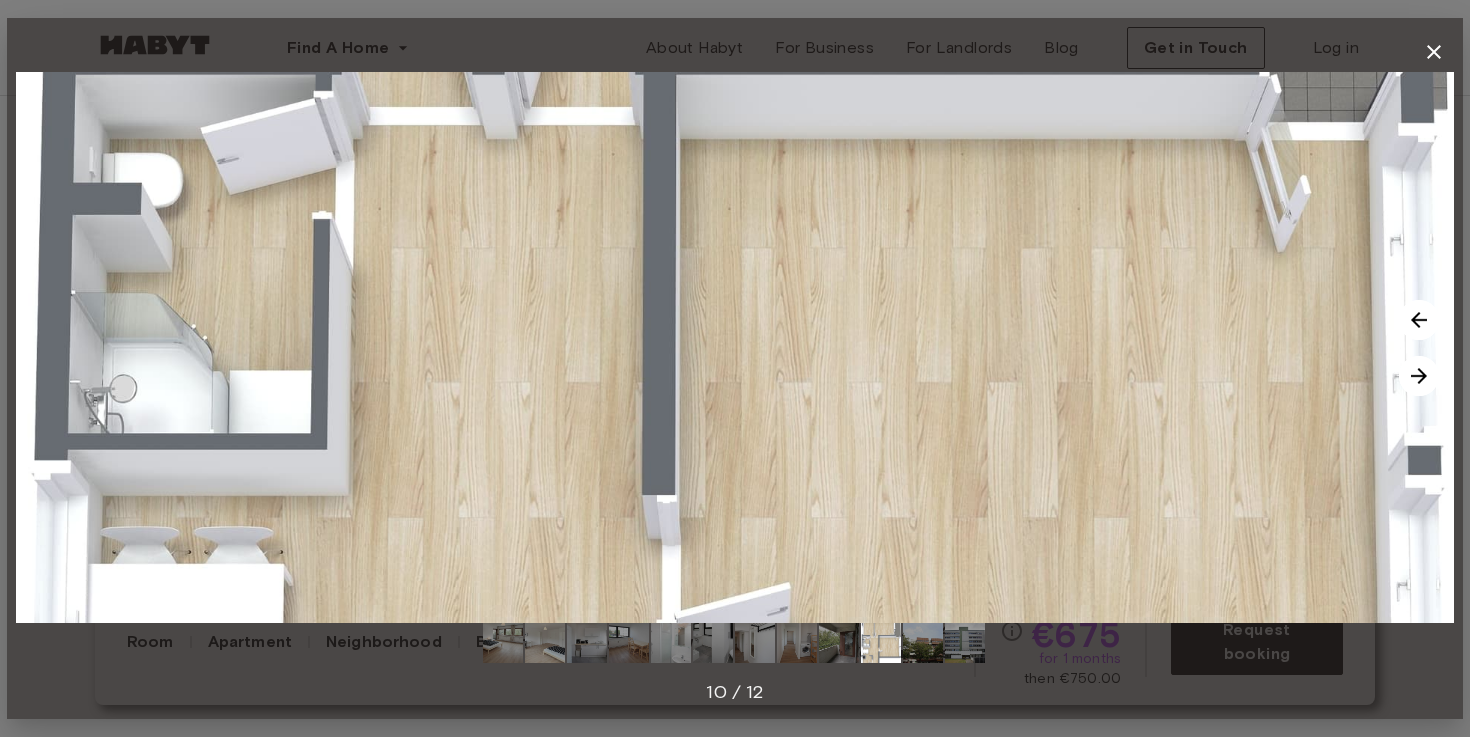 click at bounding box center (1419, 376) 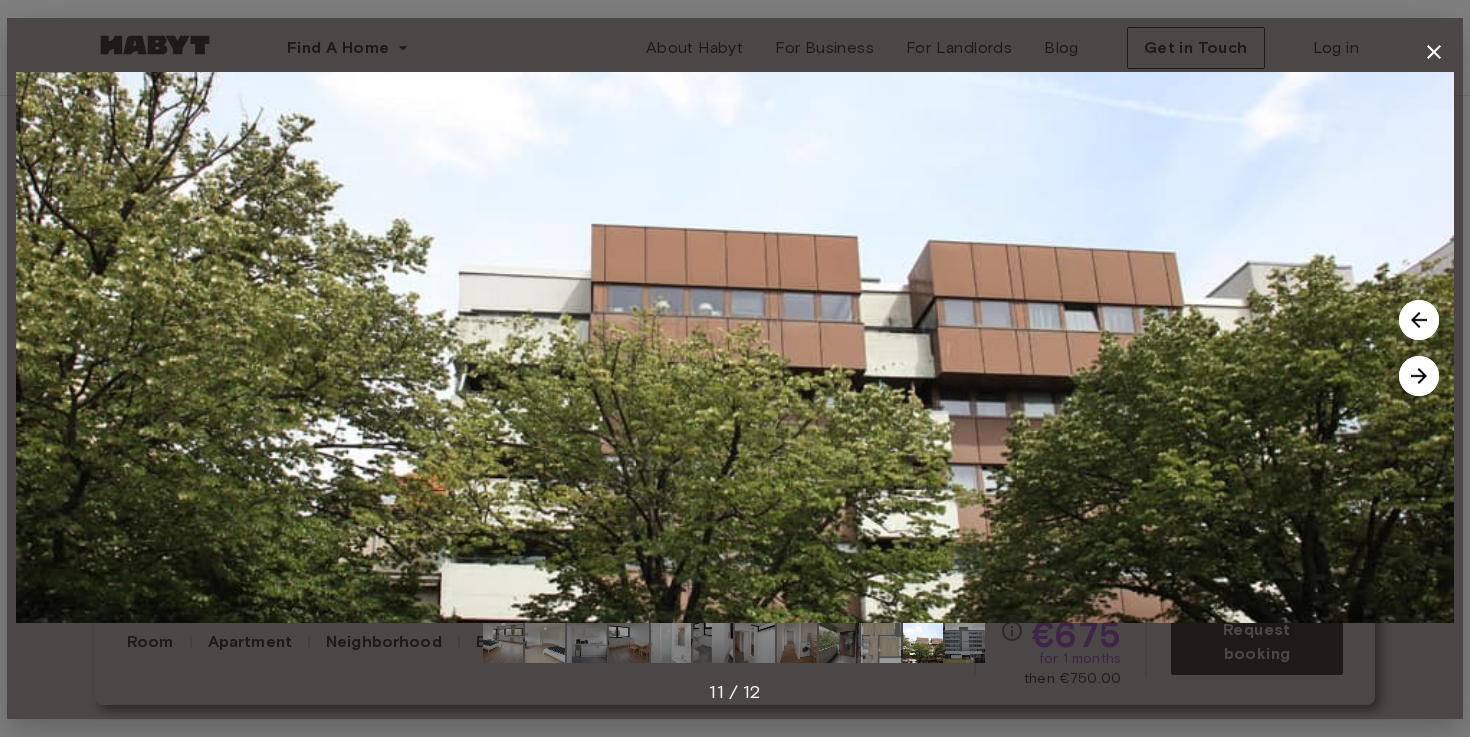click at bounding box center [1419, 320] 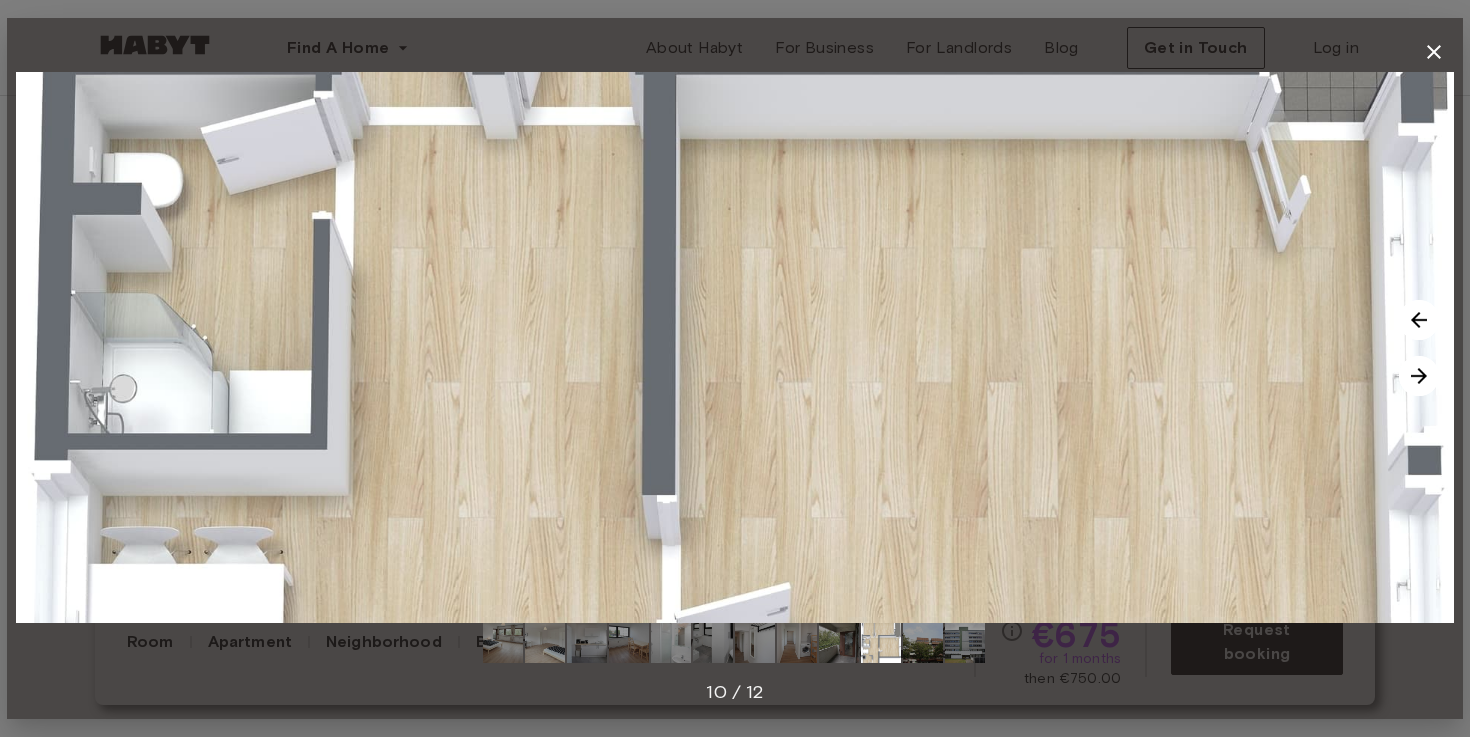 click at bounding box center [1419, 376] 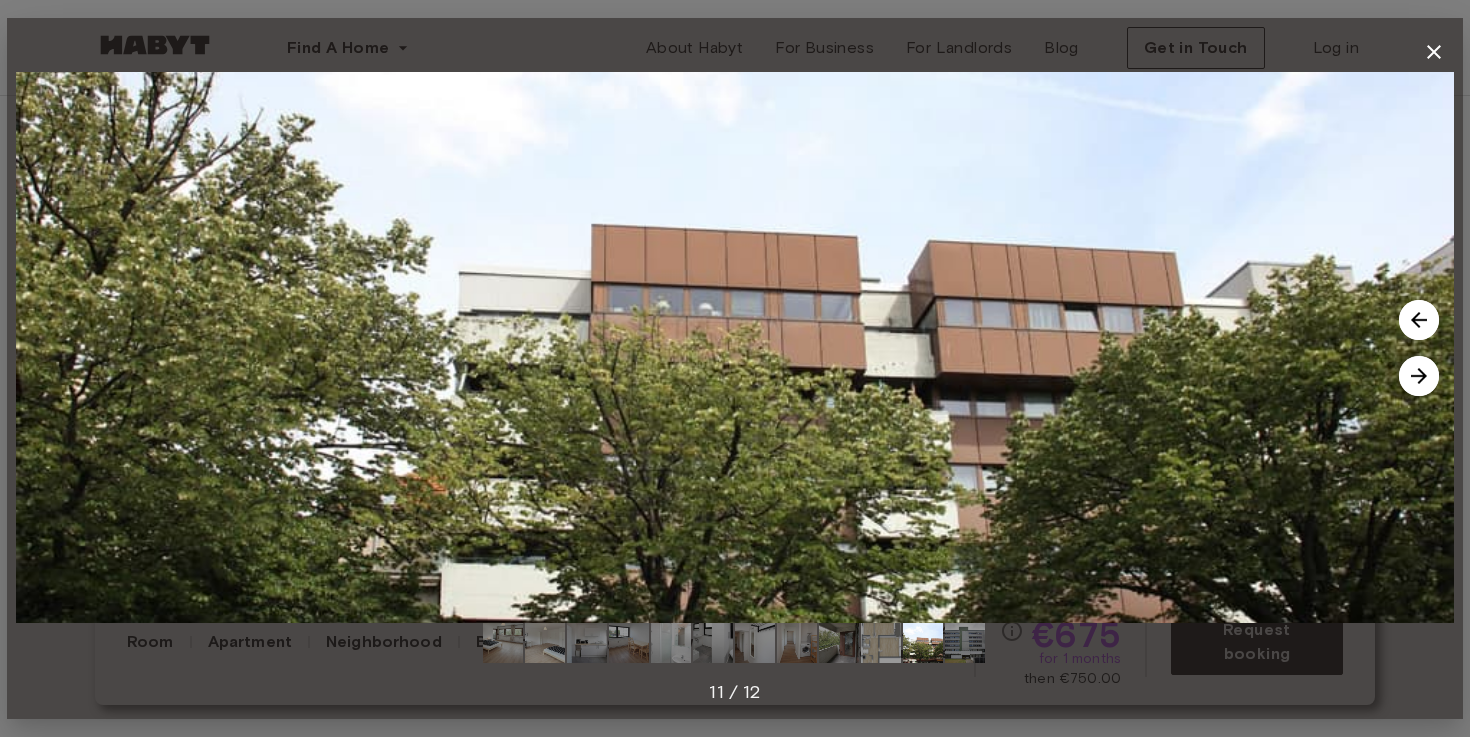 click at bounding box center (1419, 376) 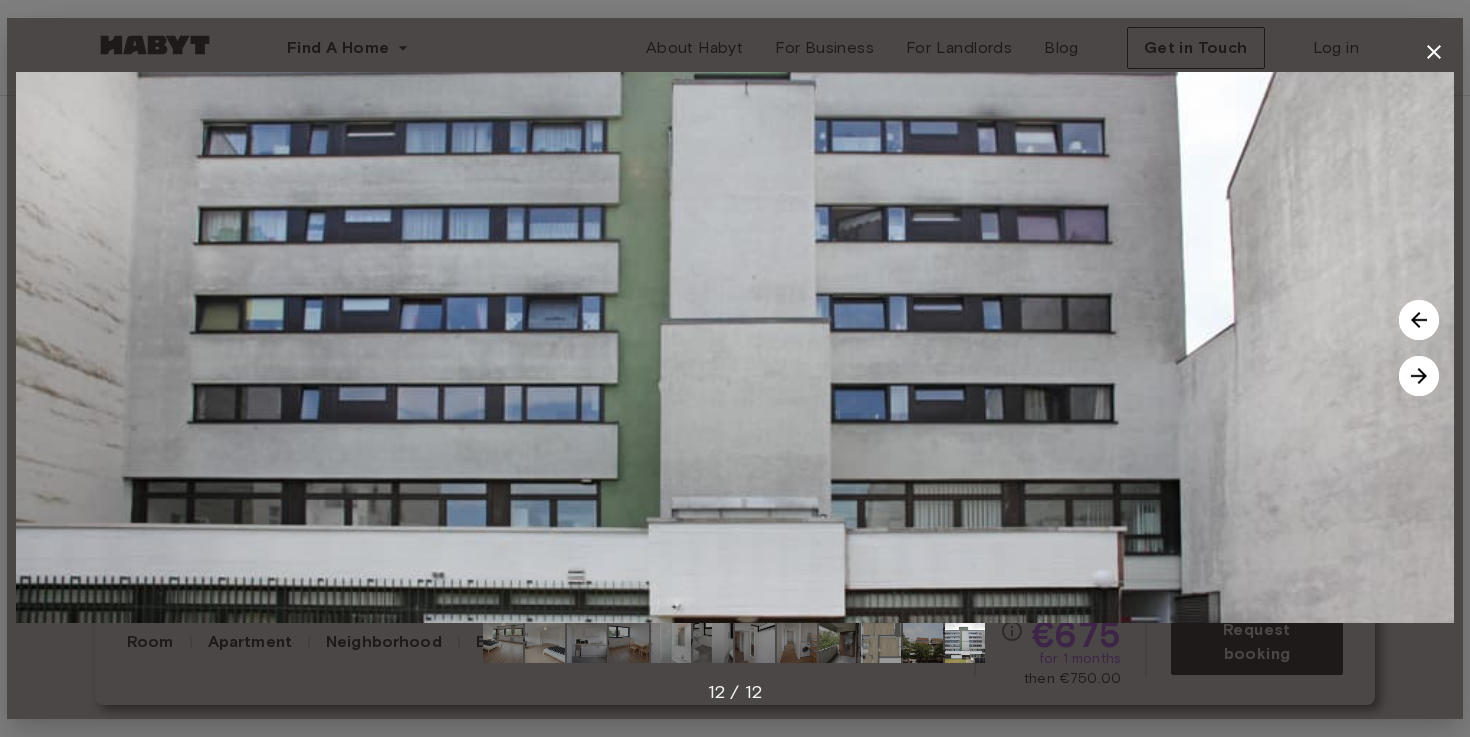 click at bounding box center (1419, 376) 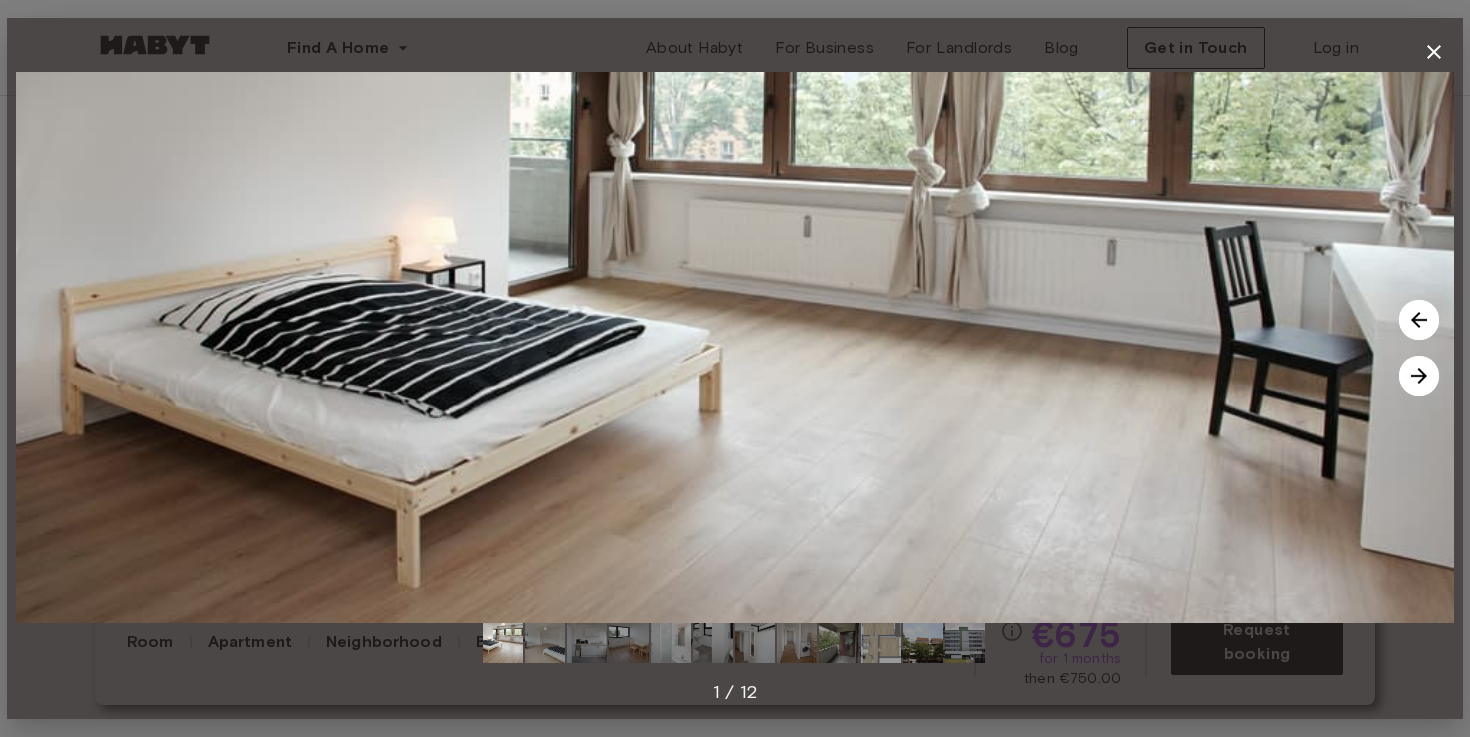 click at bounding box center [1419, 376] 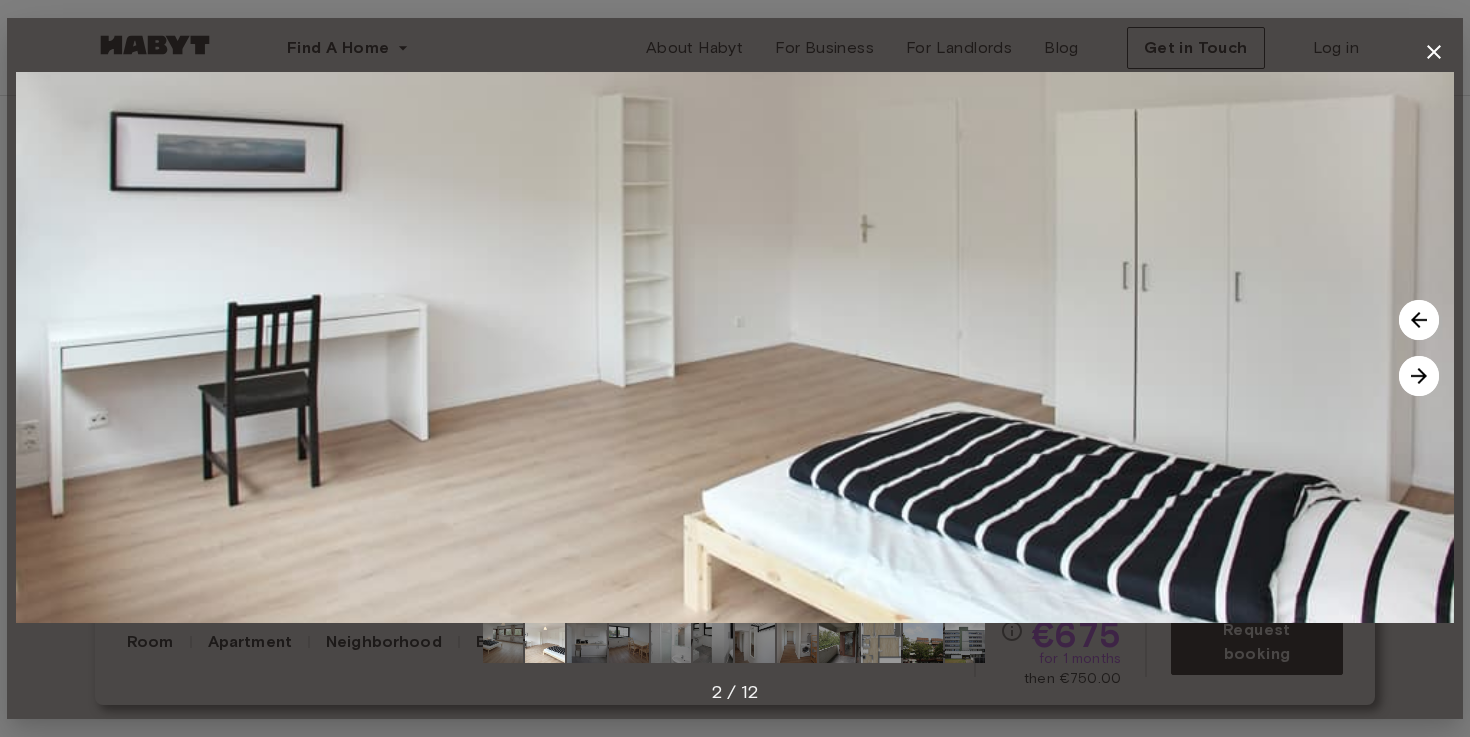 click 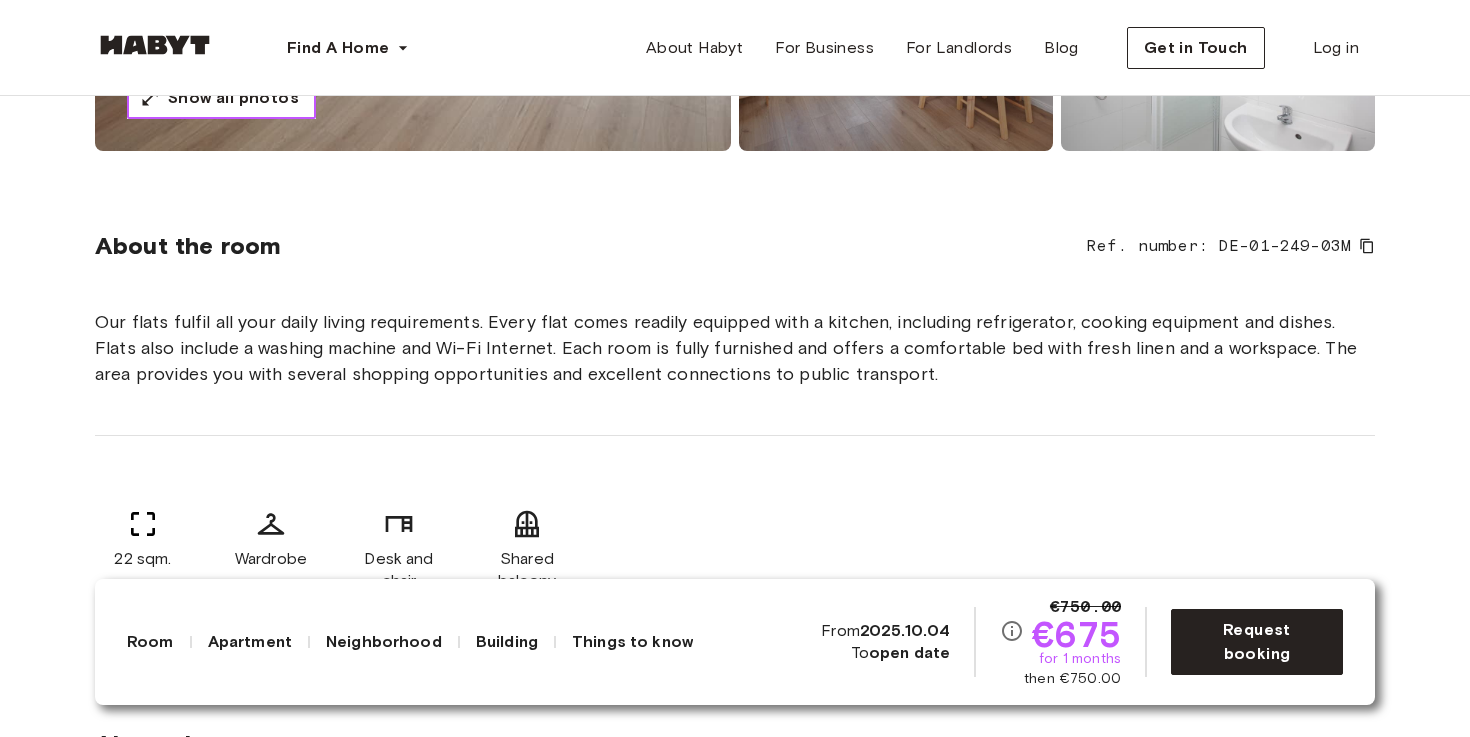 scroll, scrollTop: 598, scrollLeft: 0, axis: vertical 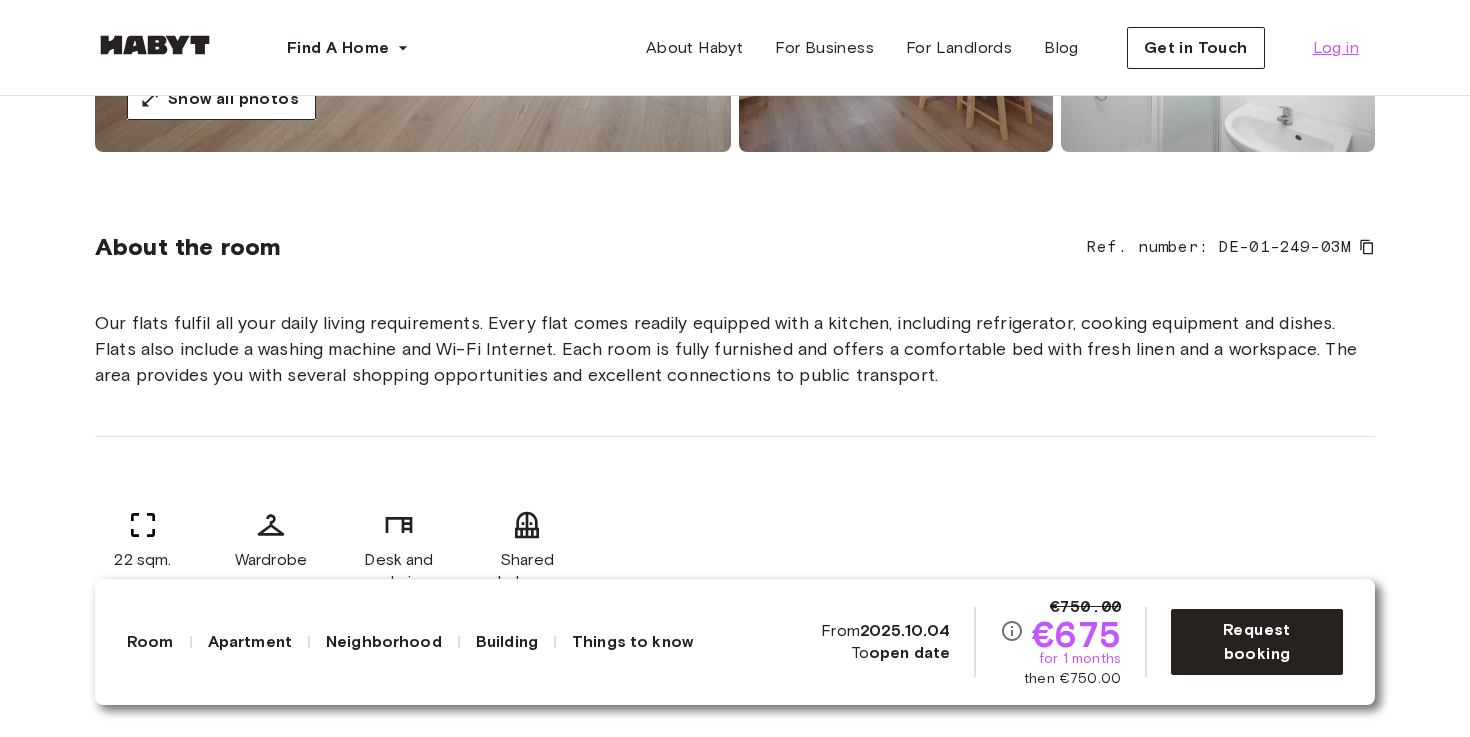 click on "Log in" at bounding box center [1336, 48] 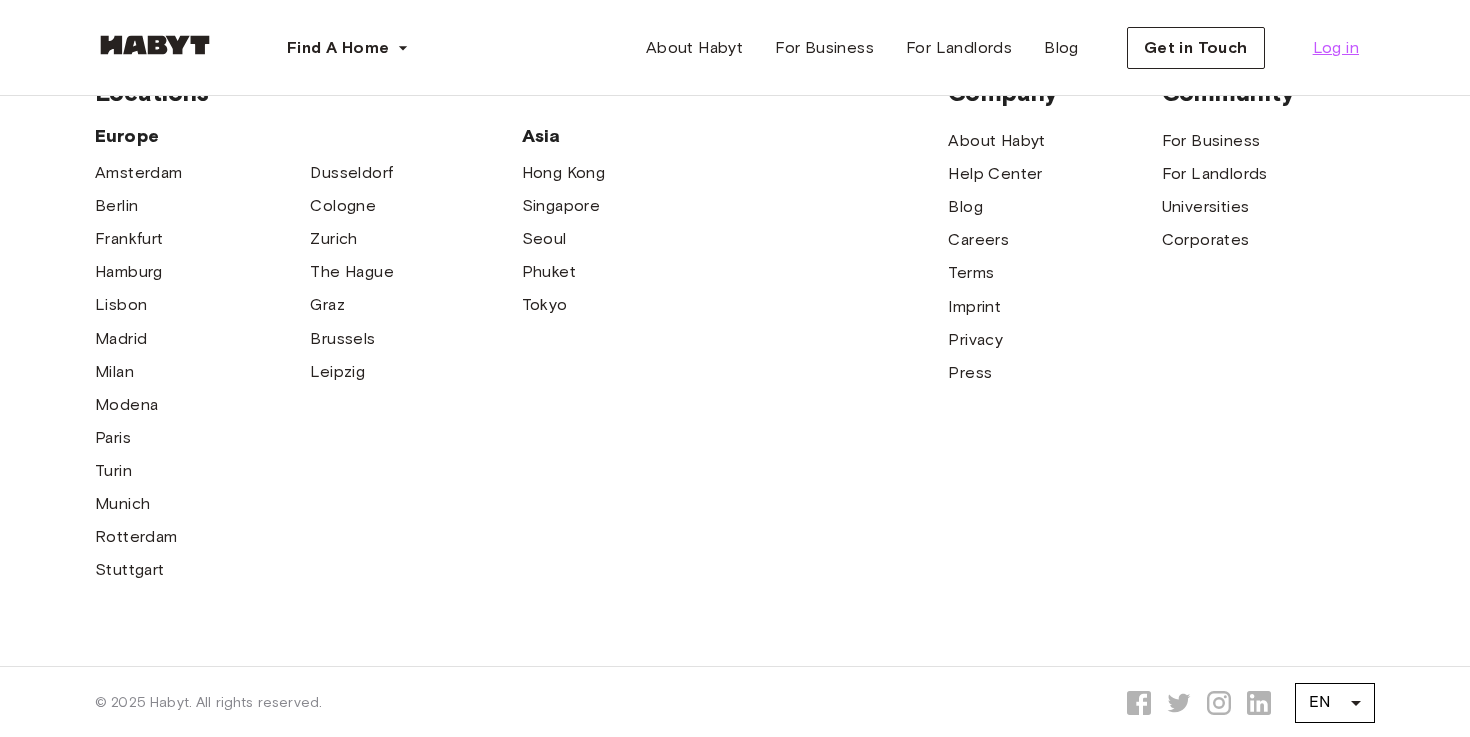 scroll, scrollTop: 0, scrollLeft: 0, axis: both 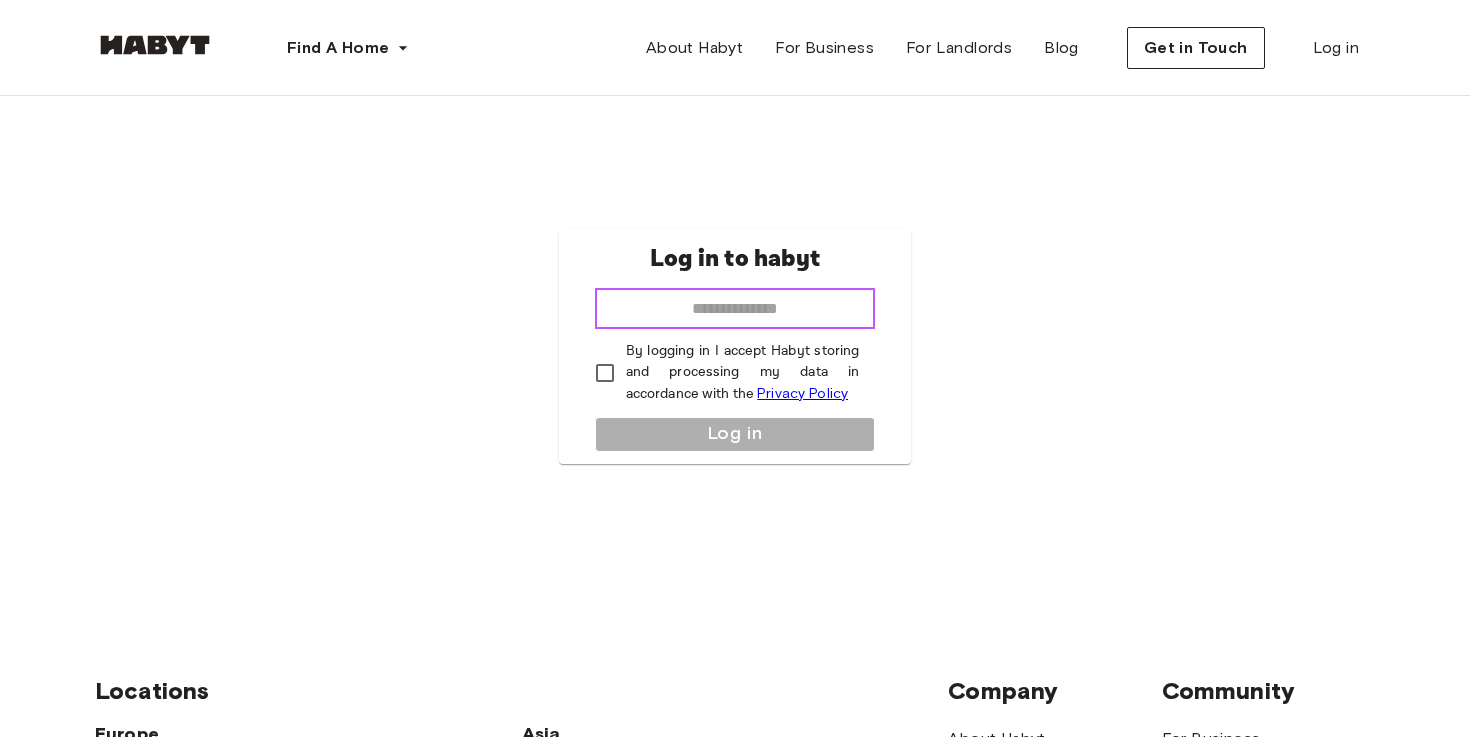 type on "**********" 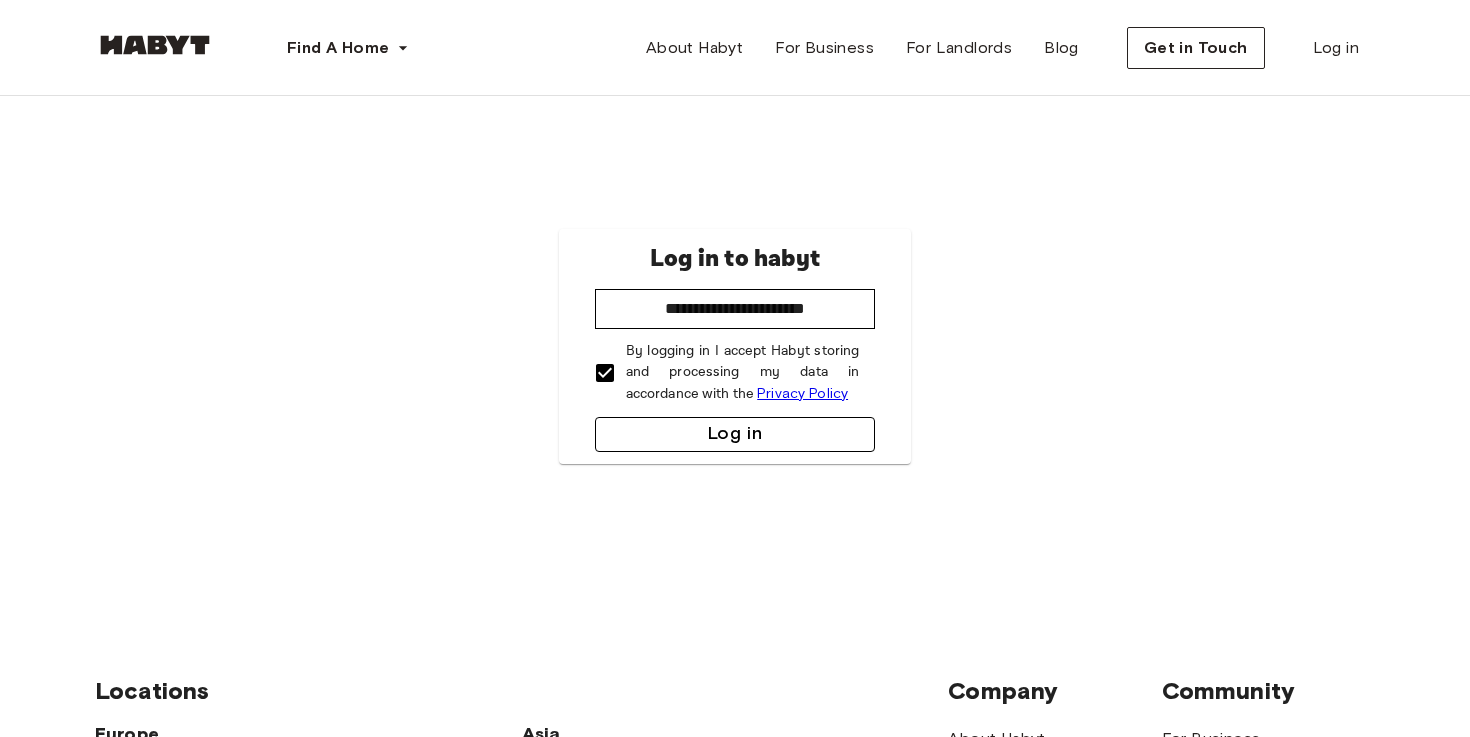 click on "Log in" at bounding box center (735, 434) 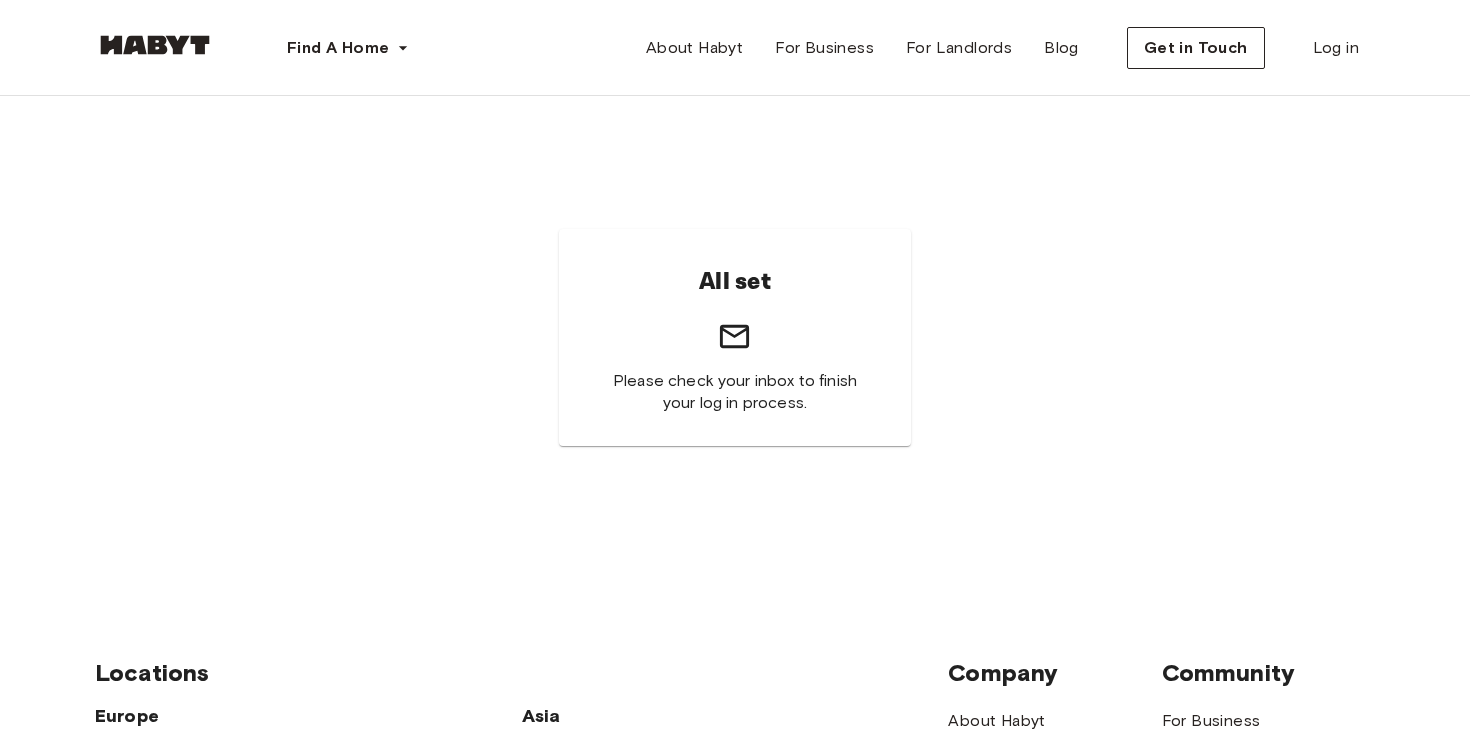 scroll, scrollTop: 0, scrollLeft: 0, axis: both 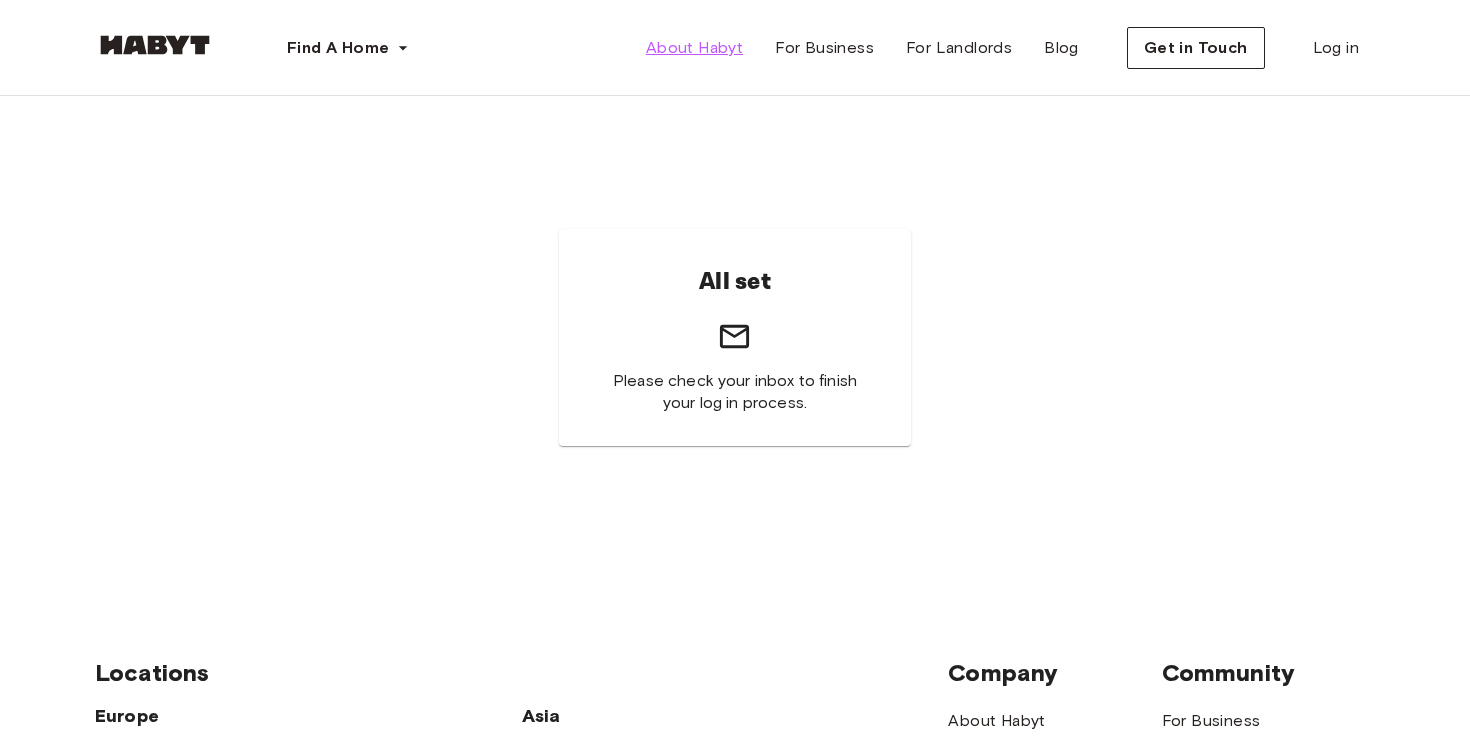 click on "About Habyt" at bounding box center [694, 48] 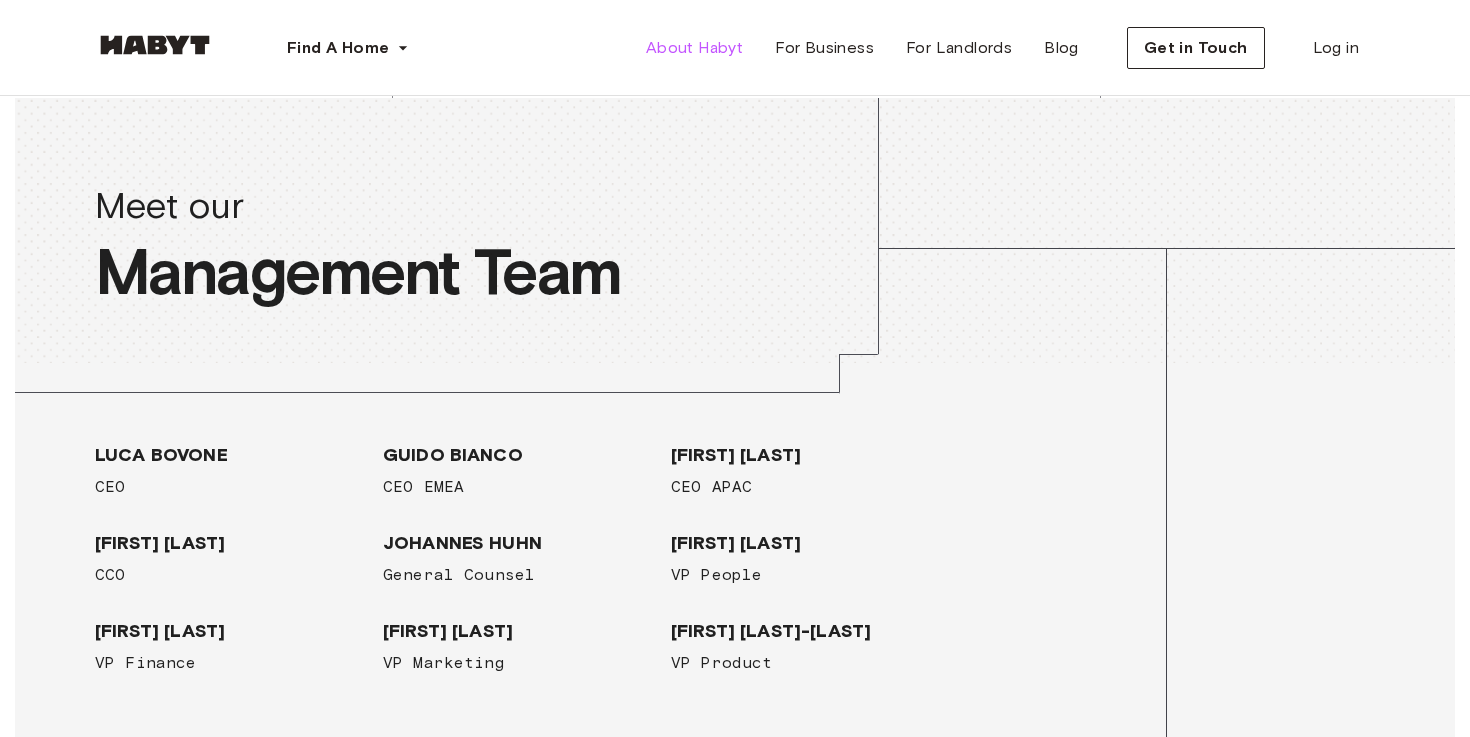 scroll, scrollTop: 2265, scrollLeft: 0, axis: vertical 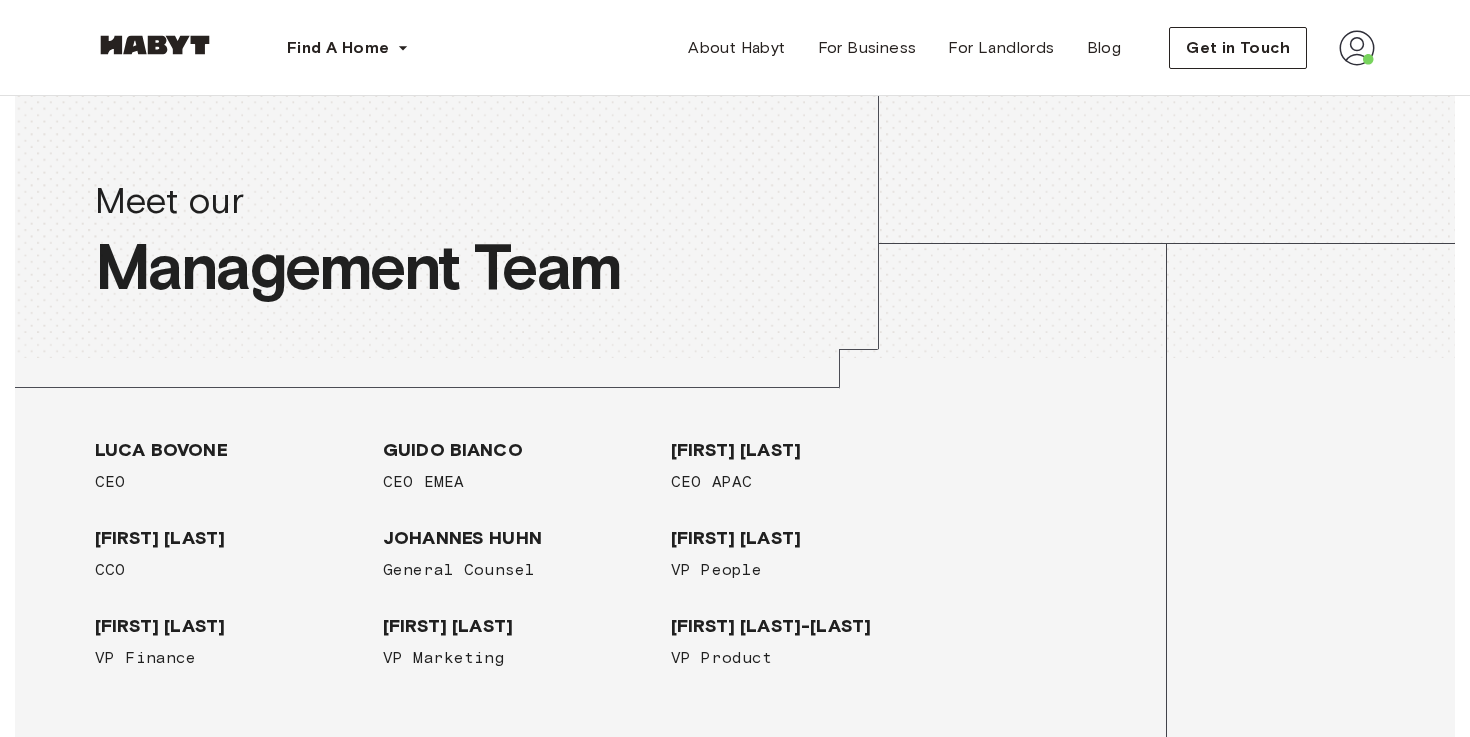 click at bounding box center [1357, 48] 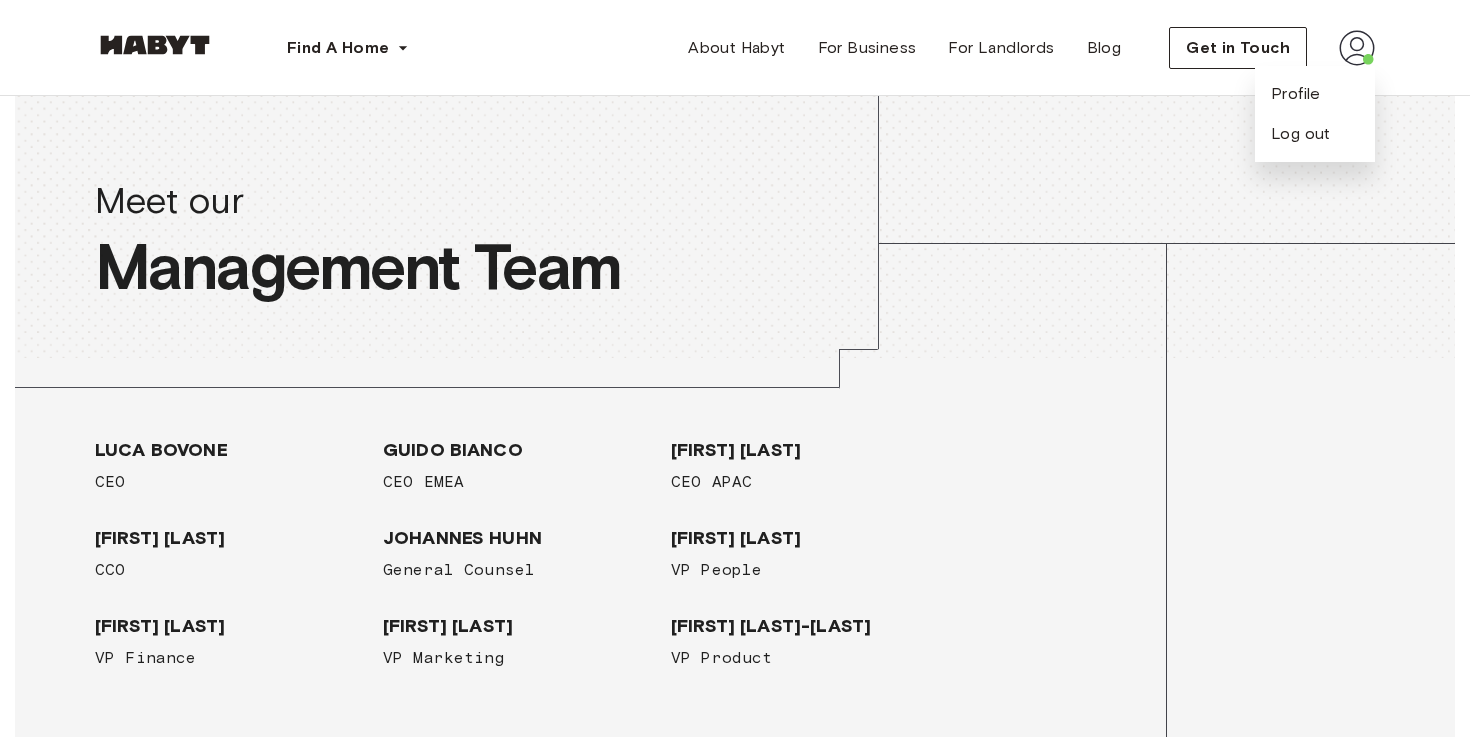 click at bounding box center [924, -511] 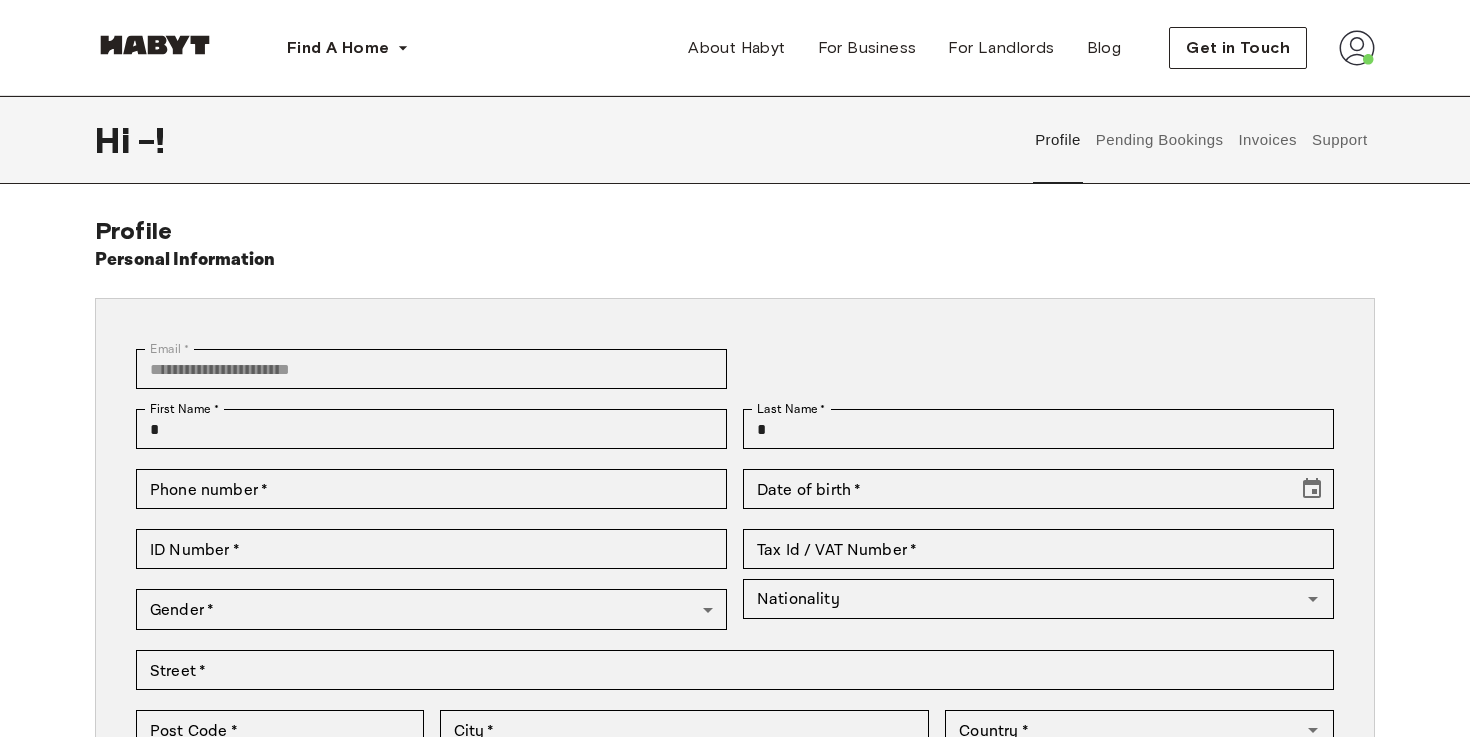 scroll, scrollTop: 0, scrollLeft: 0, axis: both 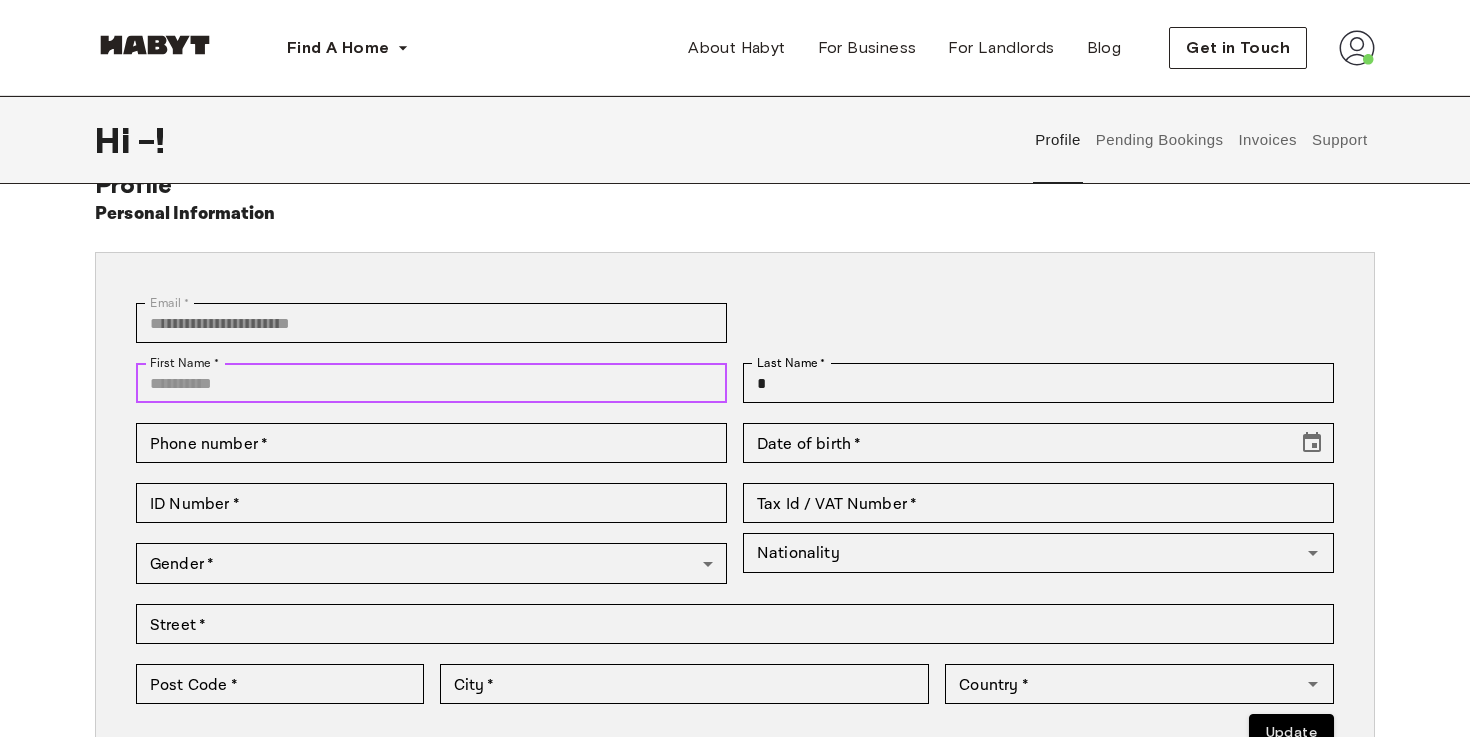 type 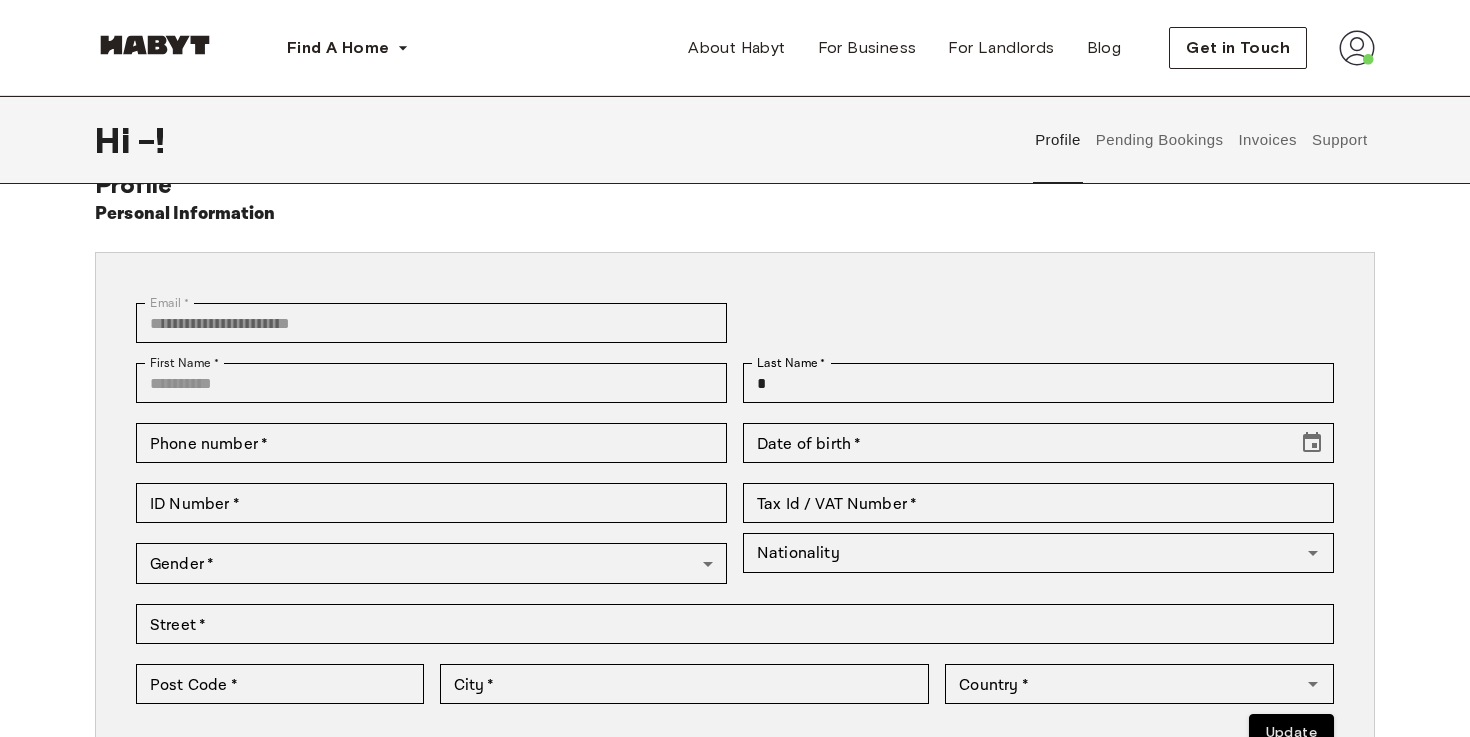 click on "Email   * [EMAIL] Email   *" at bounding box center [727, 323] 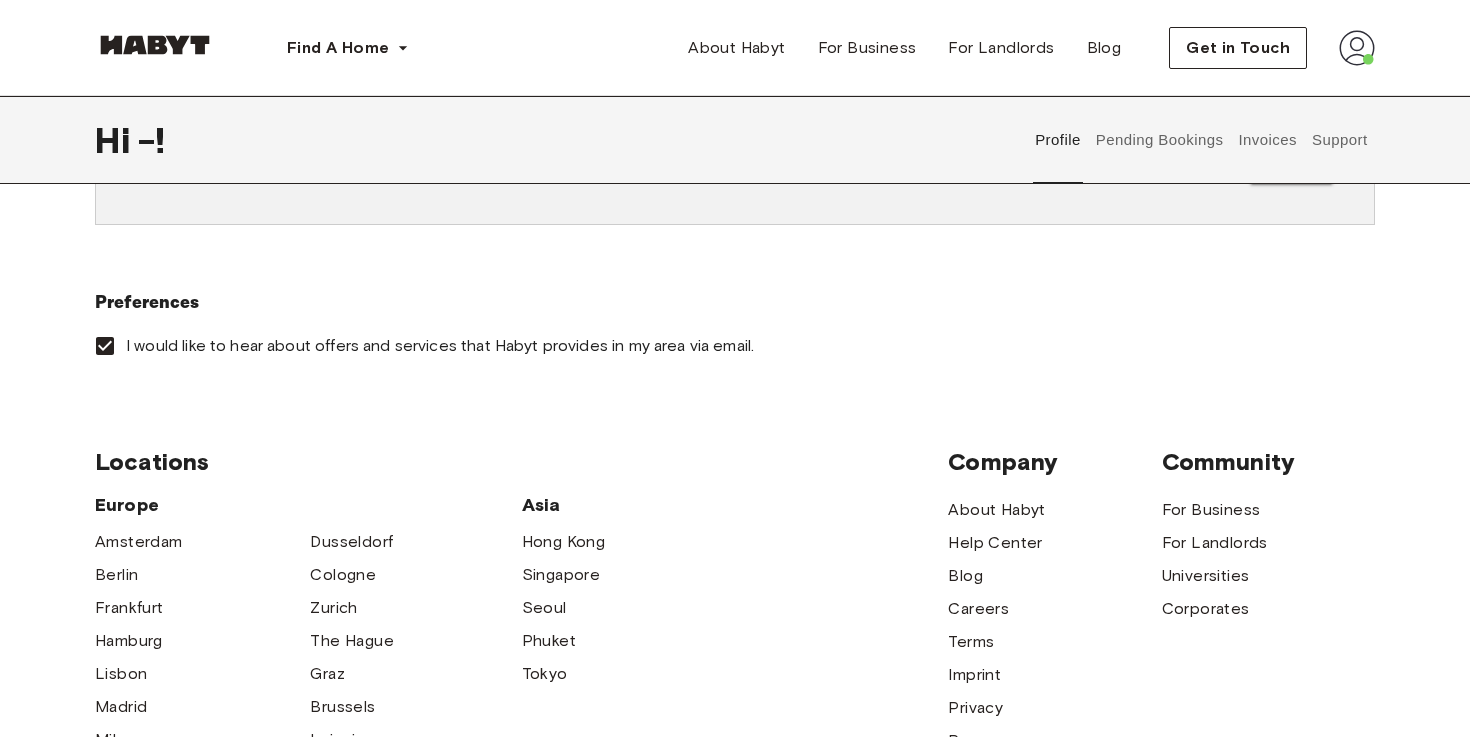 scroll, scrollTop: 619, scrollLeft: 0, axis: vertical 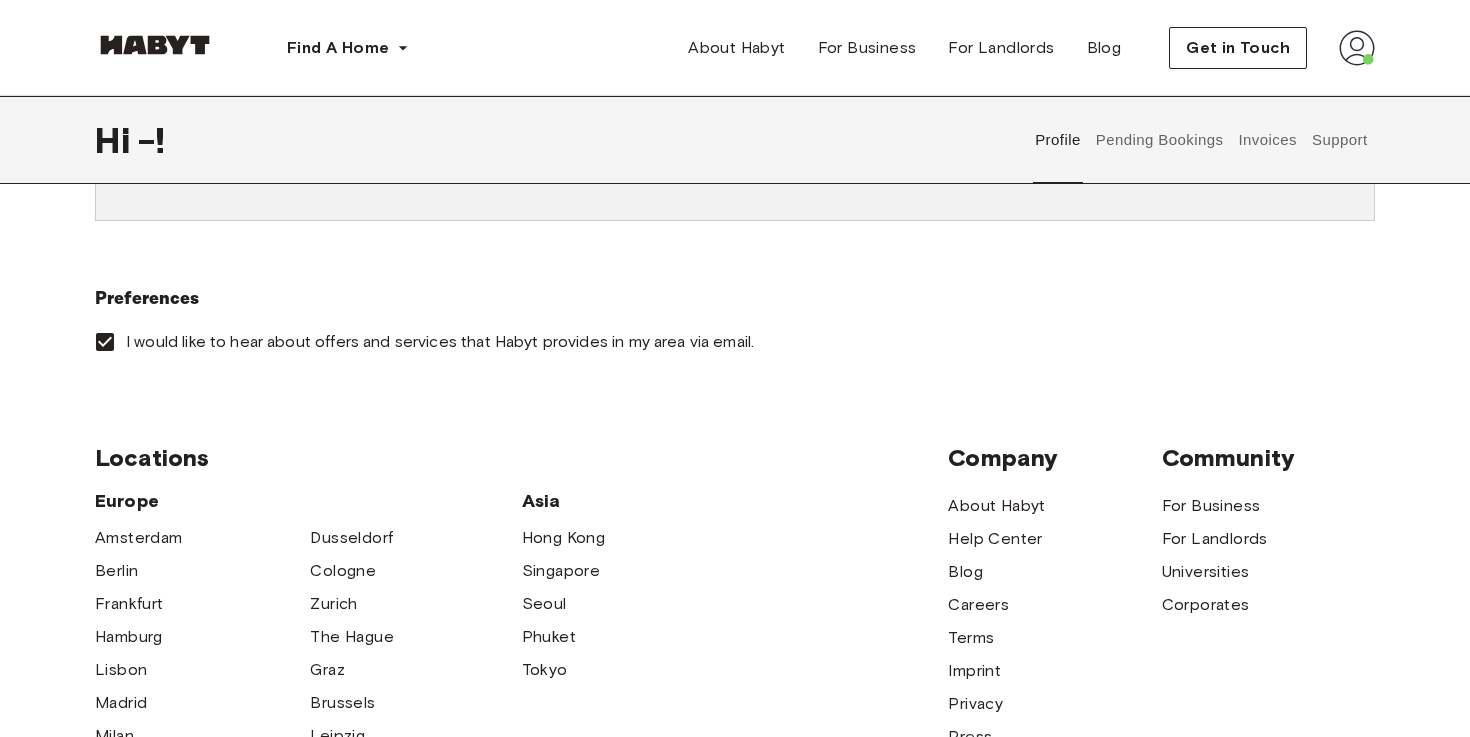 click on "I would like to hear about offers and services that Habyt provides in my area via email." at bounding box center [440, 342] 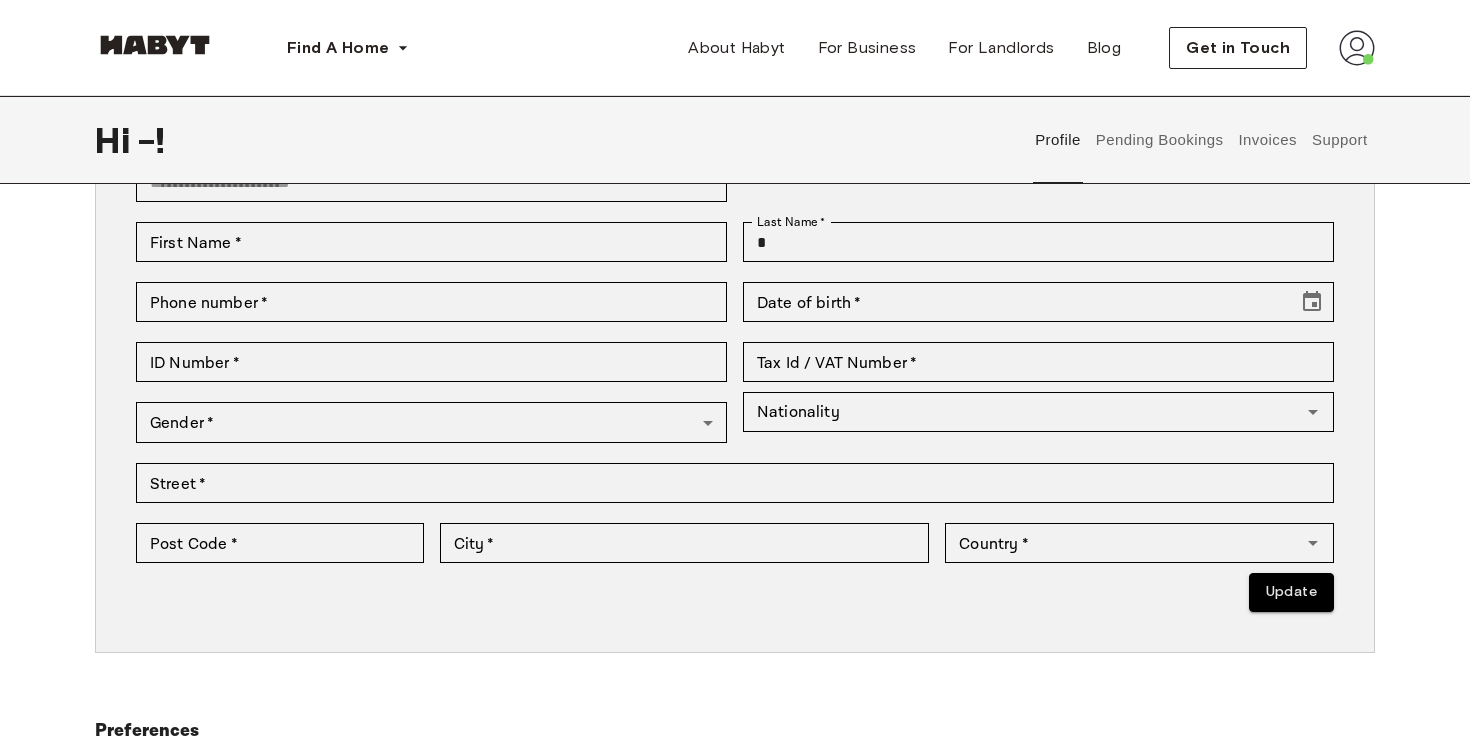 scroll, scrollTop: 50, scrollLeft: 0, axis: vertical 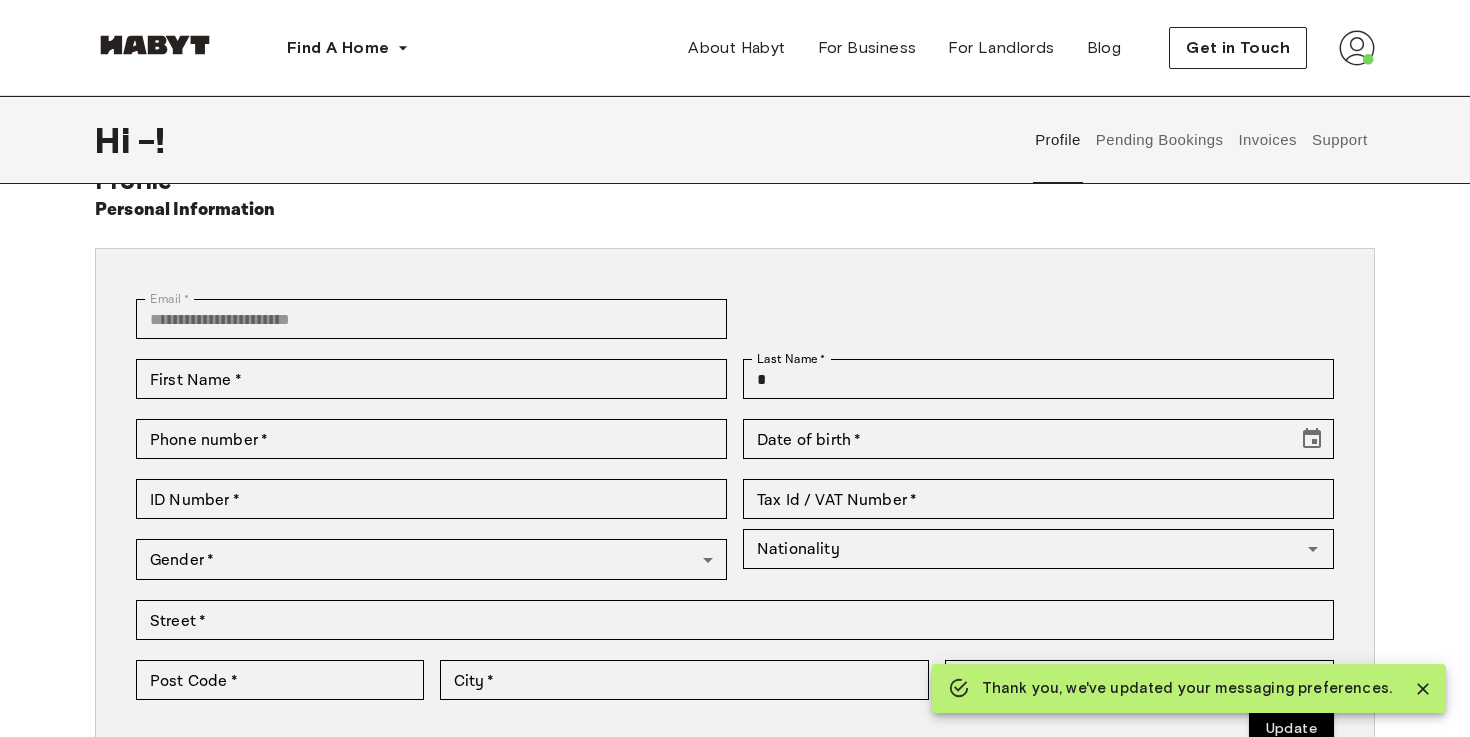 click on "Pending Bookings" at bounding box center (1159, 140) 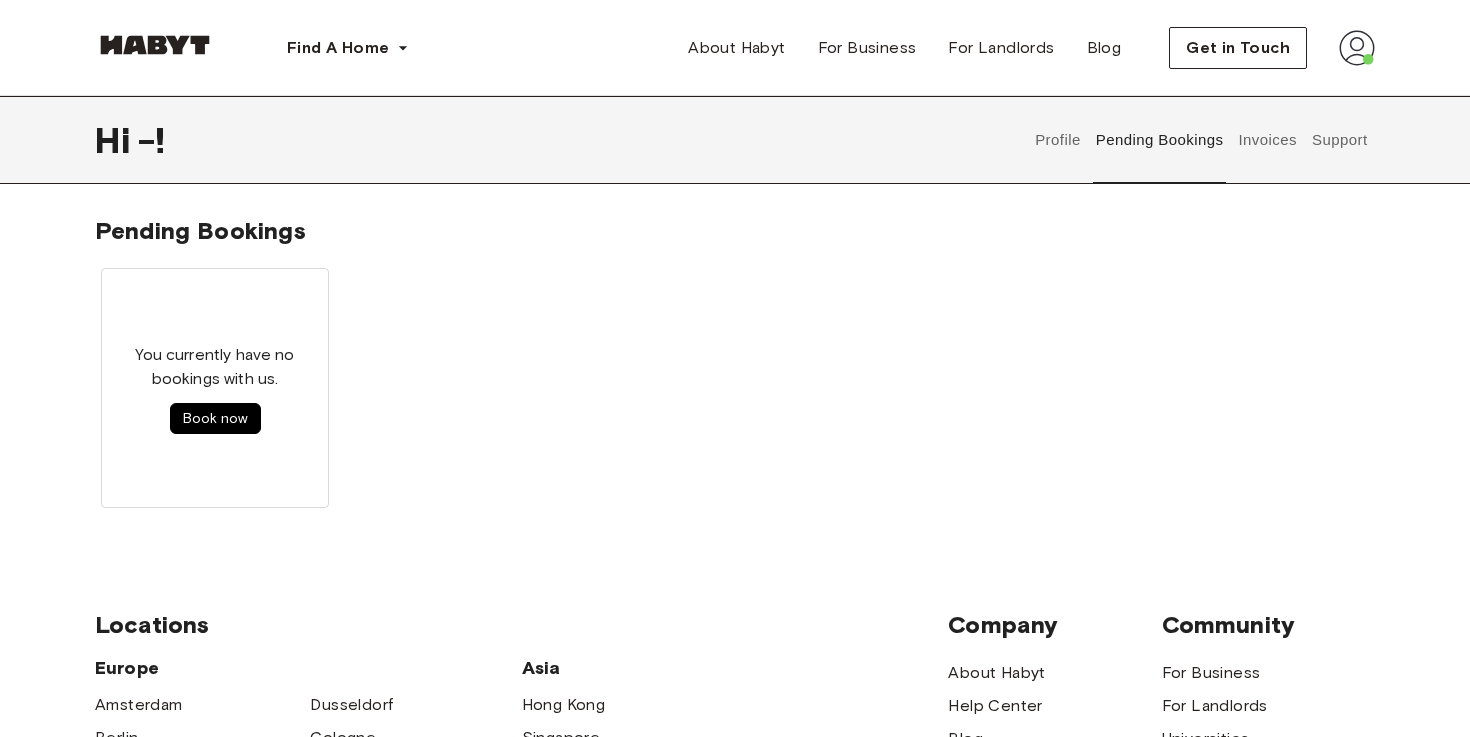 scroll, scrollTop: 0, scrollLeft: 0, axis: both 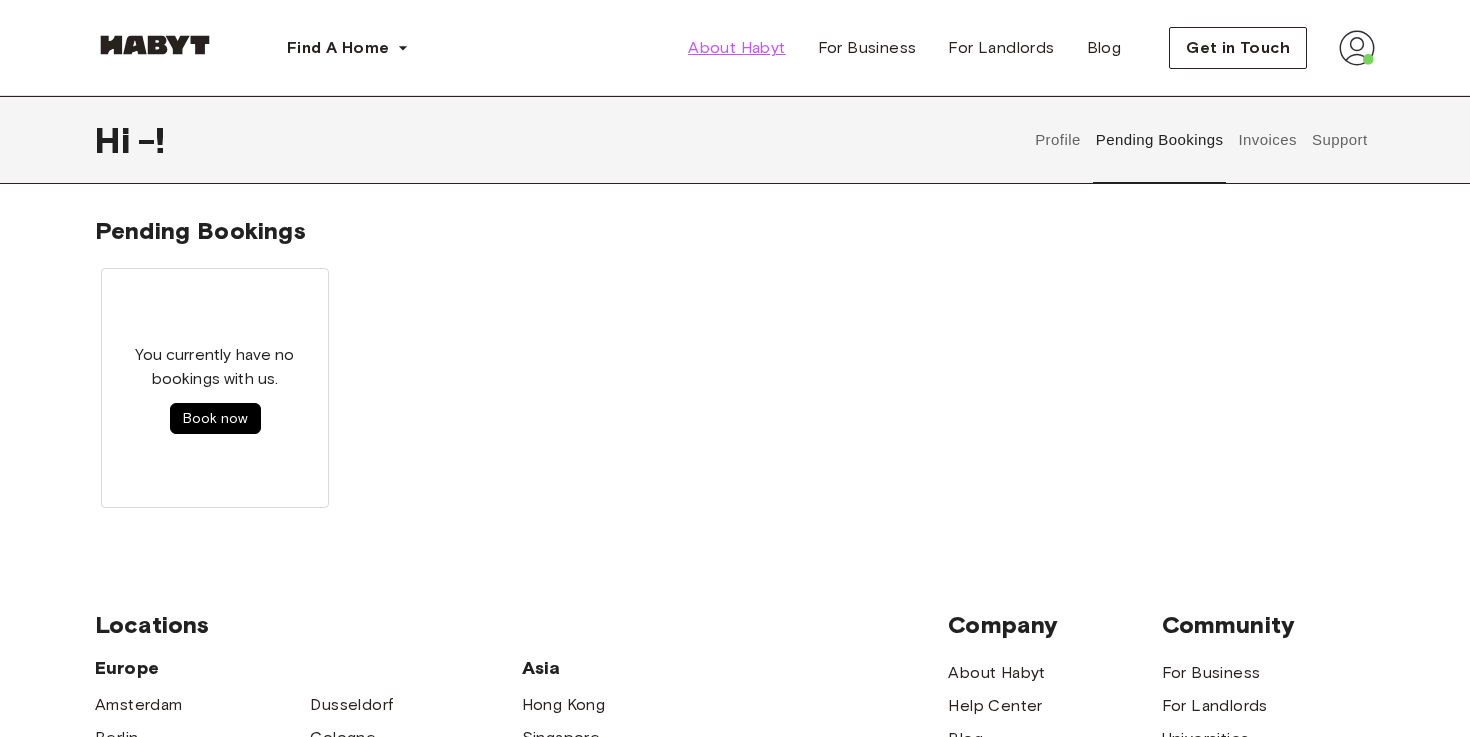 click on "About Habyt" at bounding box center [736, 48] 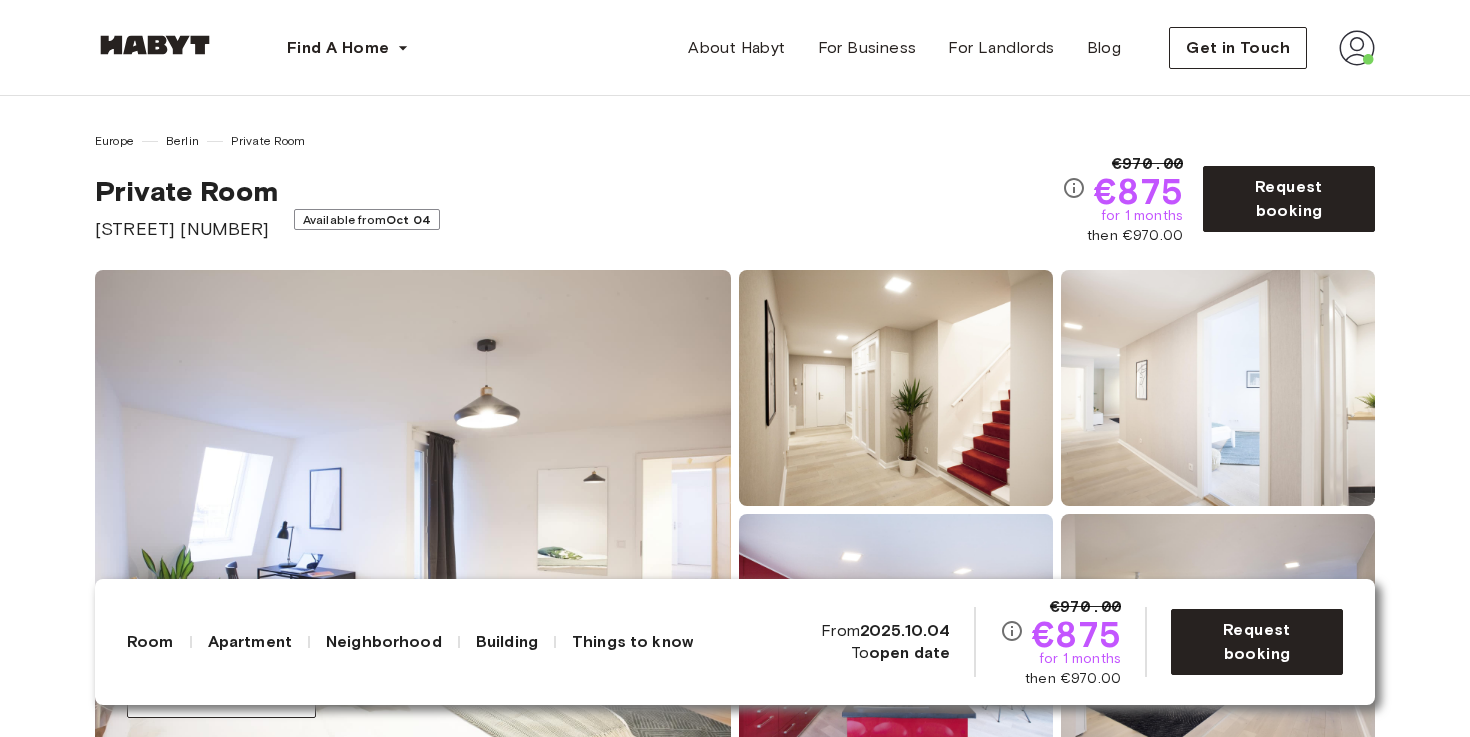 scroll, scrollTop: 0, scrollLeft: 0, axis: both 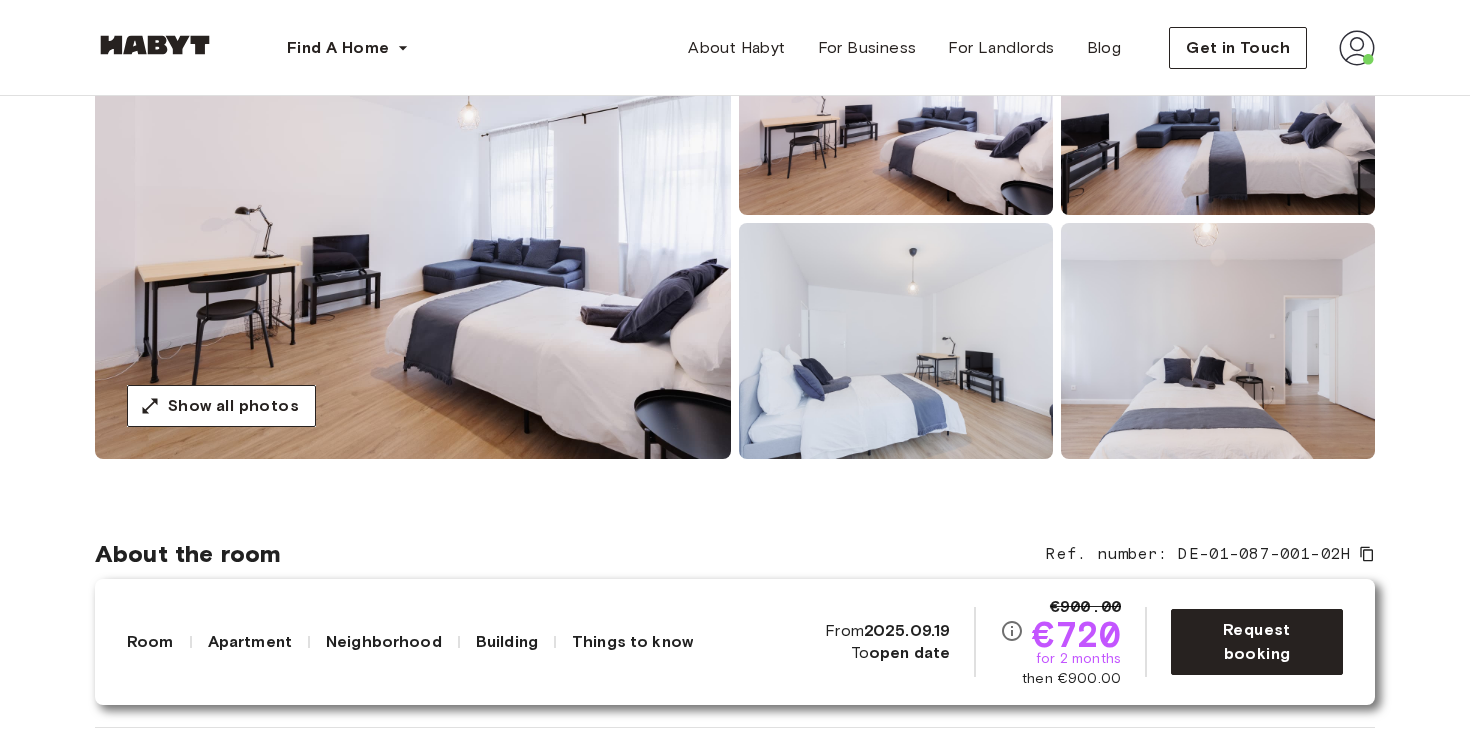 click at bounding box center [413, 219] 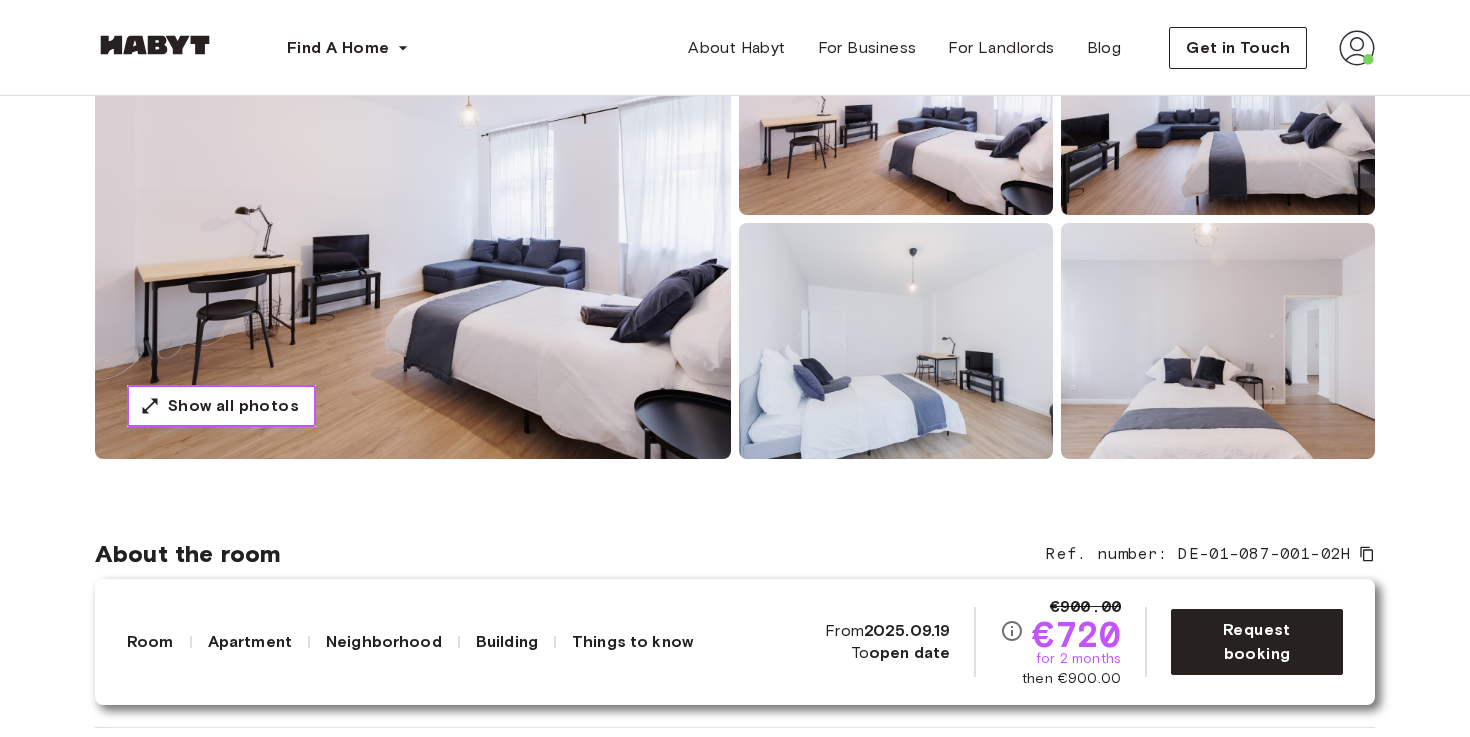 click on "Show all photos" at bounding box center (233, 406) 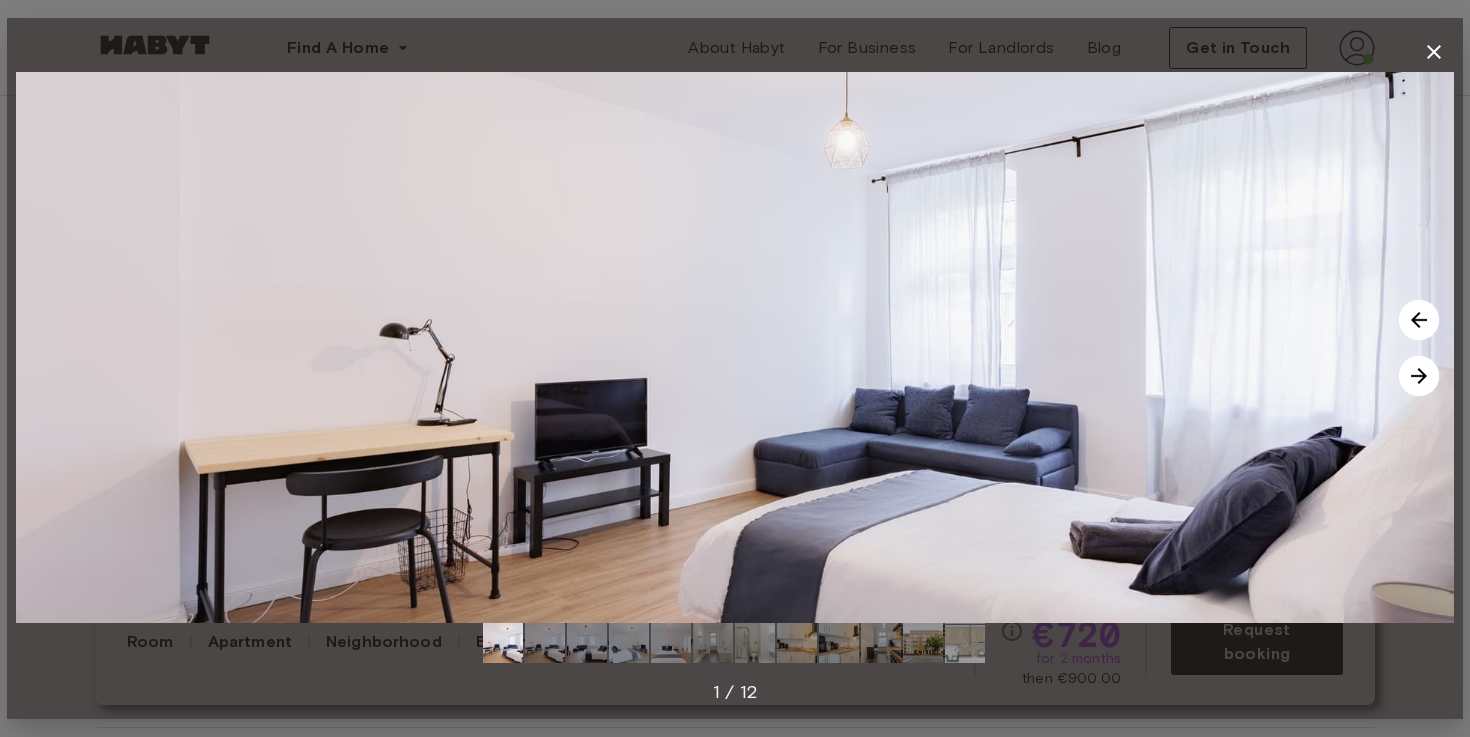 click at bounding box center (735, 347) 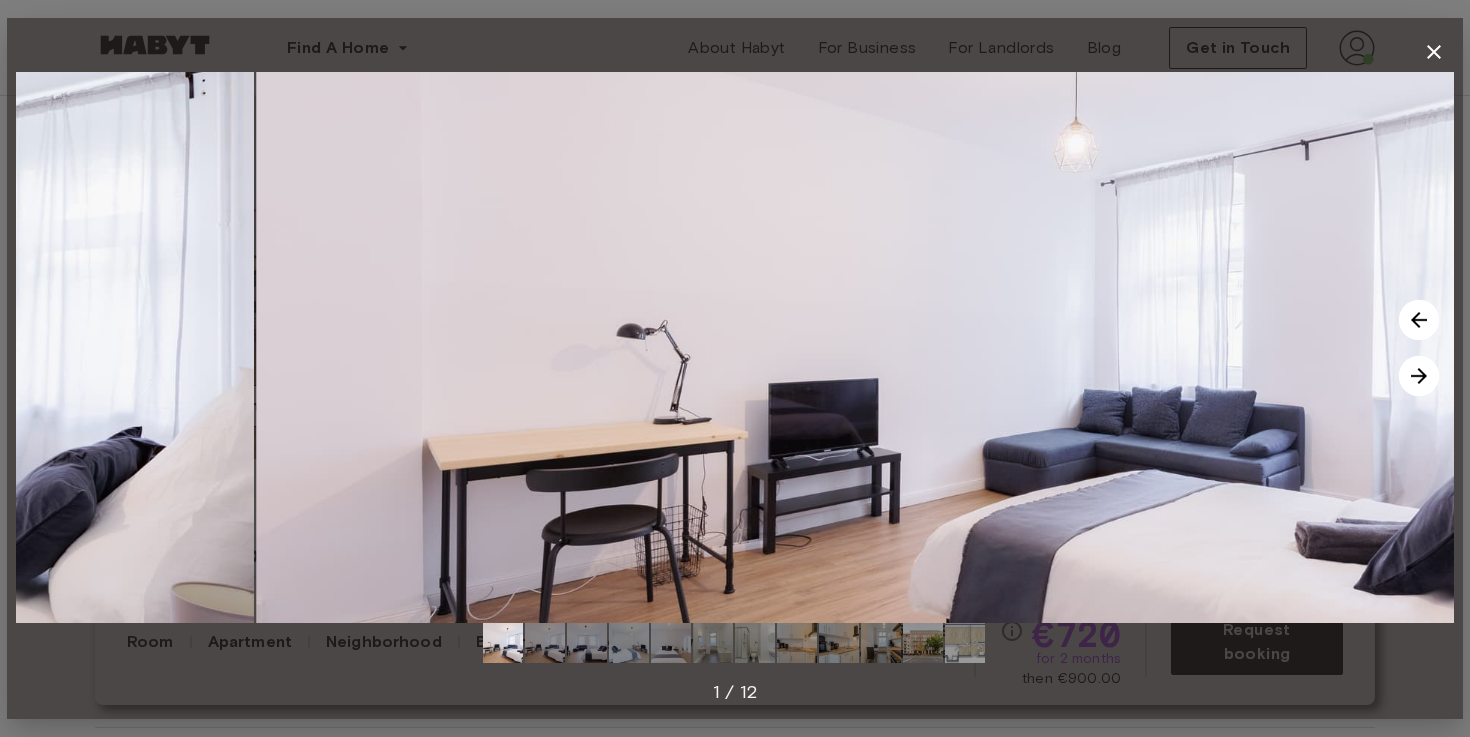 click at bounding box center (1419, 376) 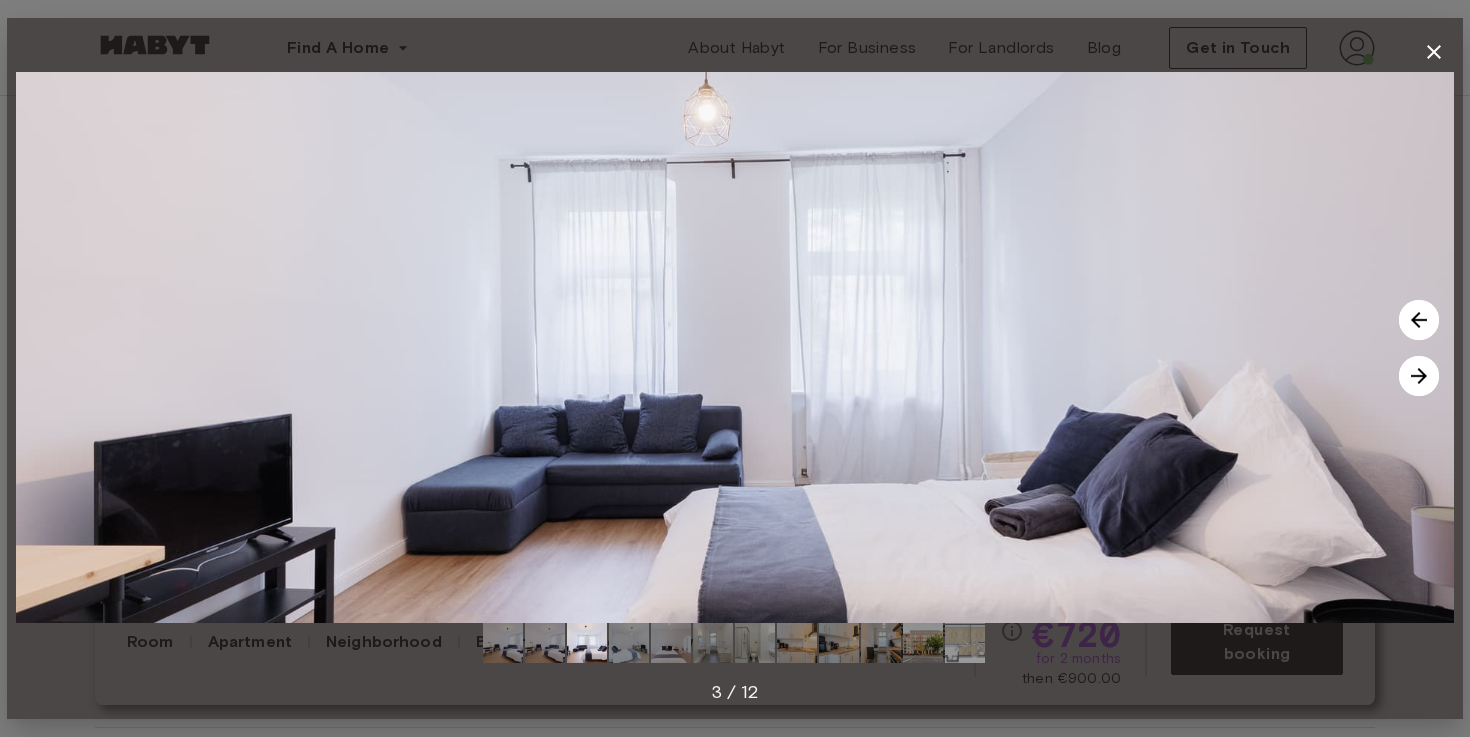 click at bounding box center [1419, 376] 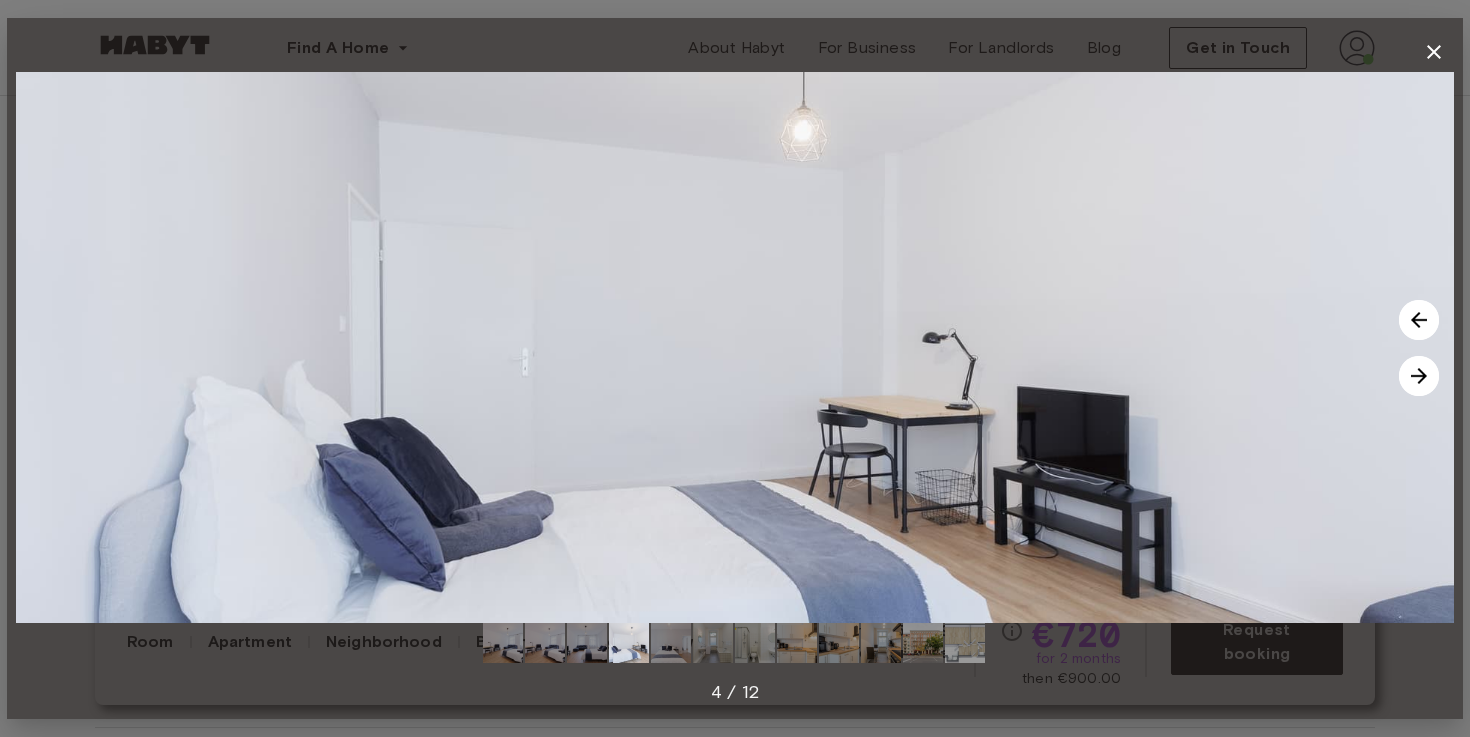 click at bounding box center (1419, 376) 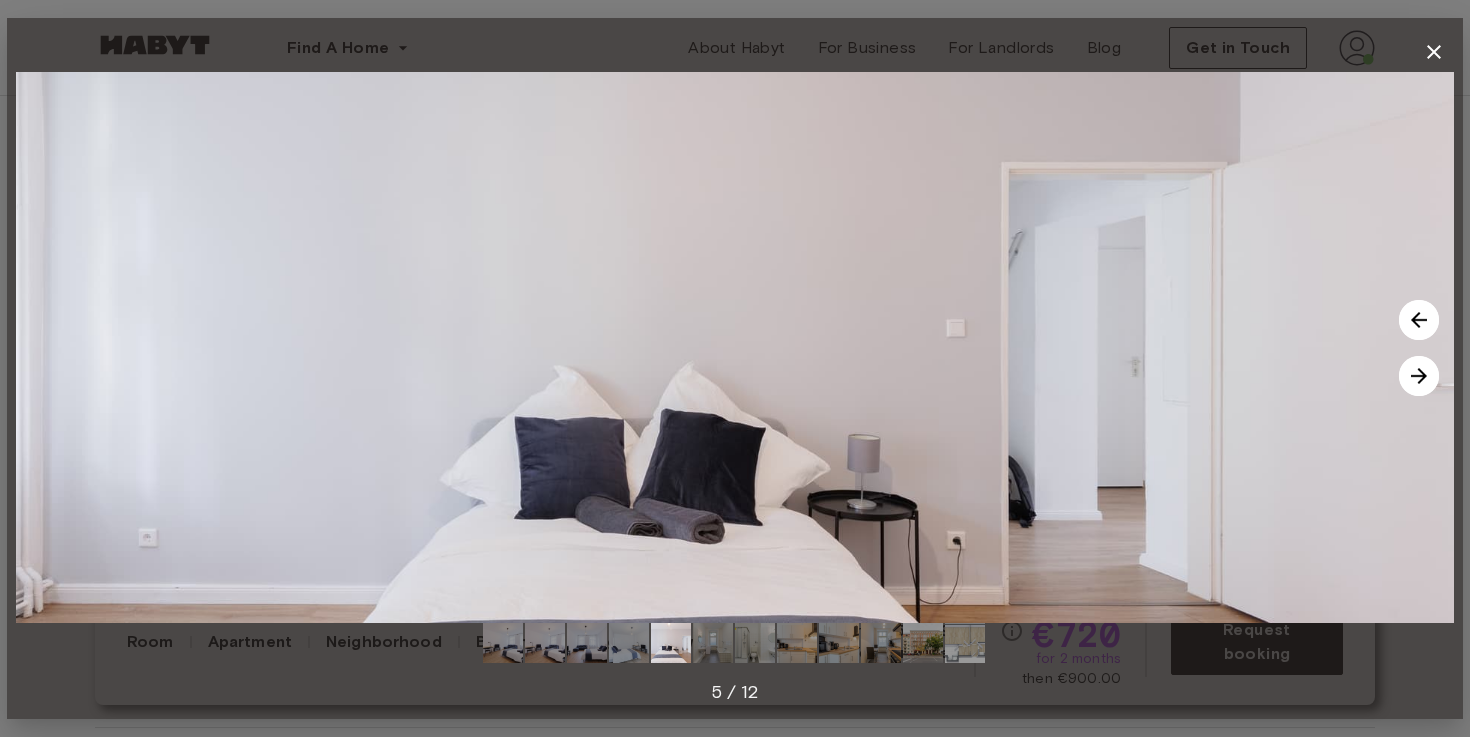 click at bounding box center [1419, 376] 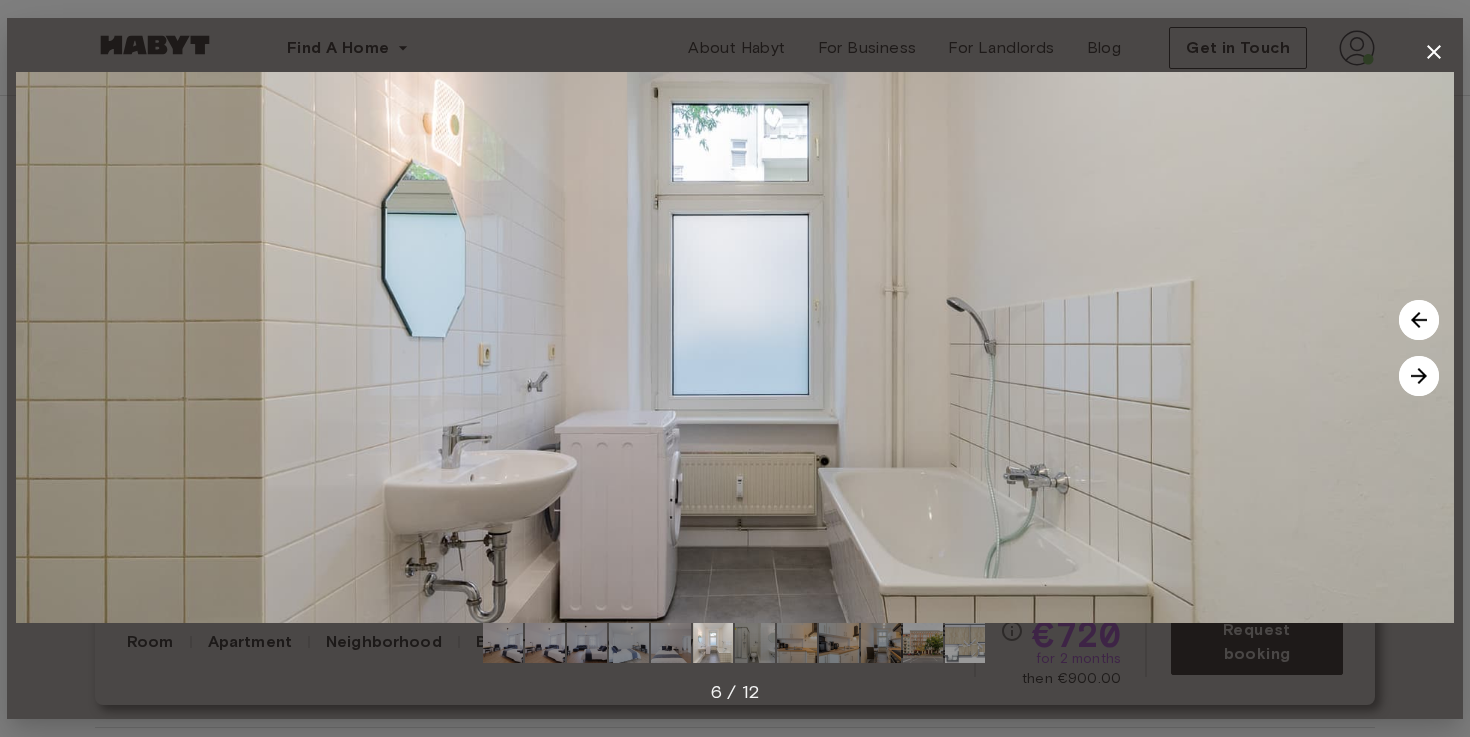 click at bounding box center (1419, 376) 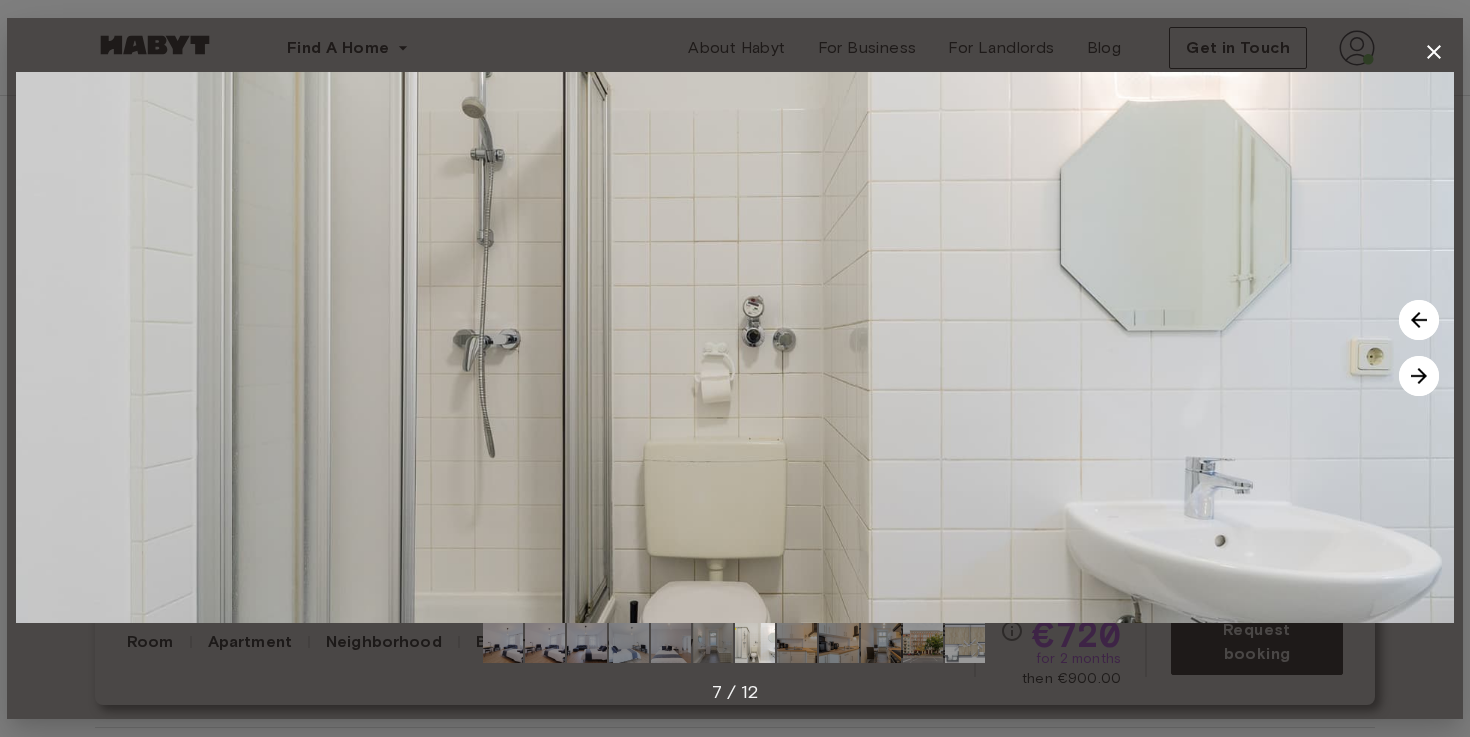 click 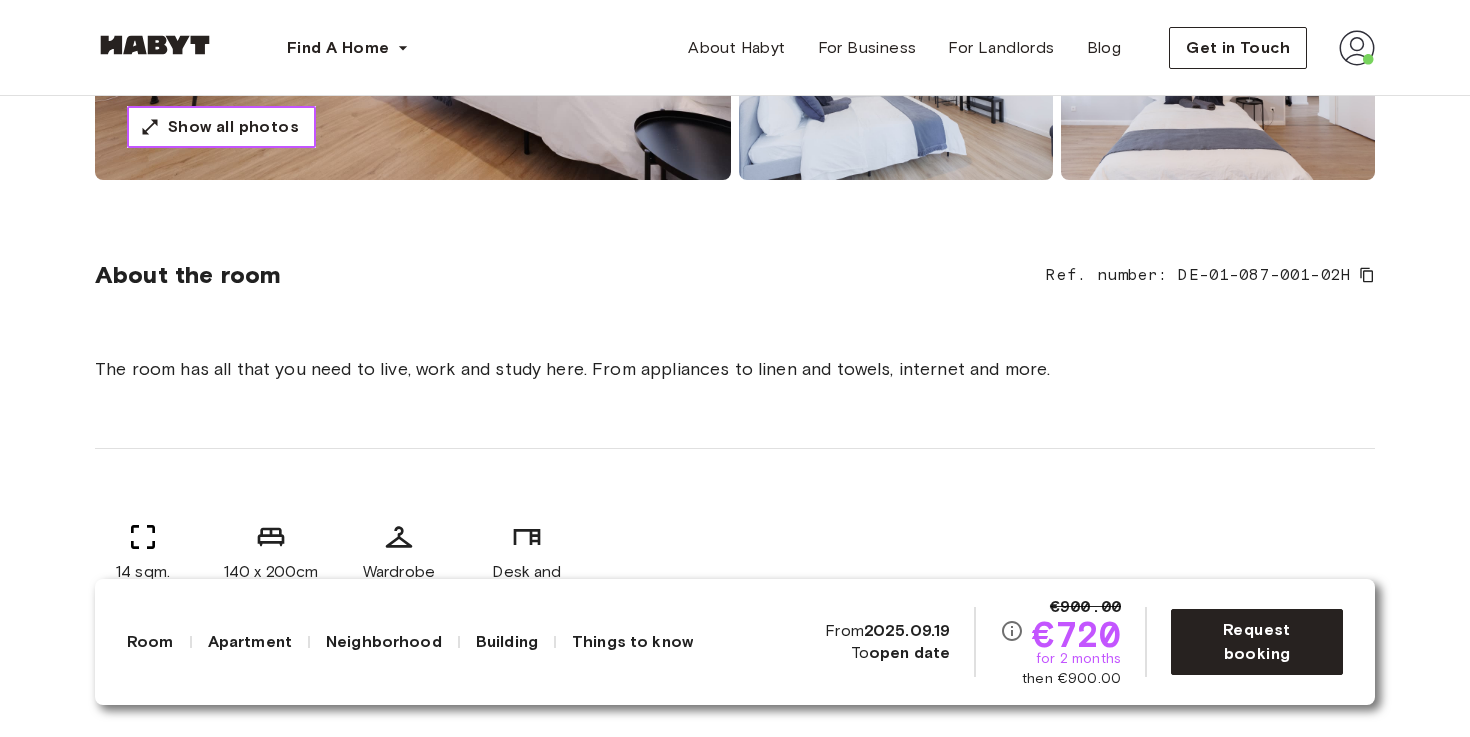 scroll, scrollTop: 508, scrollLeft: 0, axis: vertical 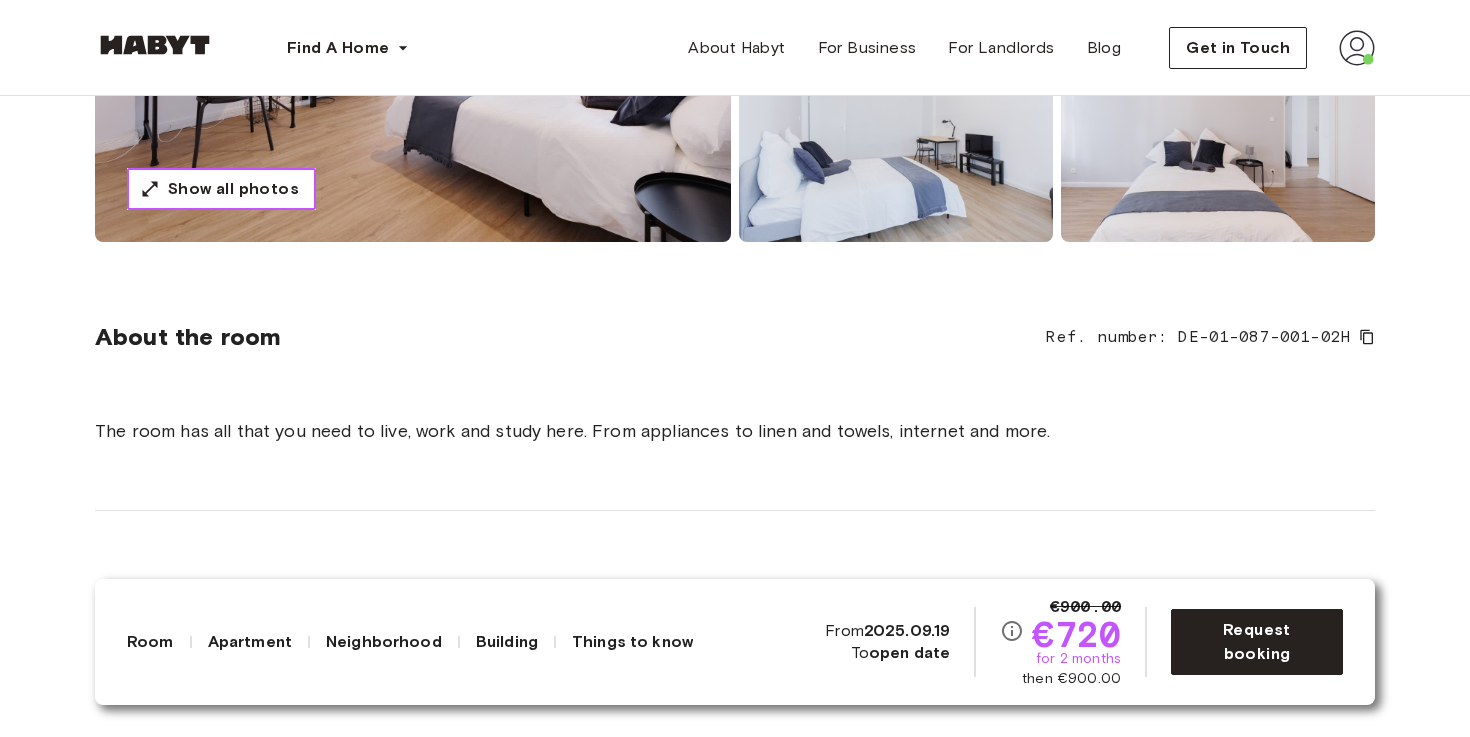 click on "Show all photos" at bounding box center [233, 189] 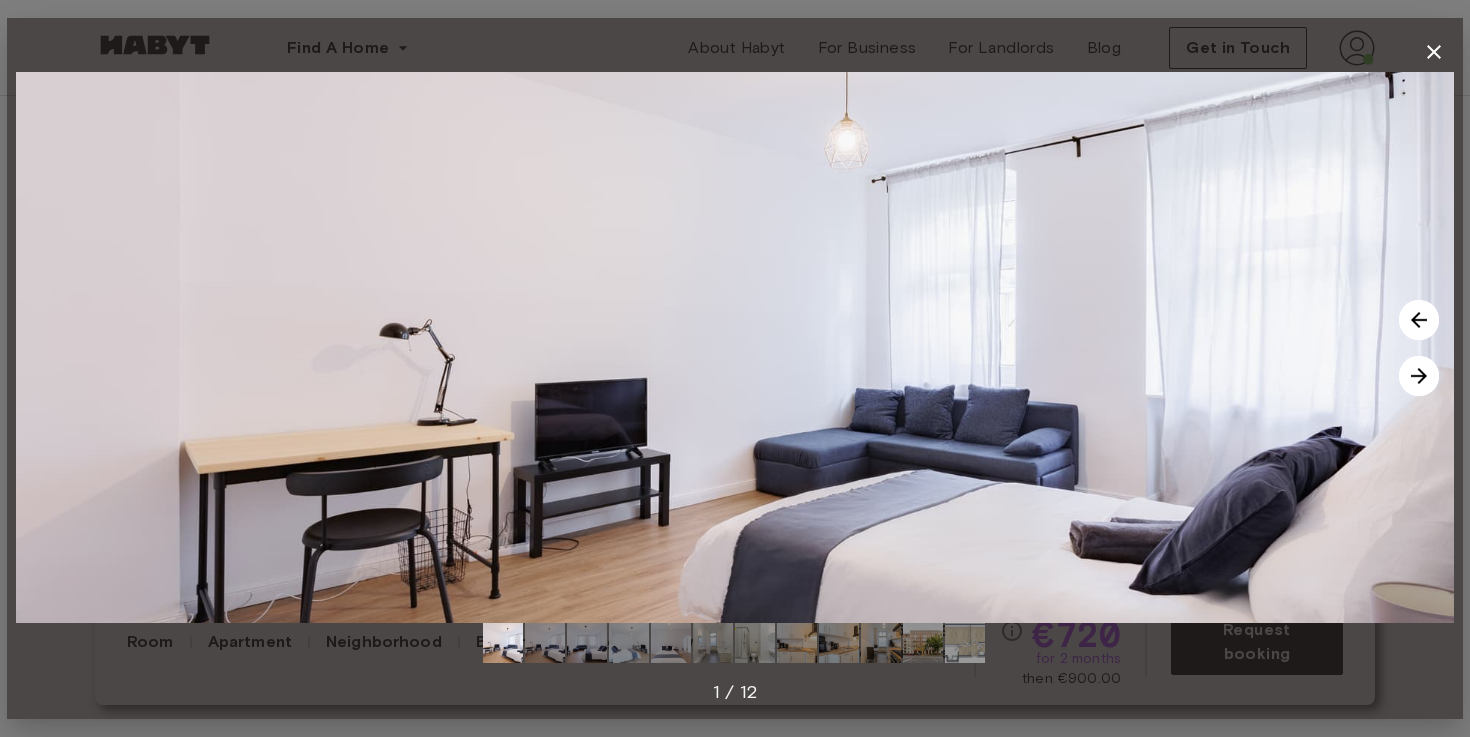 click at bounding box center [1419, 376] 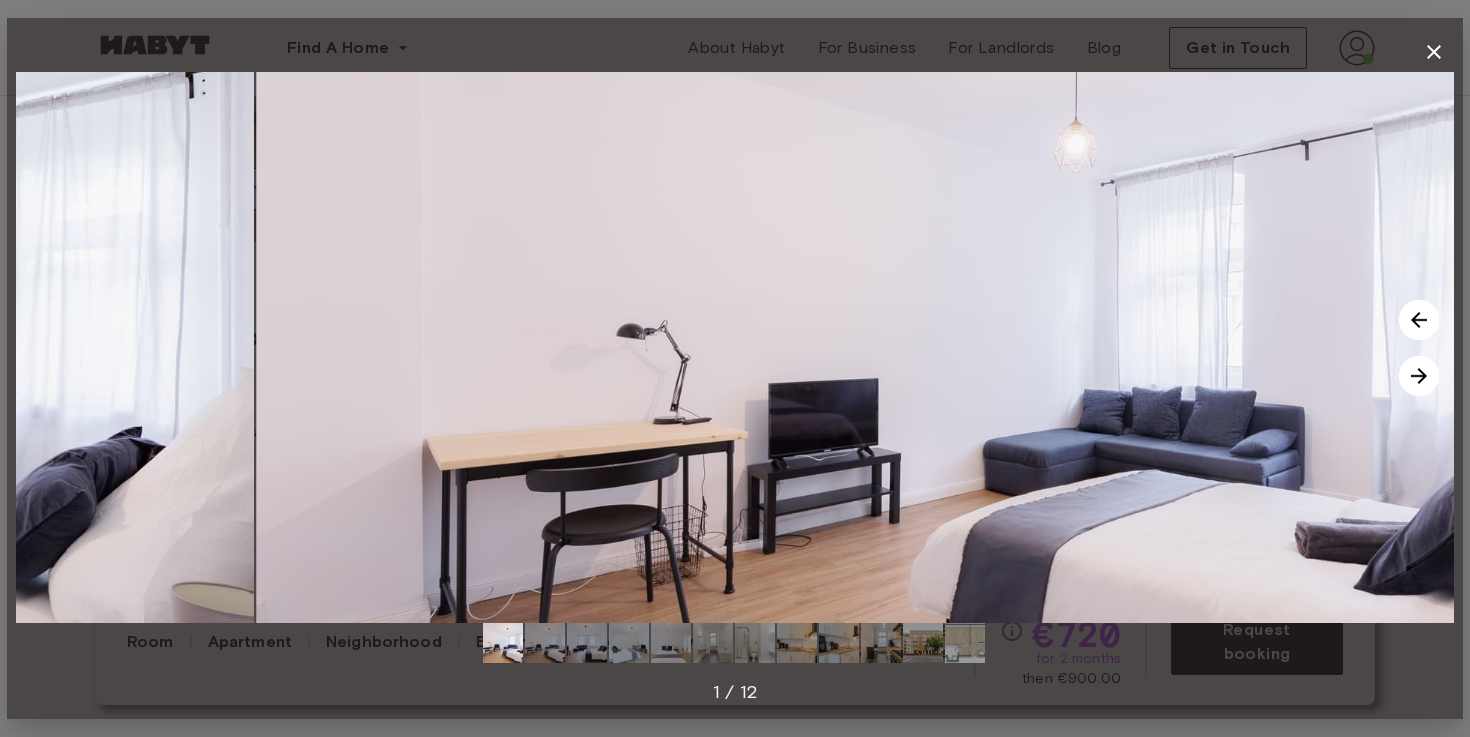 click at bounding box center (1419, 376) 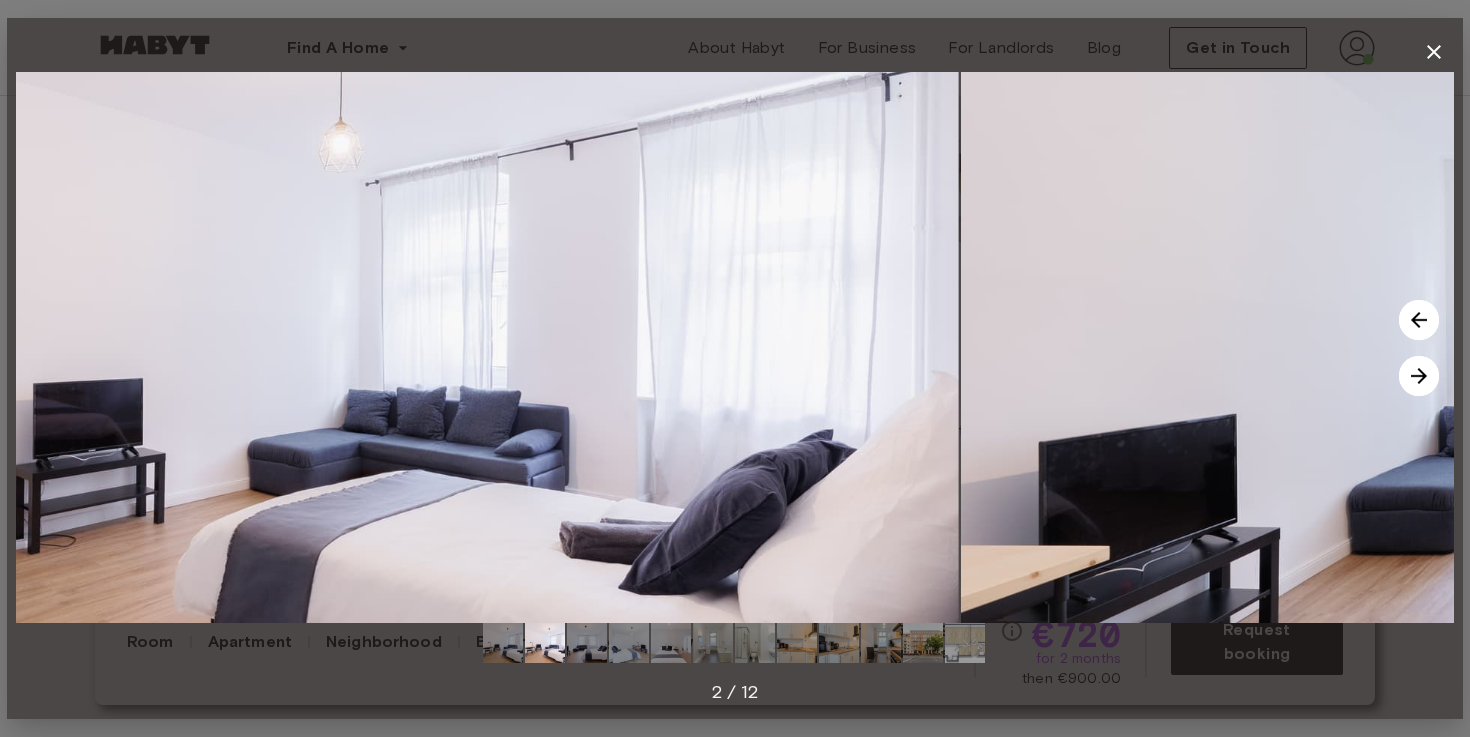 click at bounding box center (1419, 376) 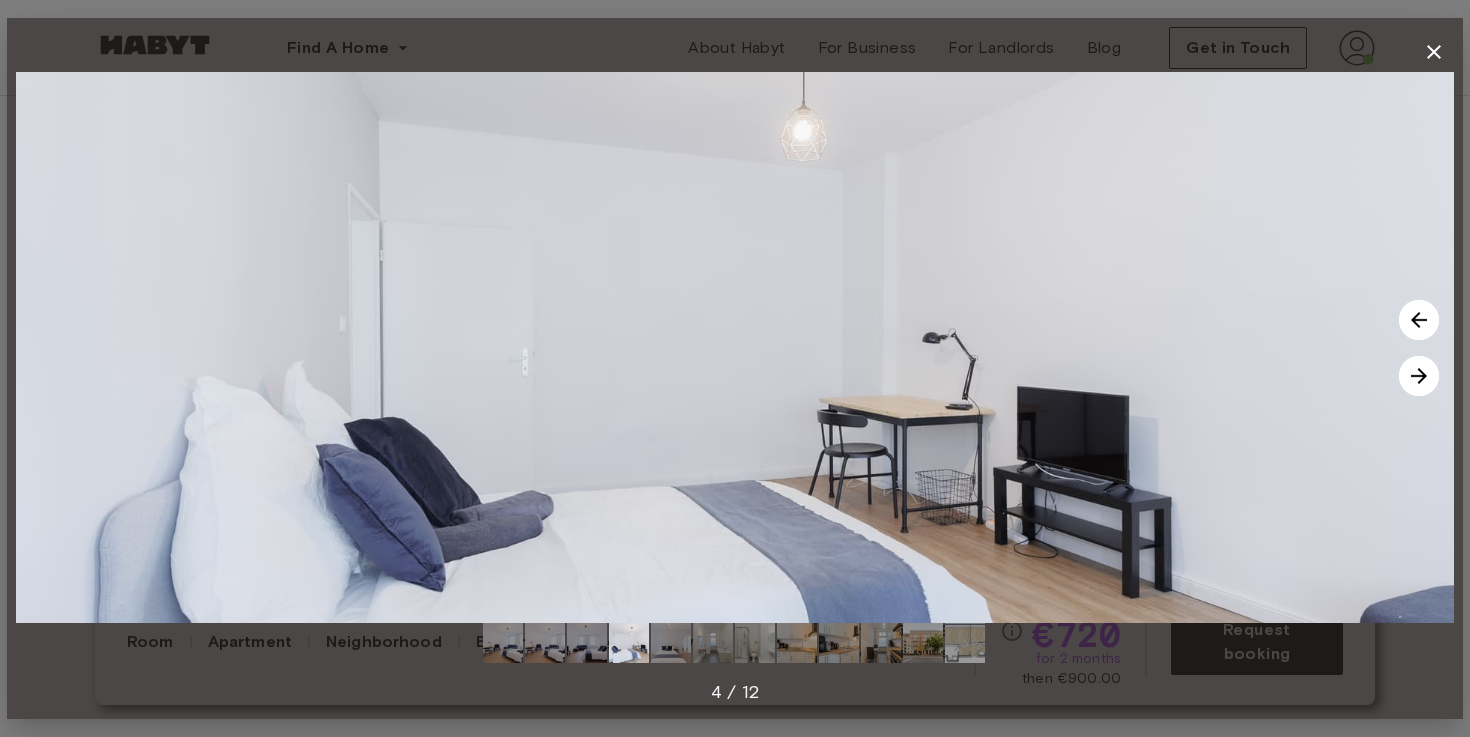 click at bounding box center (1419, 376) 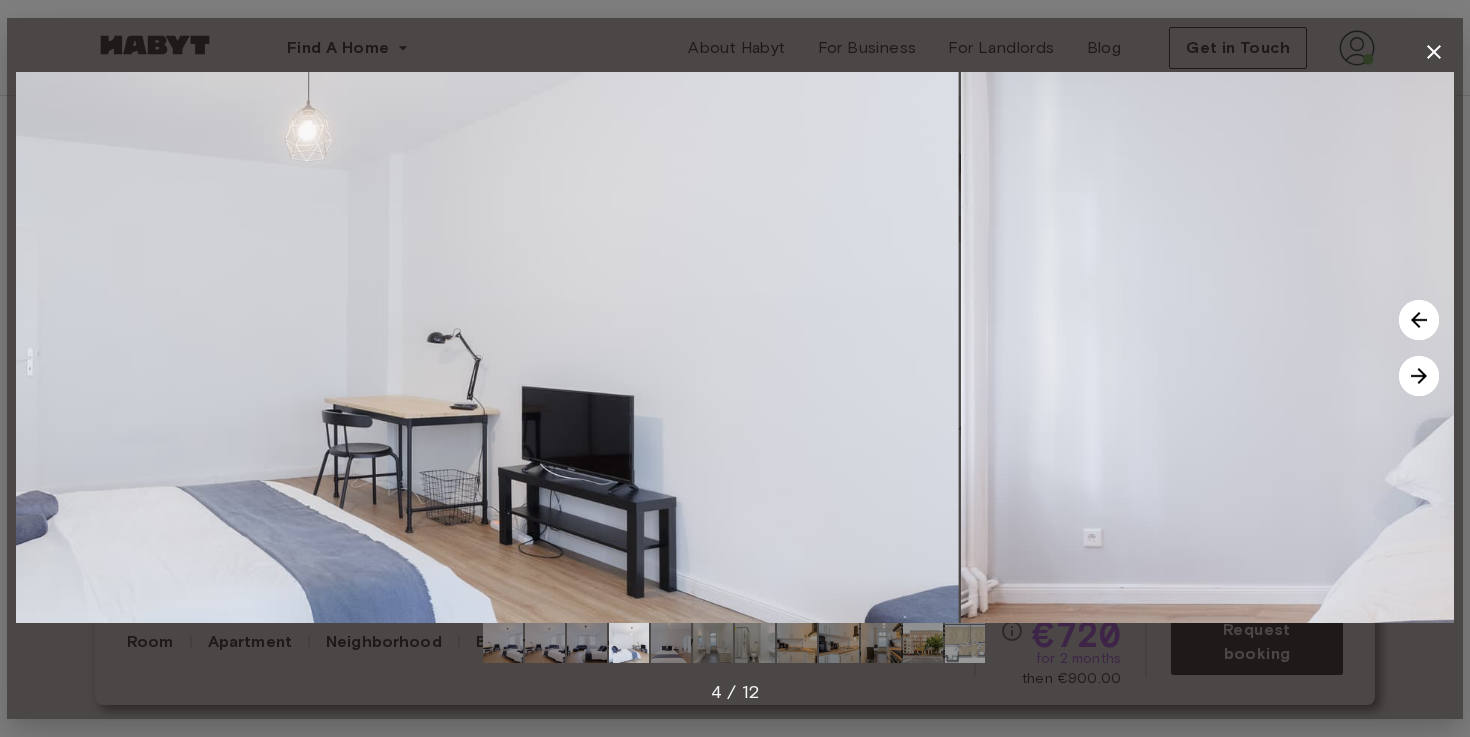 click at bounding box center (1419, 376) 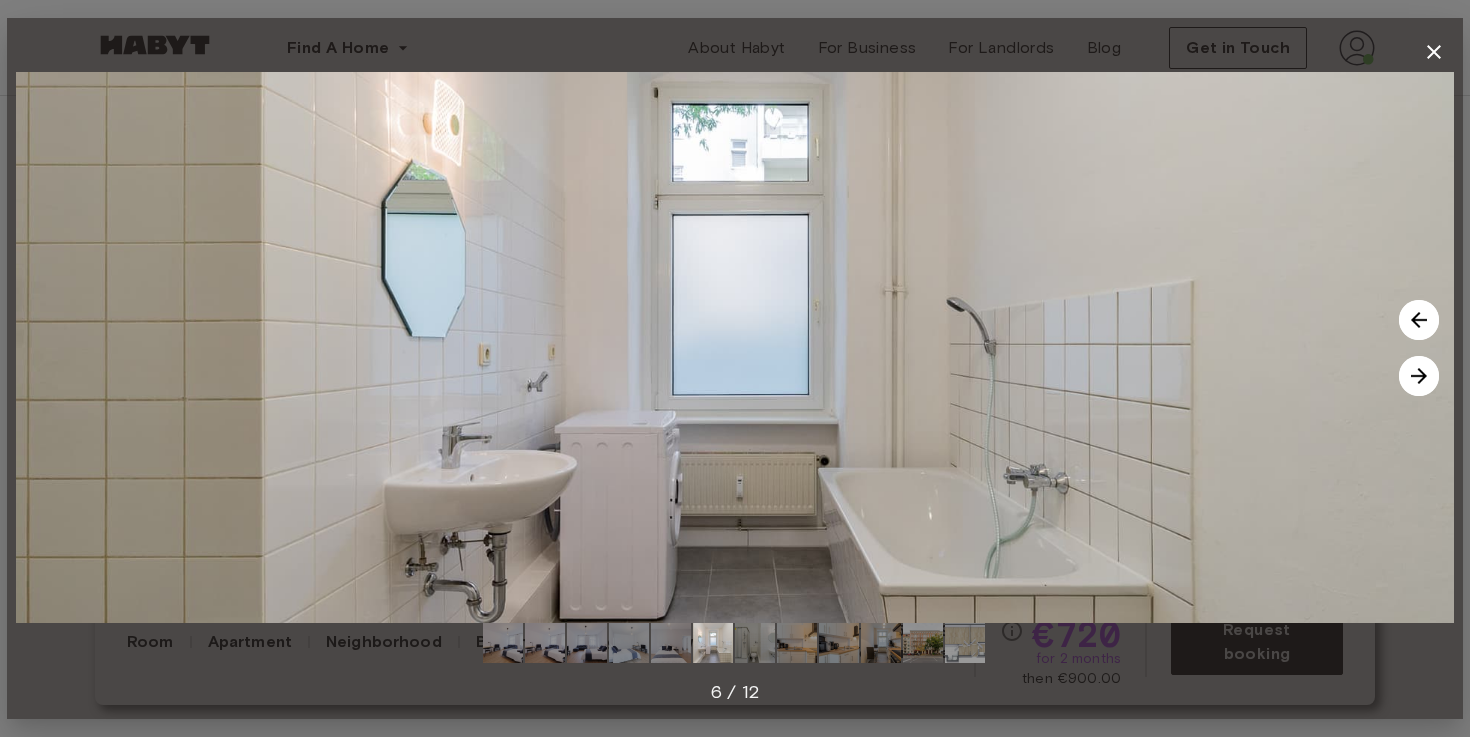 click at bounding box center [1419, 376] 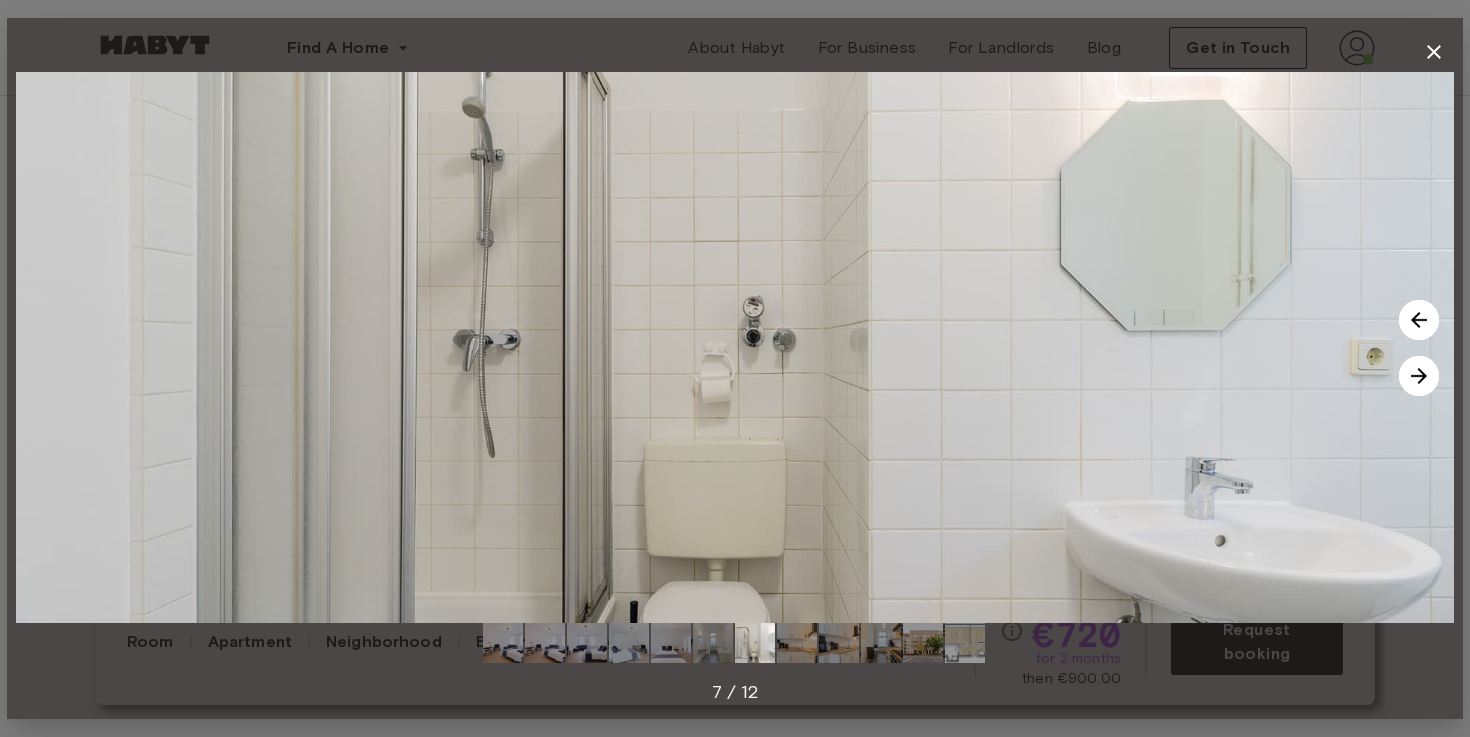 click at bounding box center (1419, 376) 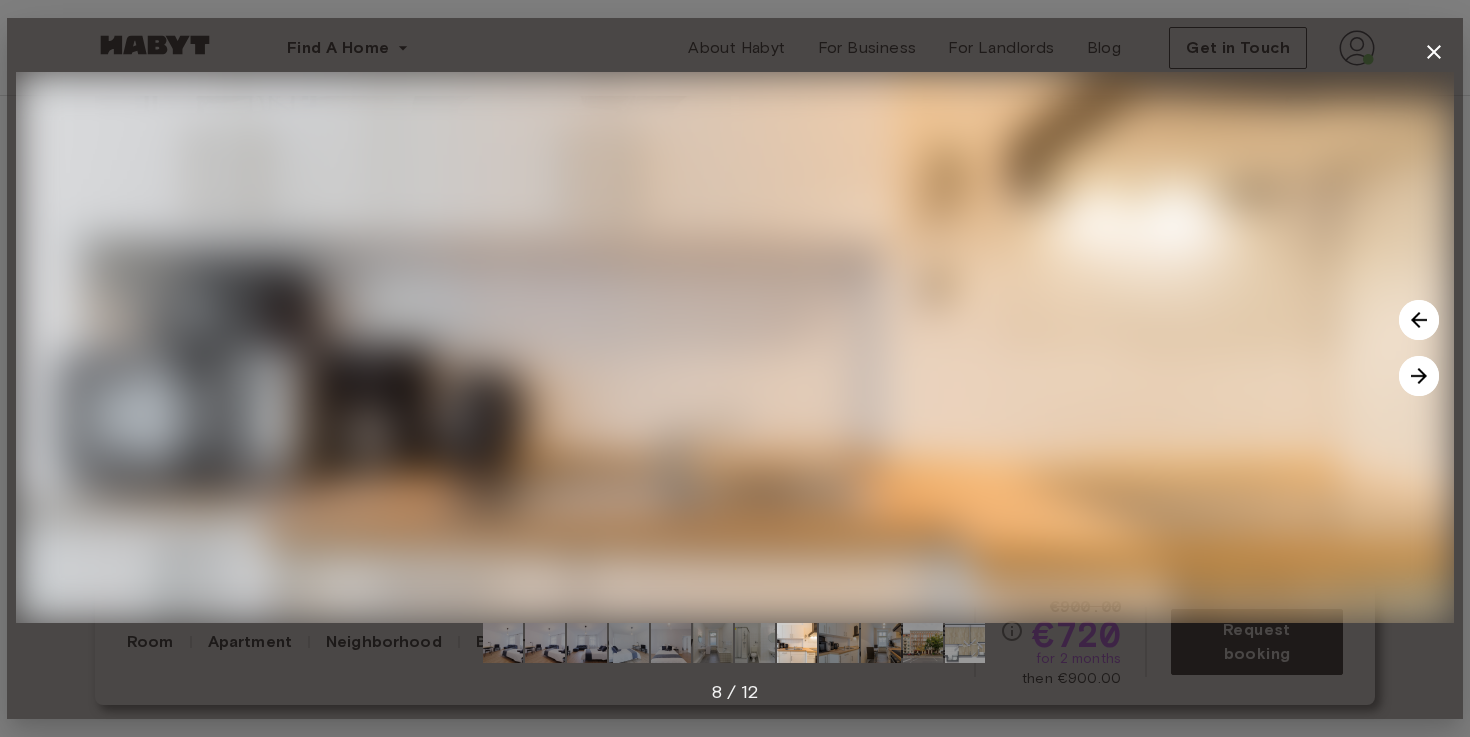 click at bounding box center [1419, 376] 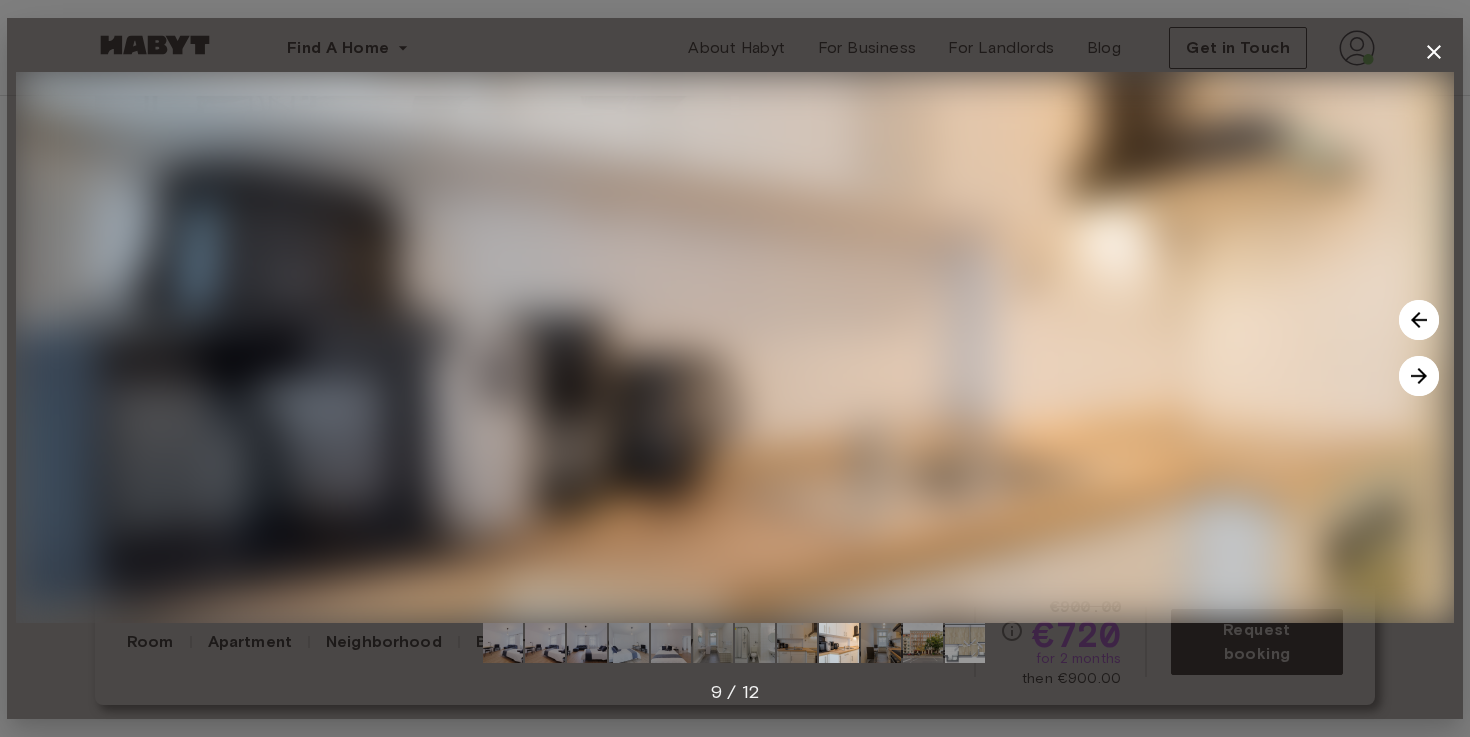 click at bounding box center [1419, 376] 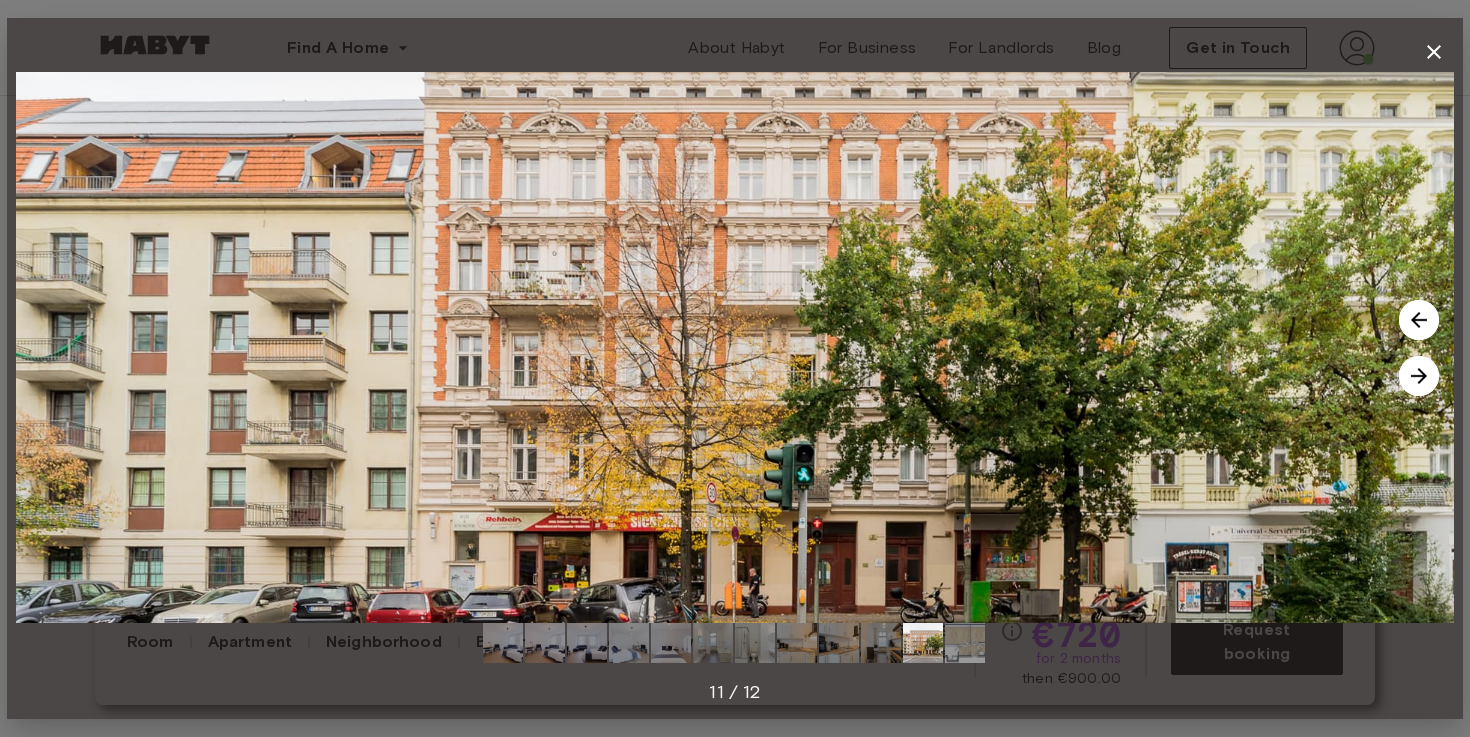 click at bounding box center (1419, 376) 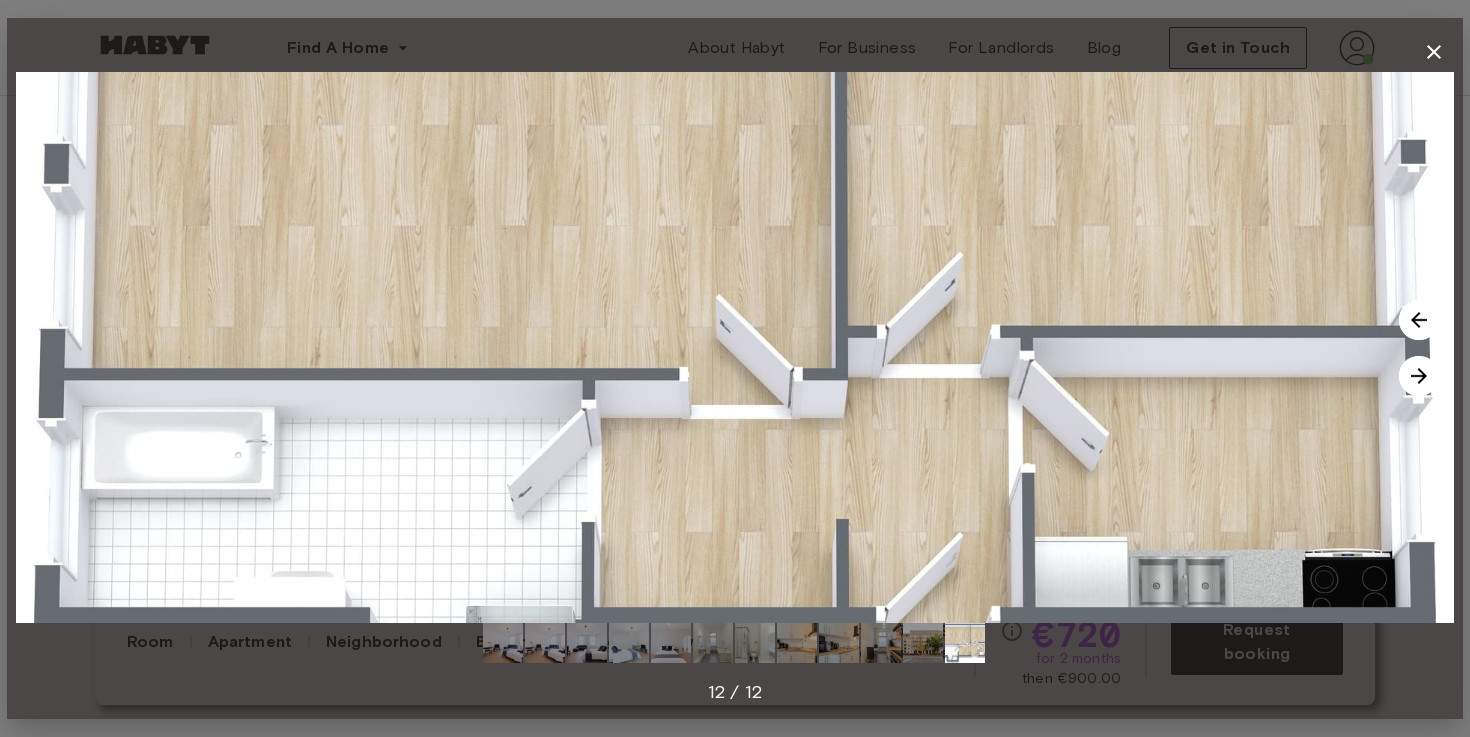 drag, startPoint x: 1251, startPoint y: 192, endPoint x: 1249, endPoint y: 220, distance: 28.071337 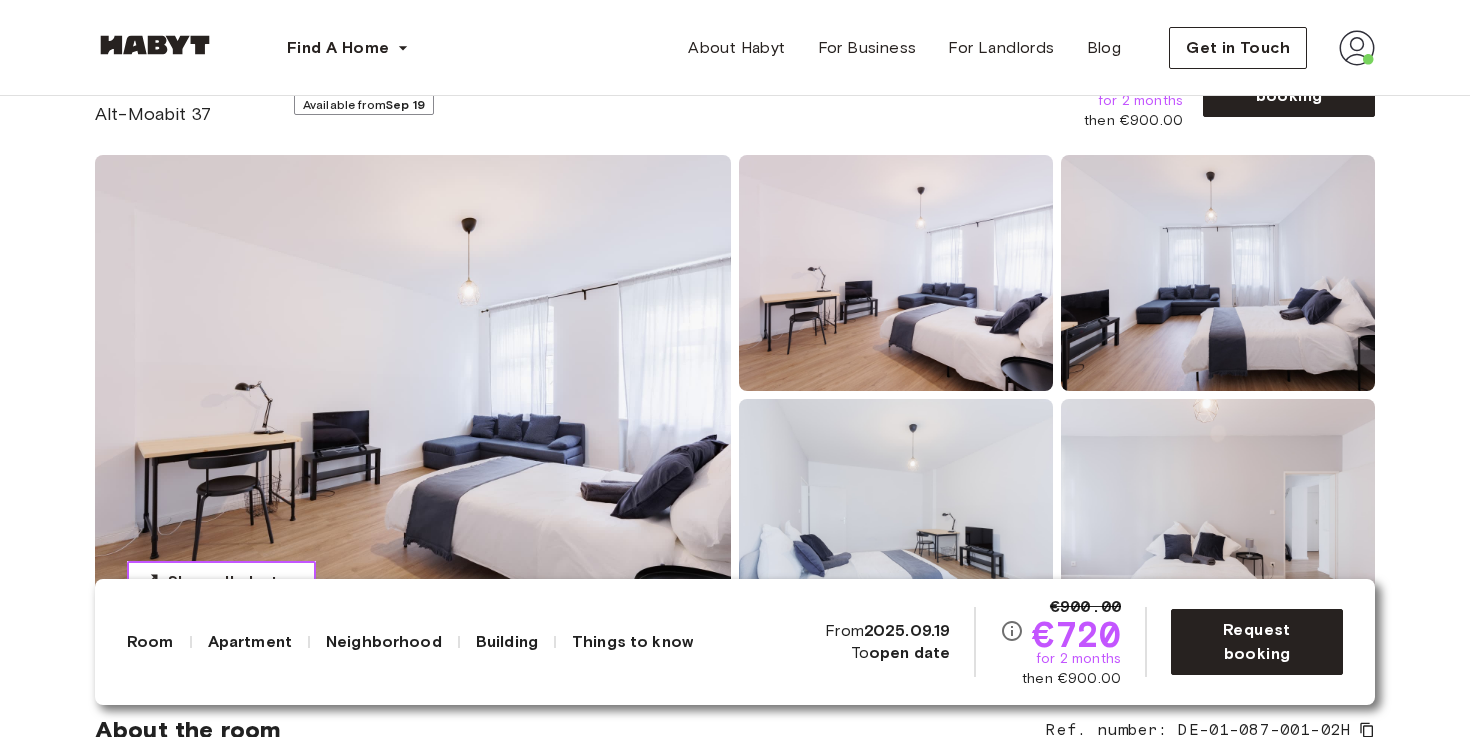 scroll, scrollTop: 108, scrollLeft: 0, axis: vertical 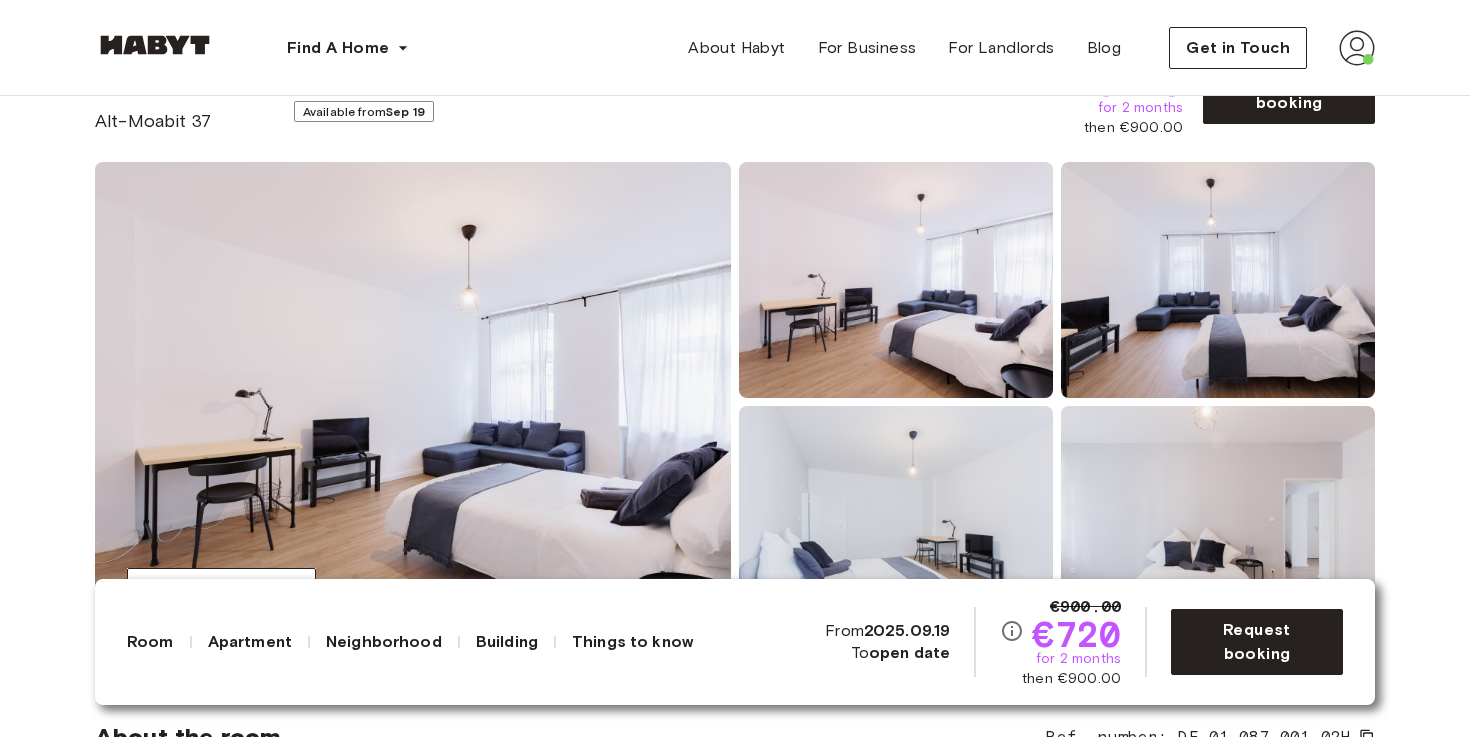 click at bounding box center (896, 280) 